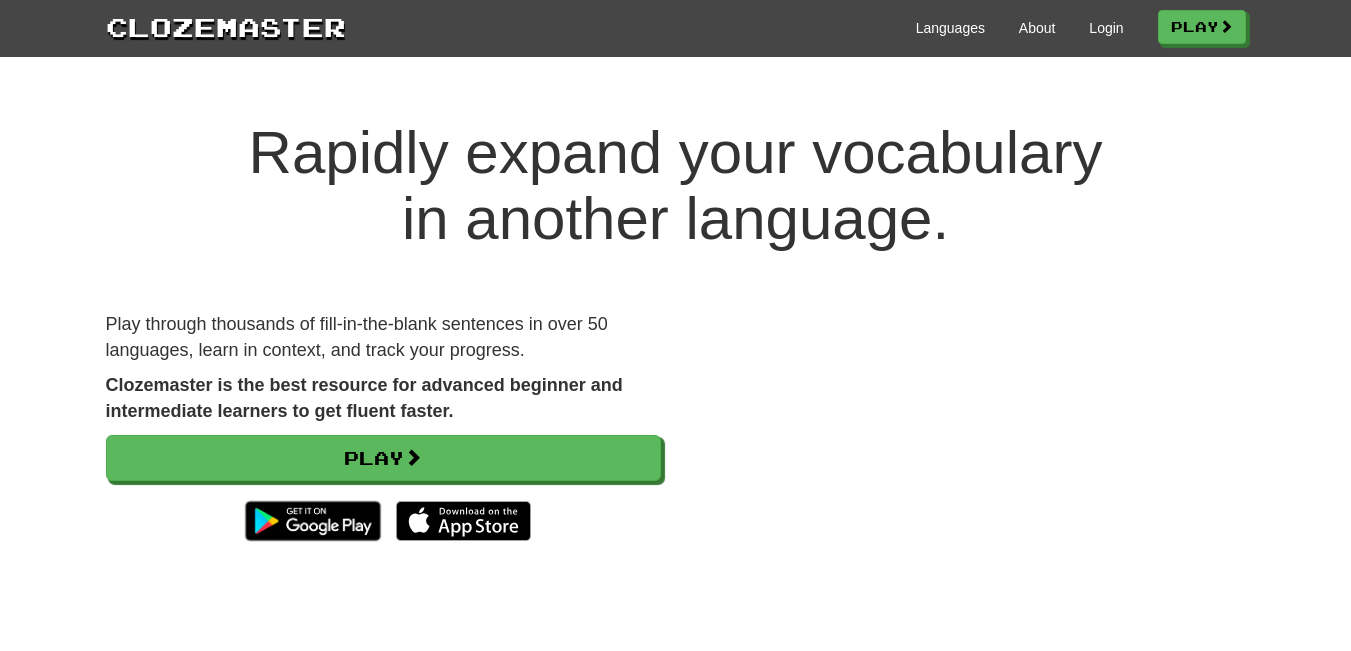 scroll, scrollTop: 0, scrollLeft: 0, axis: both 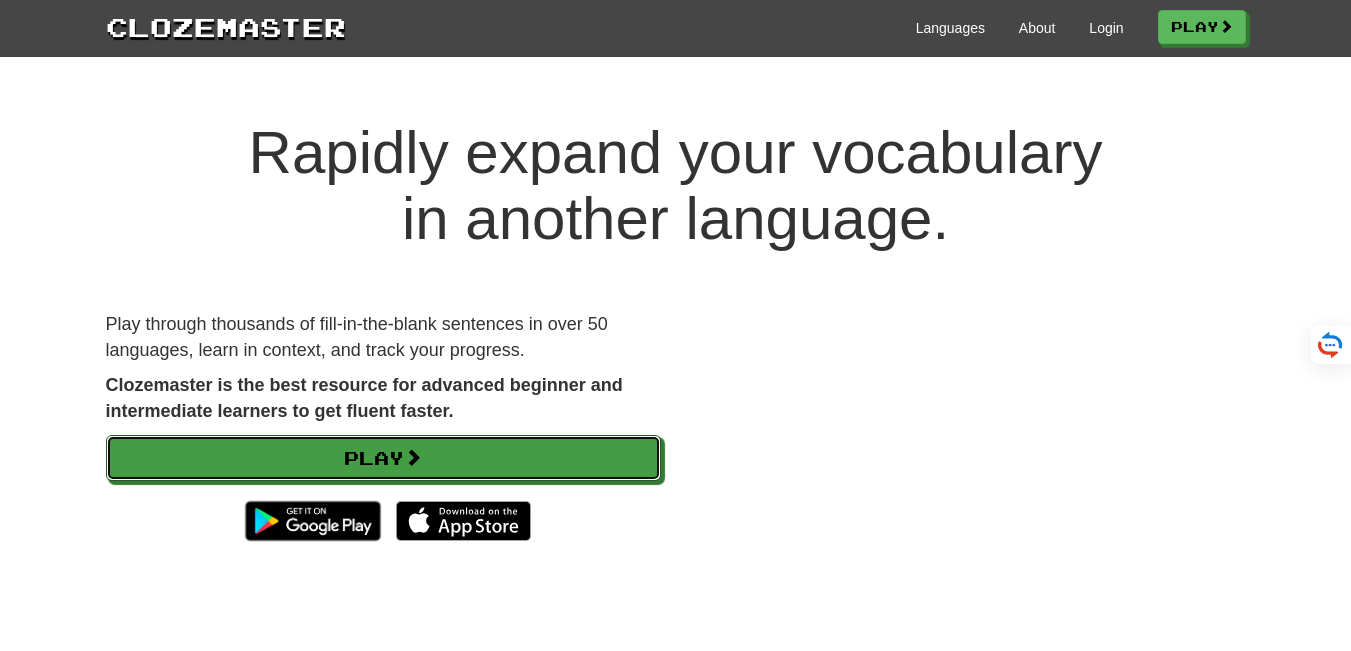 click on "Play" at bounding box center (383, 458) 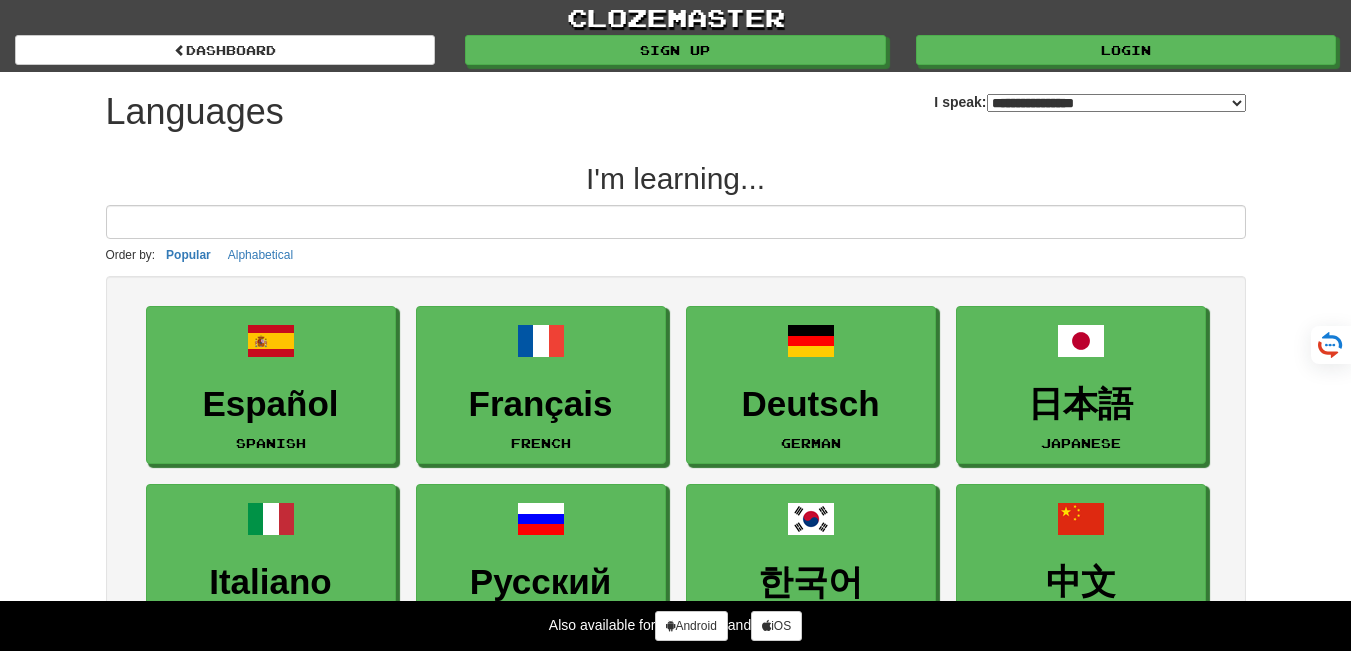 select on "*******" 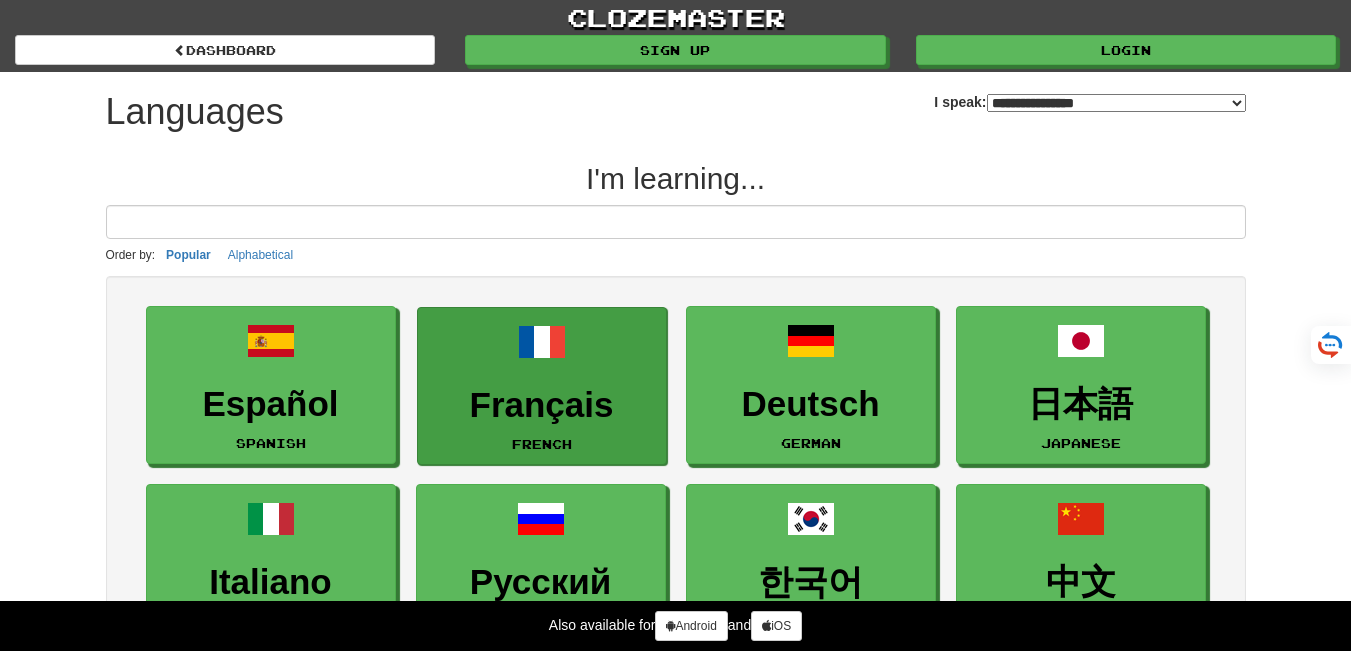 scroll, scrollTop: 0, scrollLeft: 0, axis: both 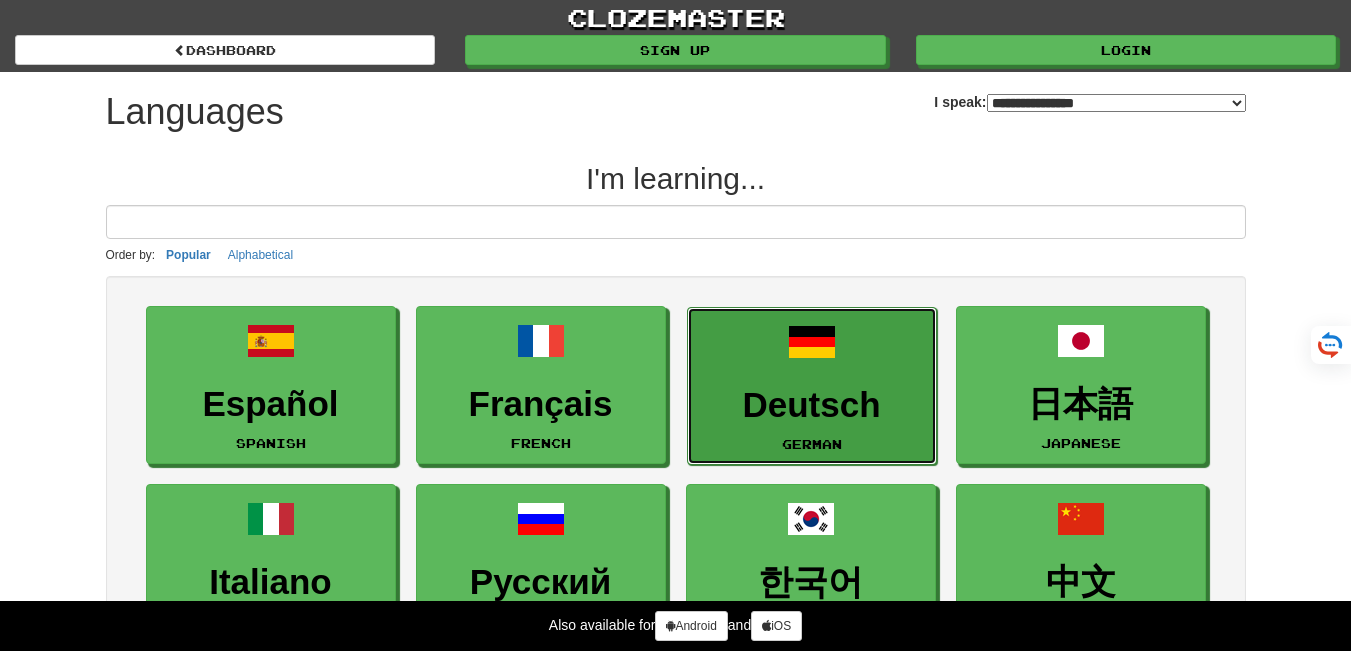 click on "Deutsch" at bounding box center (812, 405) 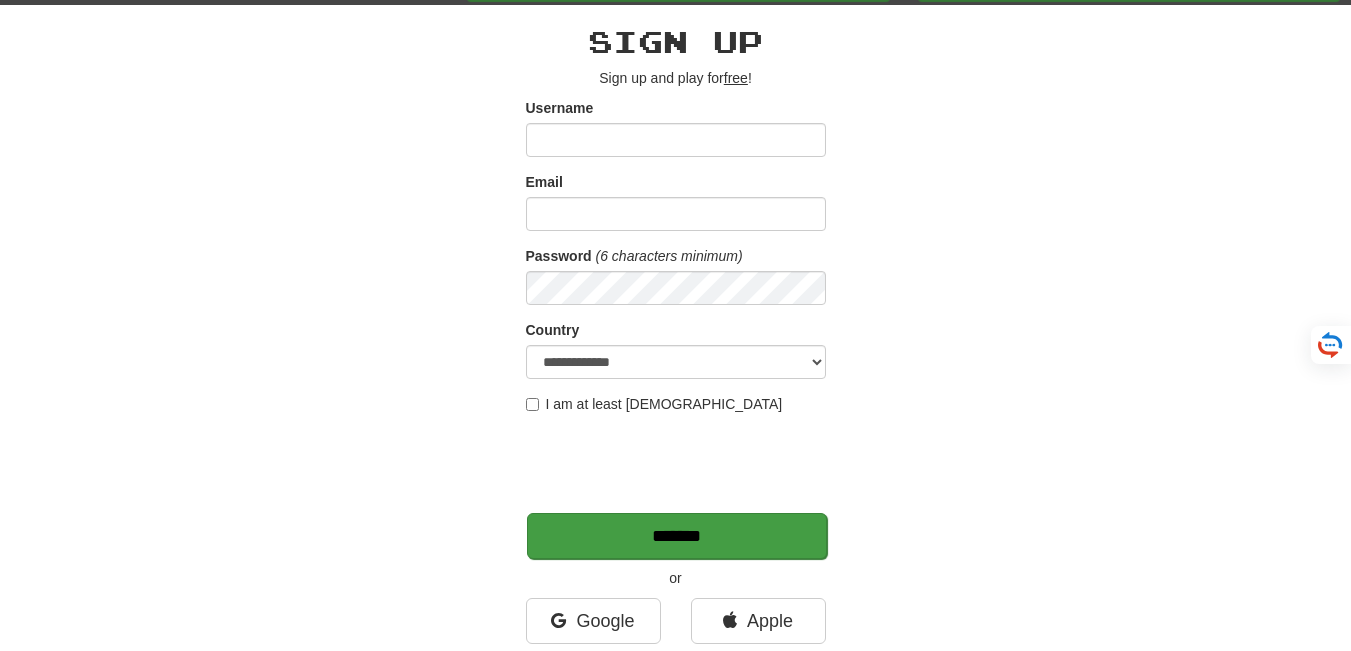 scroll, scrollTop: 438, scrollLeft: 0, axis: vertical 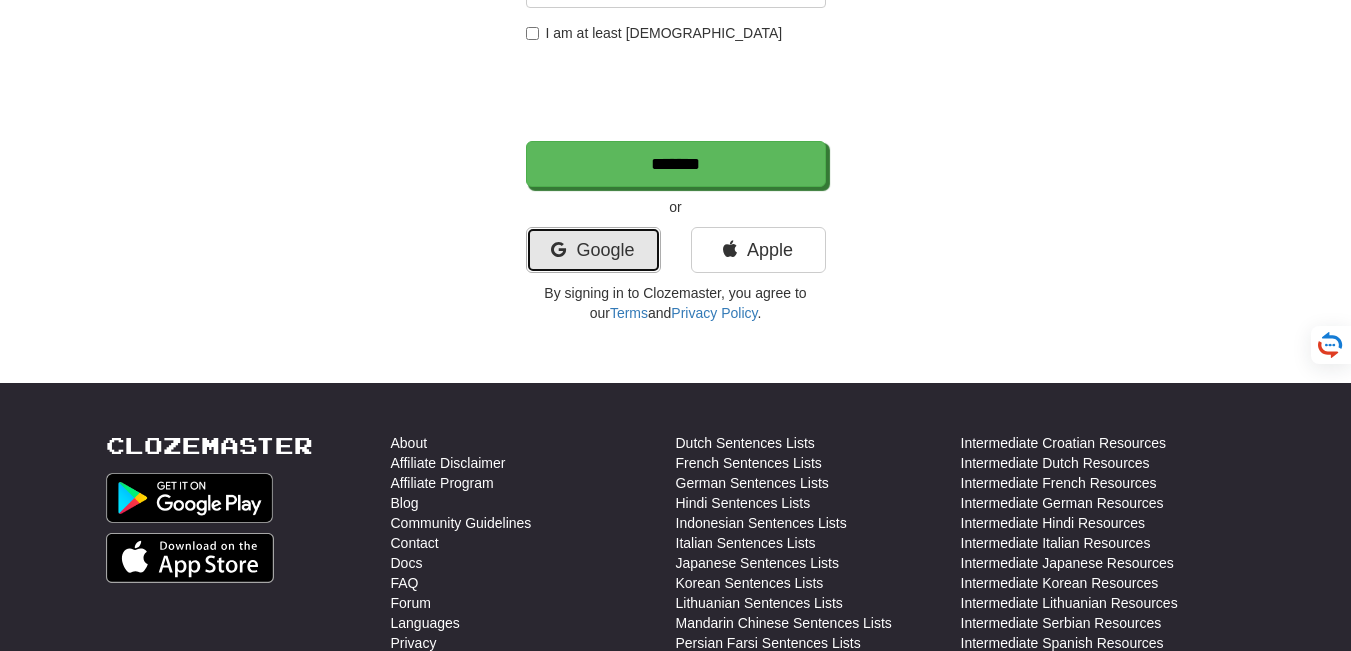 click on "Google" at bounding box center (593, 250) 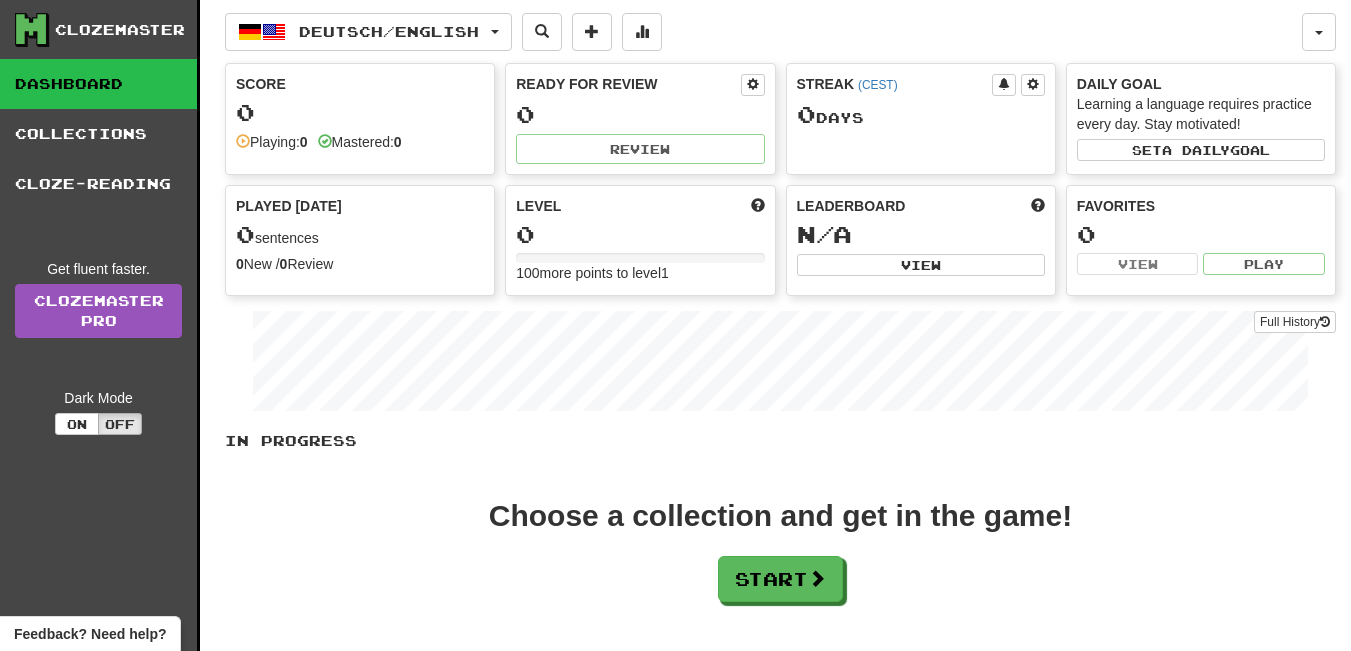 scroll, scrollTop: 0, scrollLeft: 0, axis: both 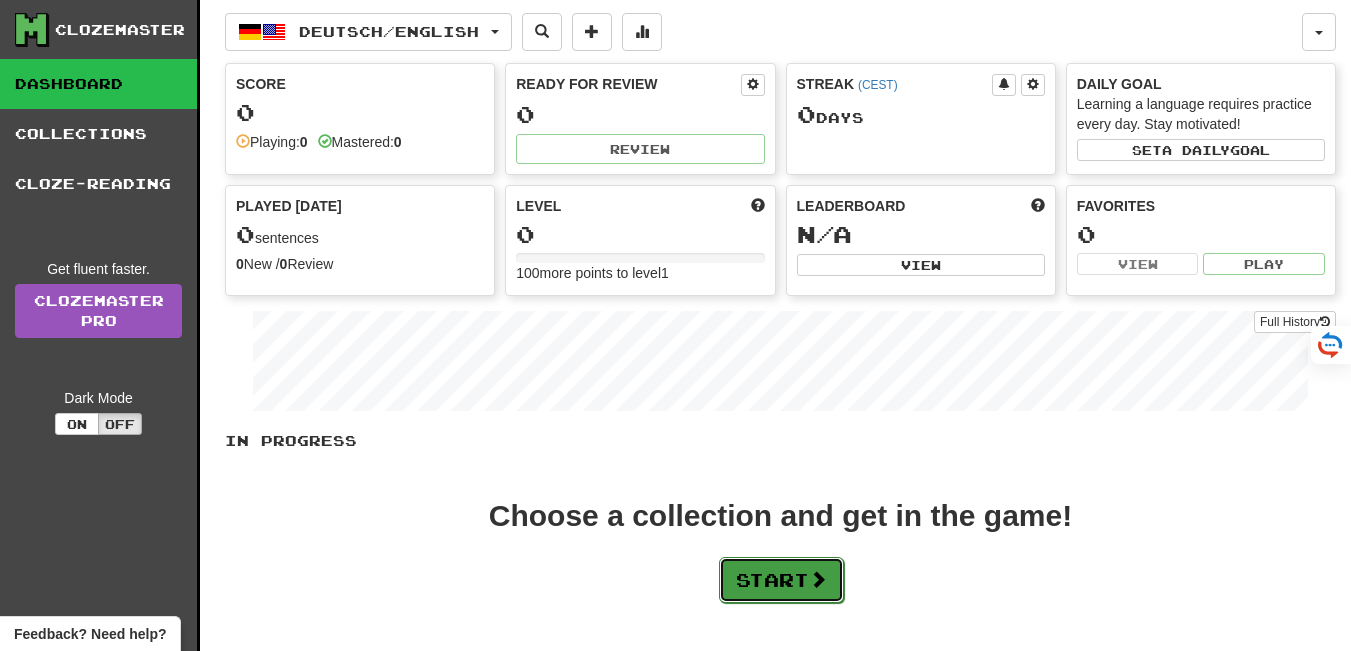click on "Start" at bounding box center [781, 580] 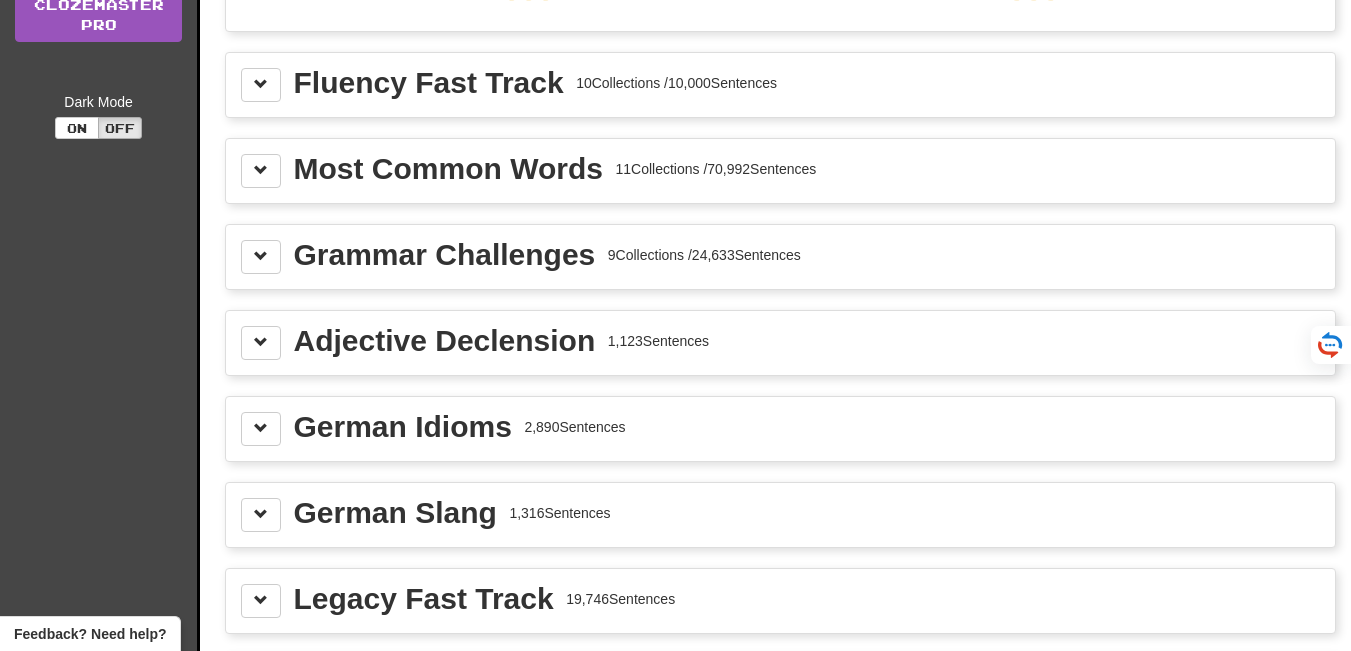 scroll, scrollTop: 297, scrollLeft: 0, axis: vertical 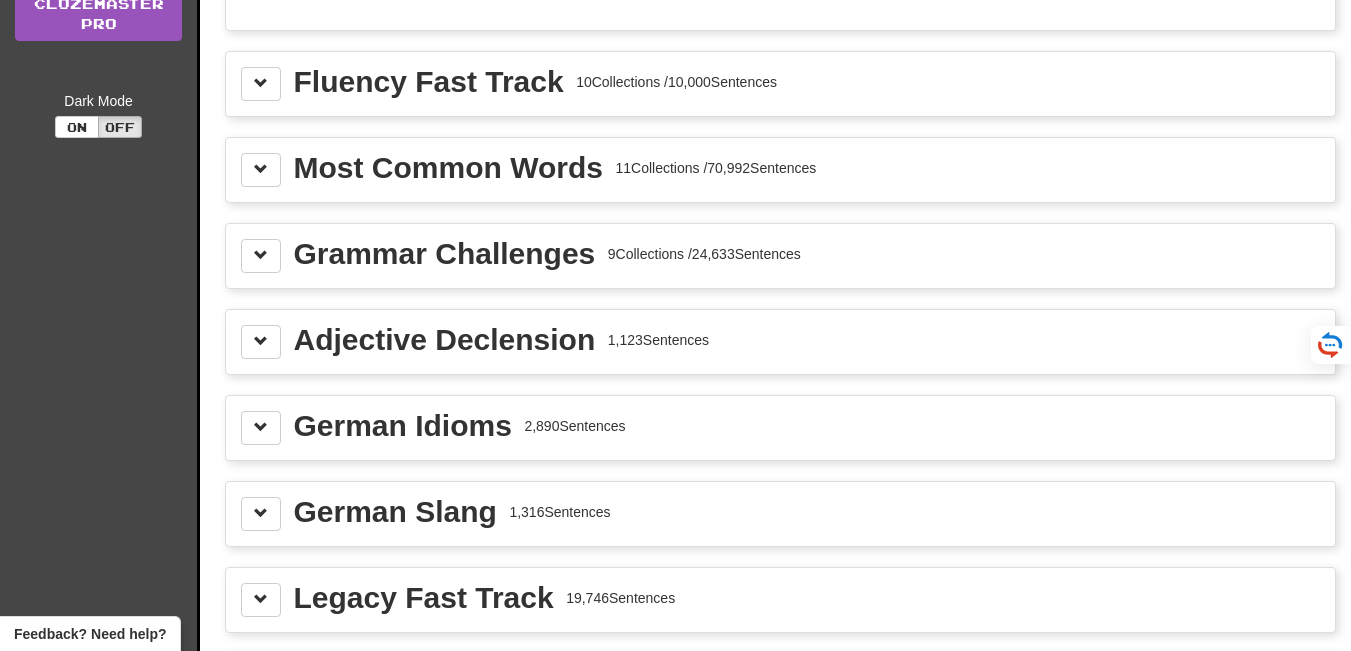 click on "Grammar Challenges 9  Collections /  24,633  Sentences" at bounding box center [780, 256] 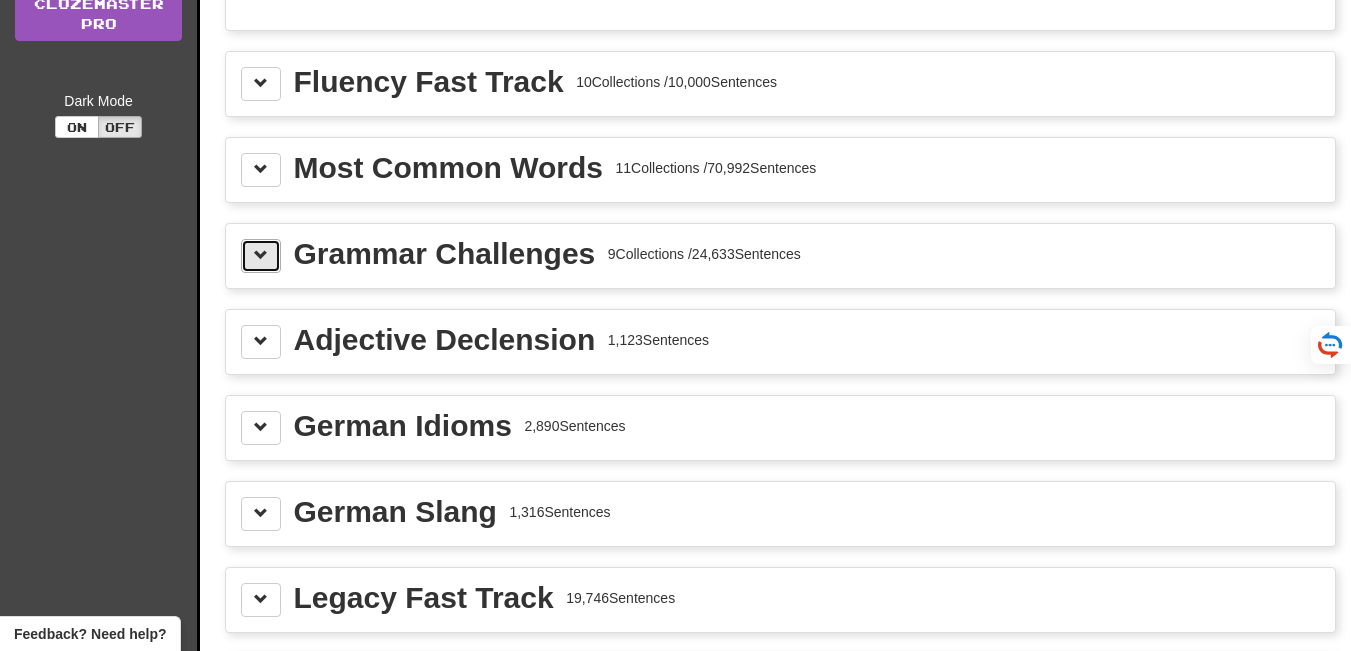 click at bounding box center (261, 255) 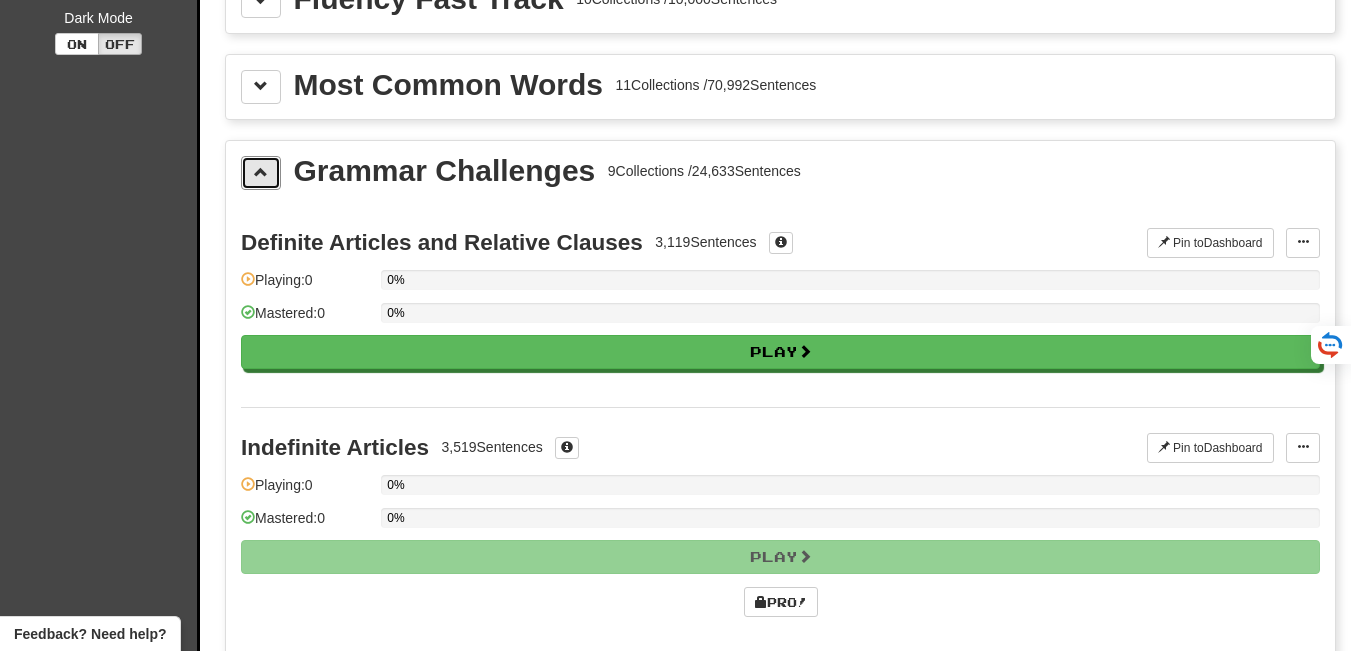 scroll, scrollTop: 374, scrollLeft: 0, axis: vertical 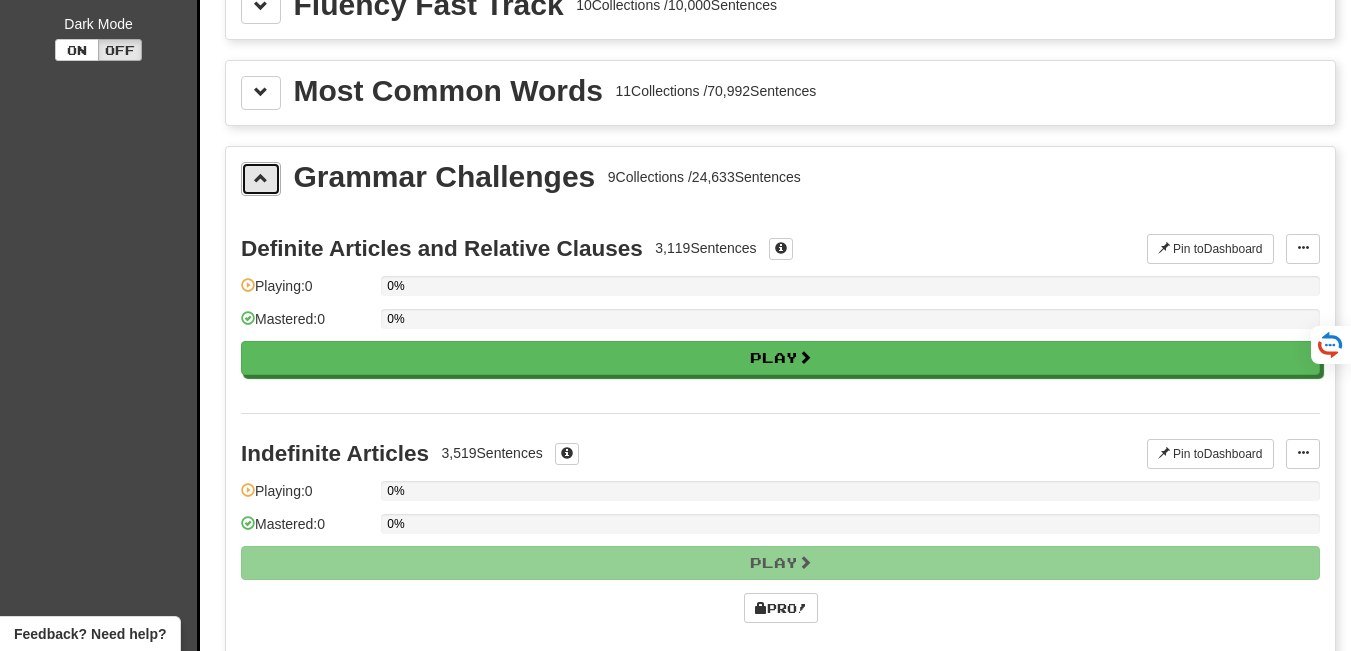 click at bounding box center [261, 178] 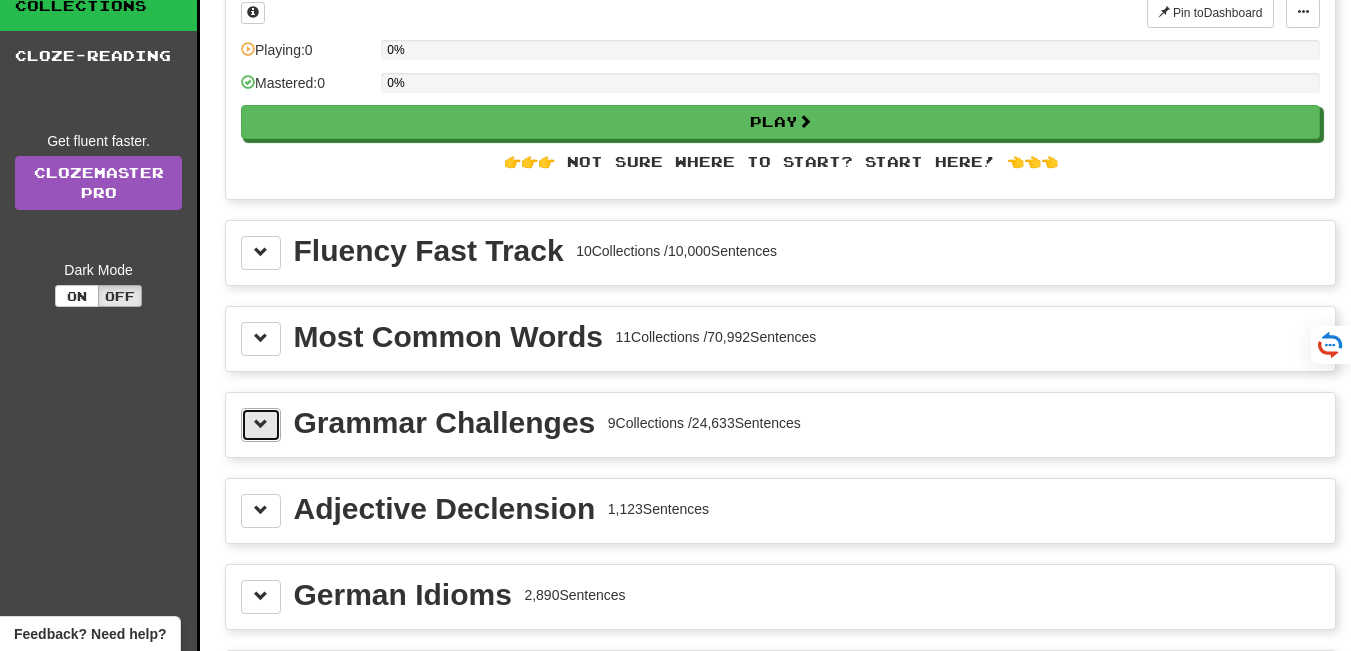 scroll, scrollTop: 72, scrollLeft: 0, axis: vertical 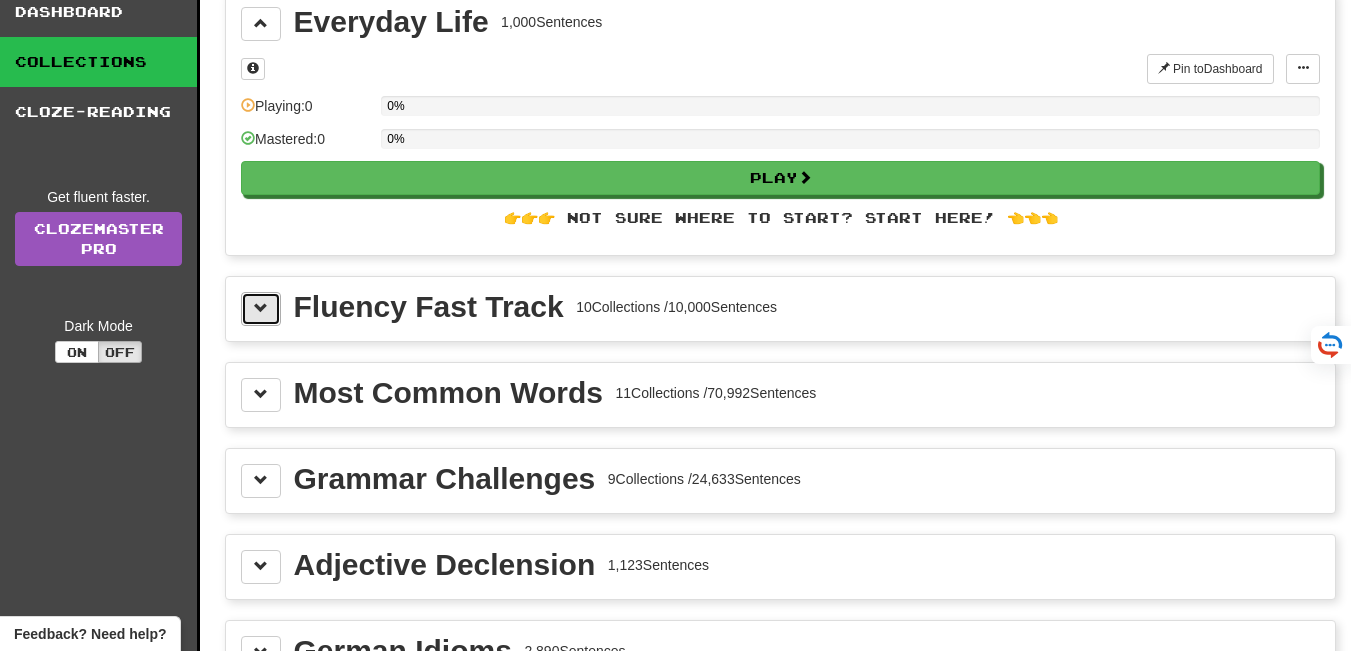 click at bounding box center [261, 308] 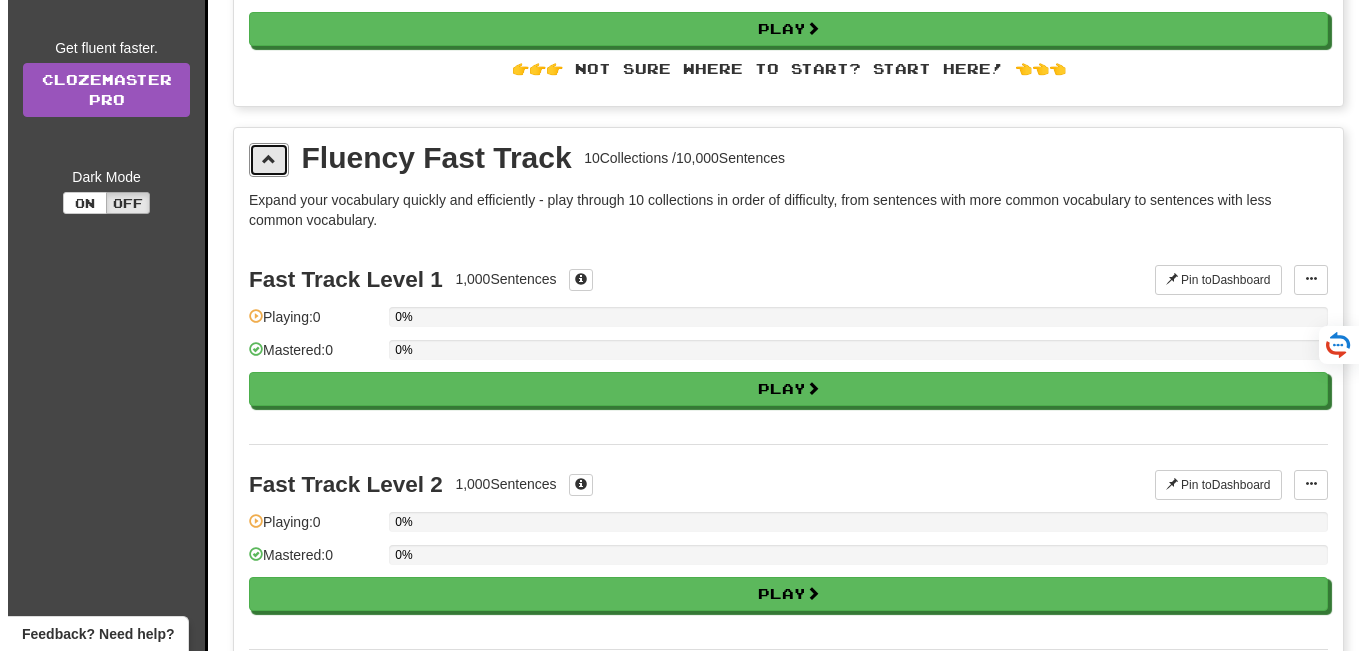 scroll, scrollTop: 247, scrollLeft: 0, axis: vertical 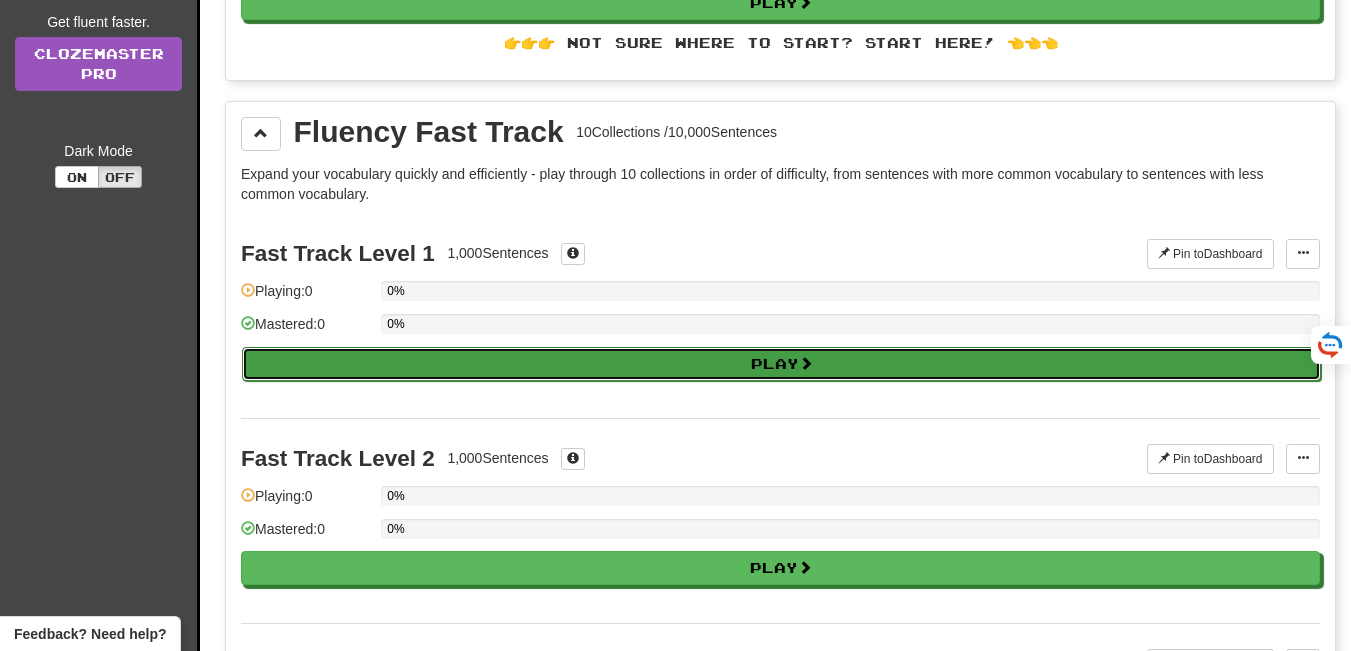 click on "Play" at bounding box center (781, 364) 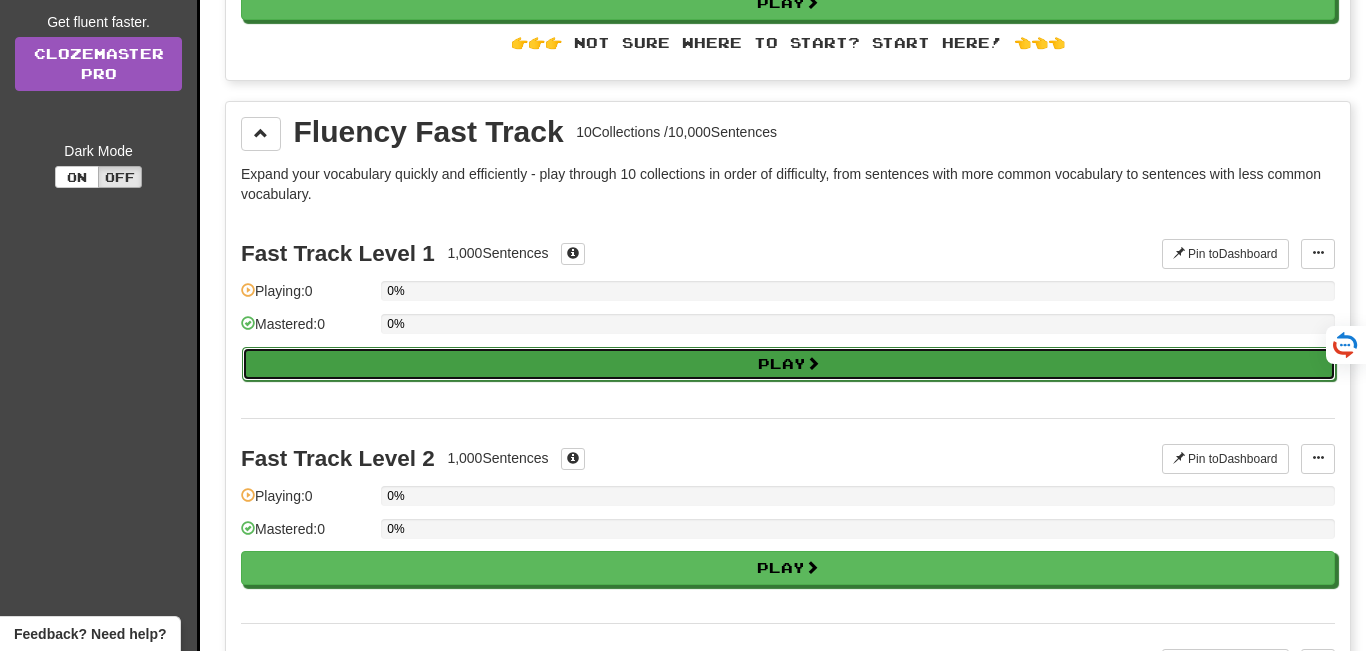 select on "**" 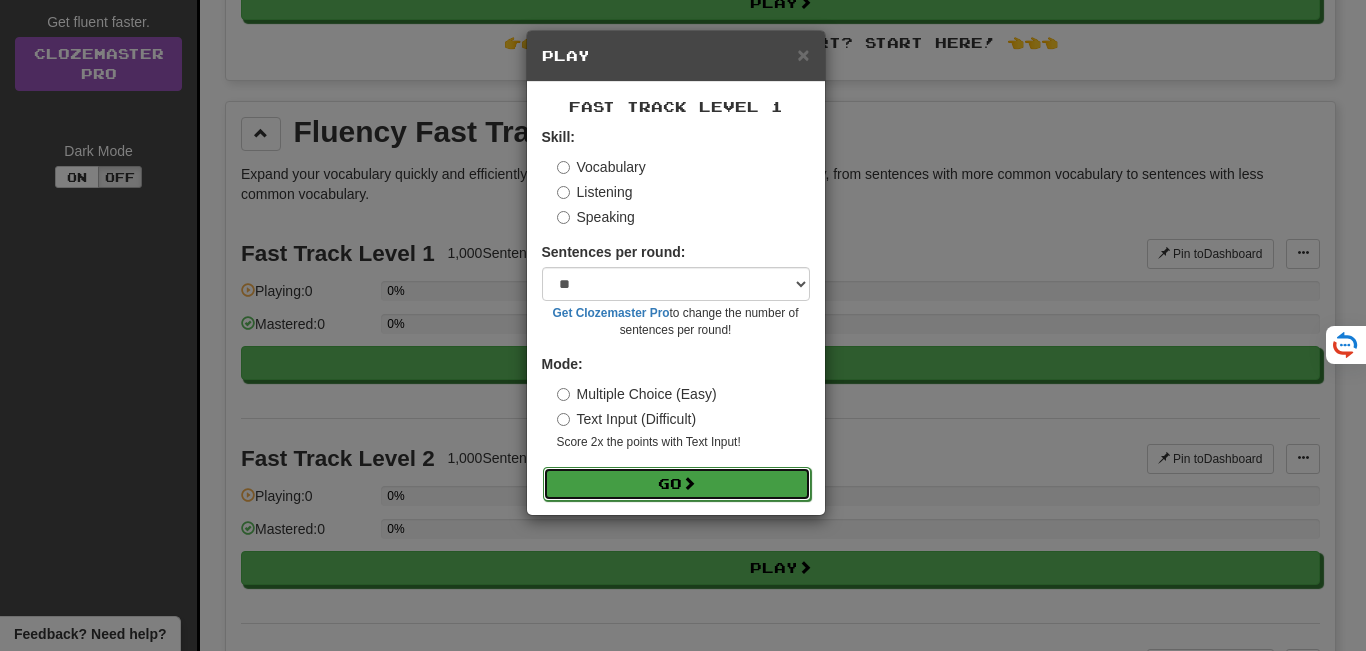 click on "Go" at bounding box center [677, 484] 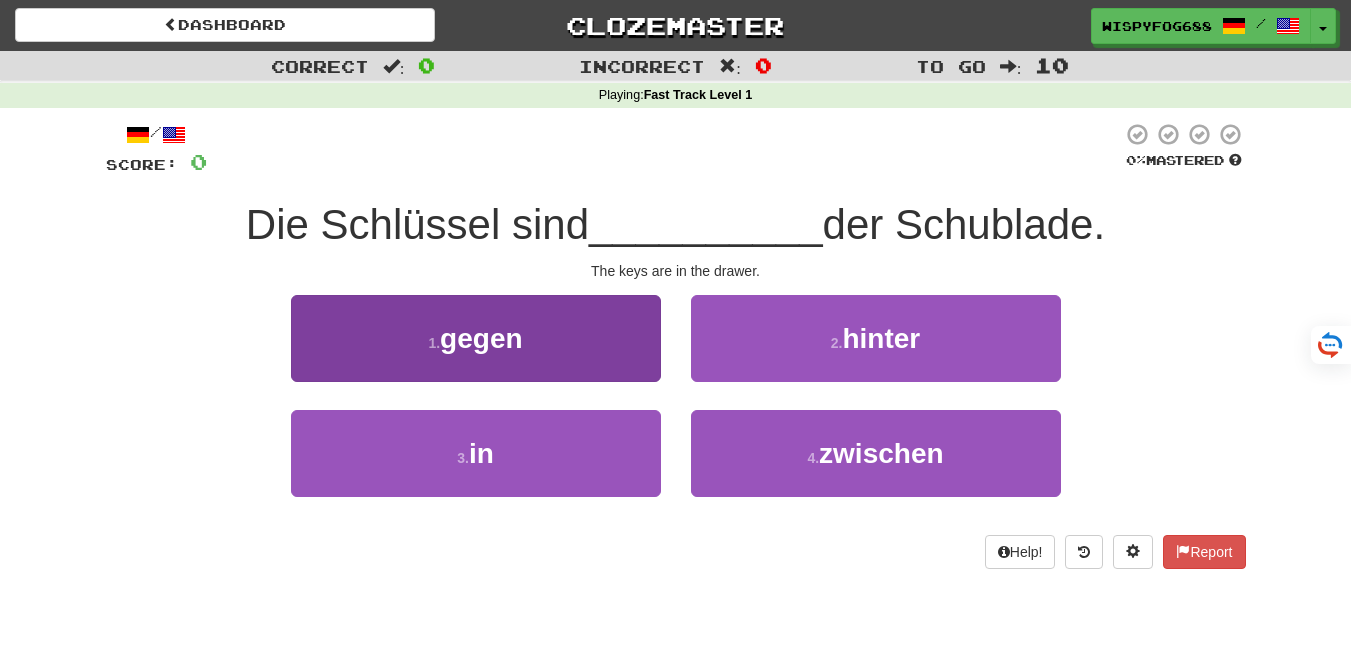scroll, scrollTop: 0, scrollLeft: 0, axis: both 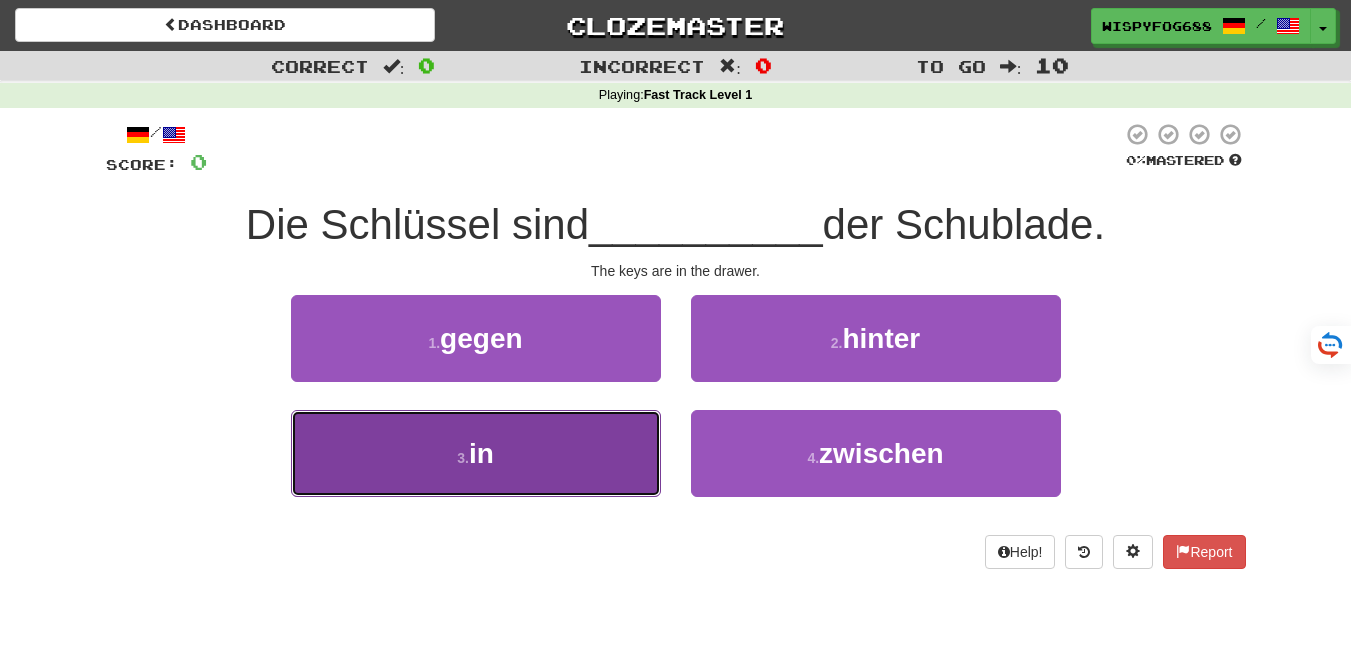 click on "3 .  in" at bounding box center (476, 453) 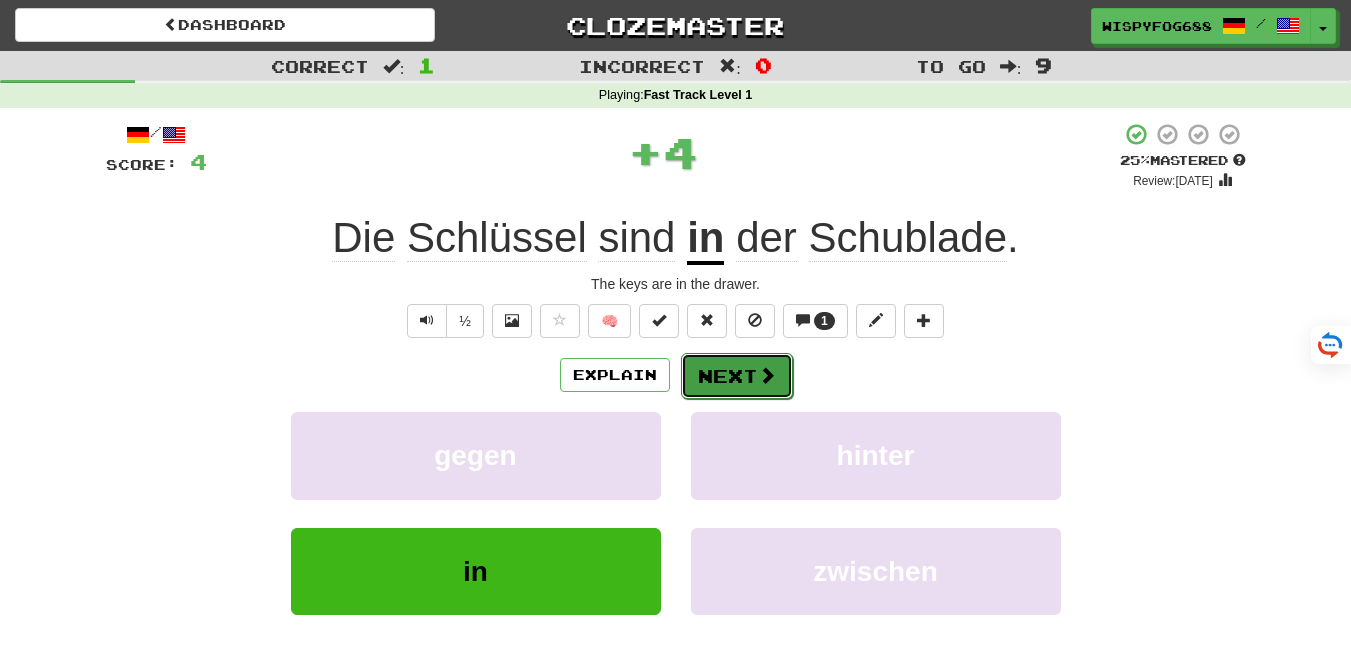 click on "Next" at bounding box center [737, 376] 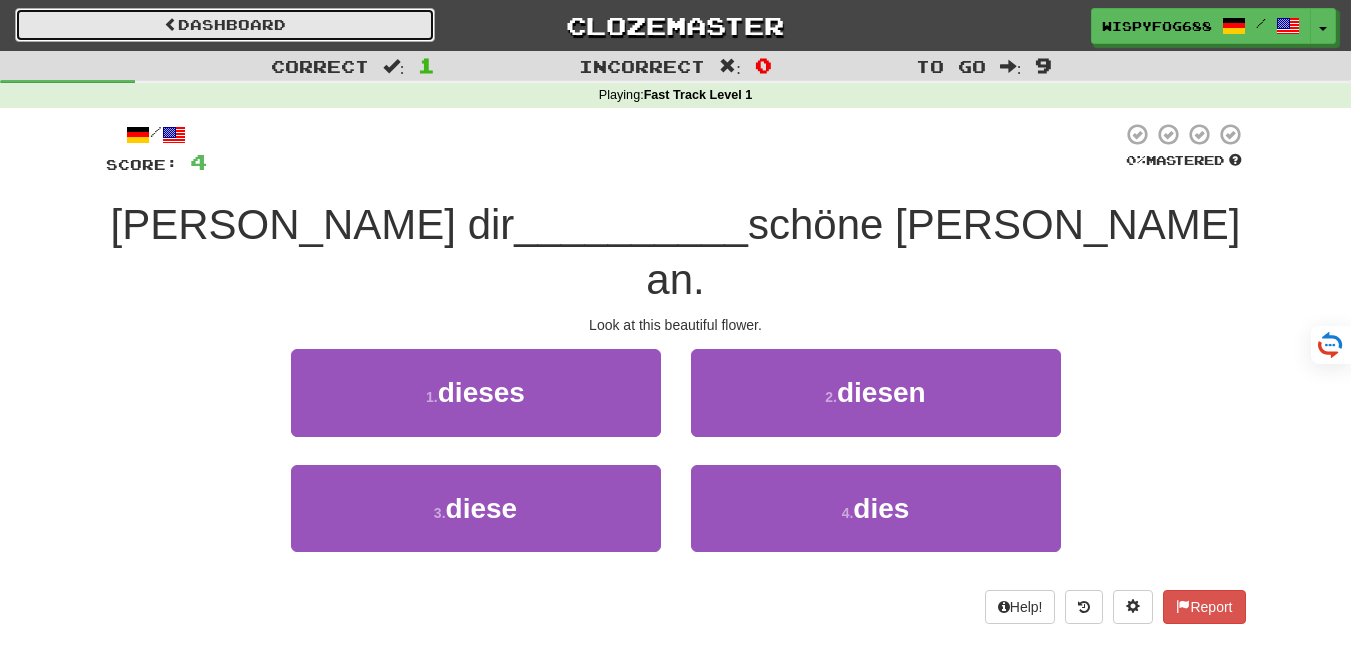 click on "Dashboard" at bounding box center [225, 25] 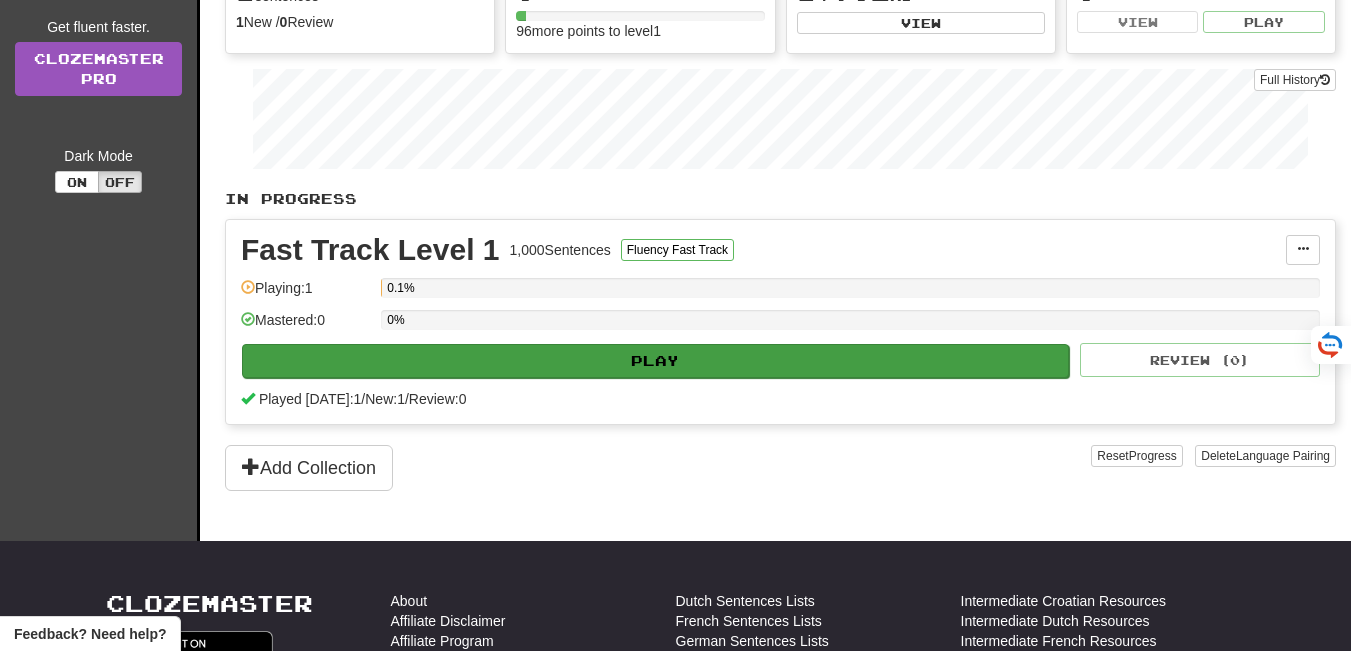 scroll, scrollTop: 253, scrollLeft: 0, axis: vertical 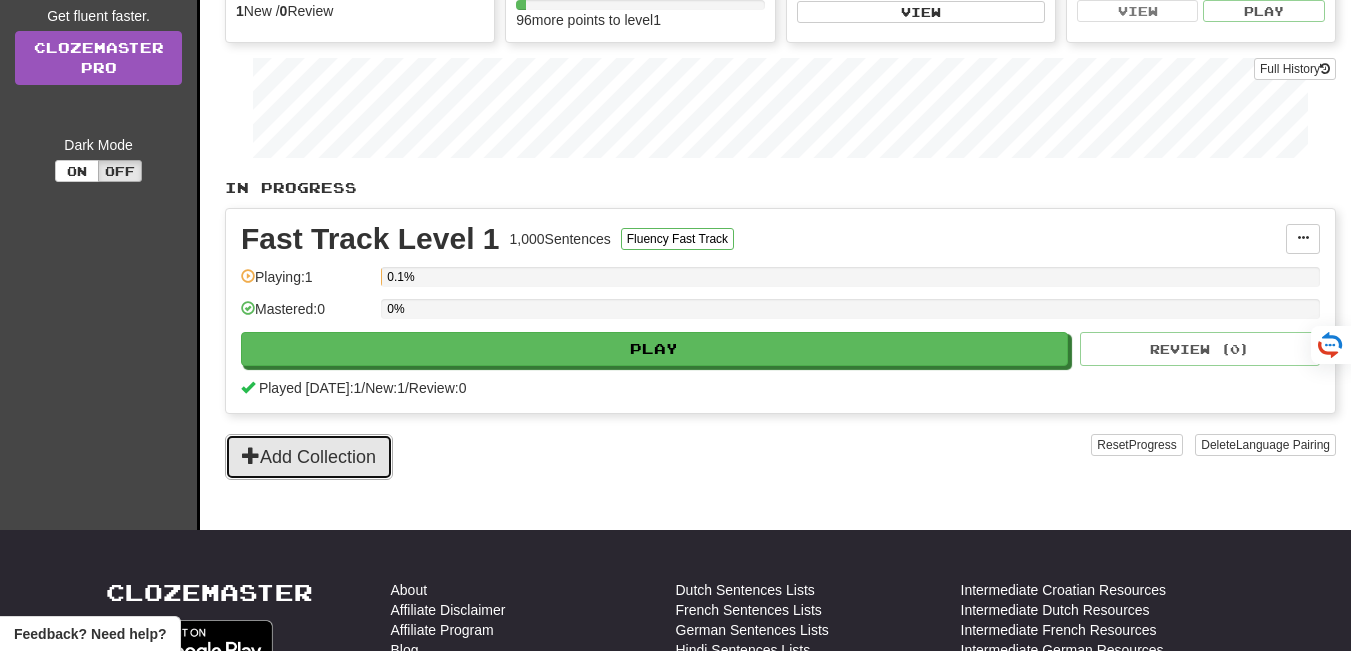 click on "Add Collection" at bounding box center [309, 457] 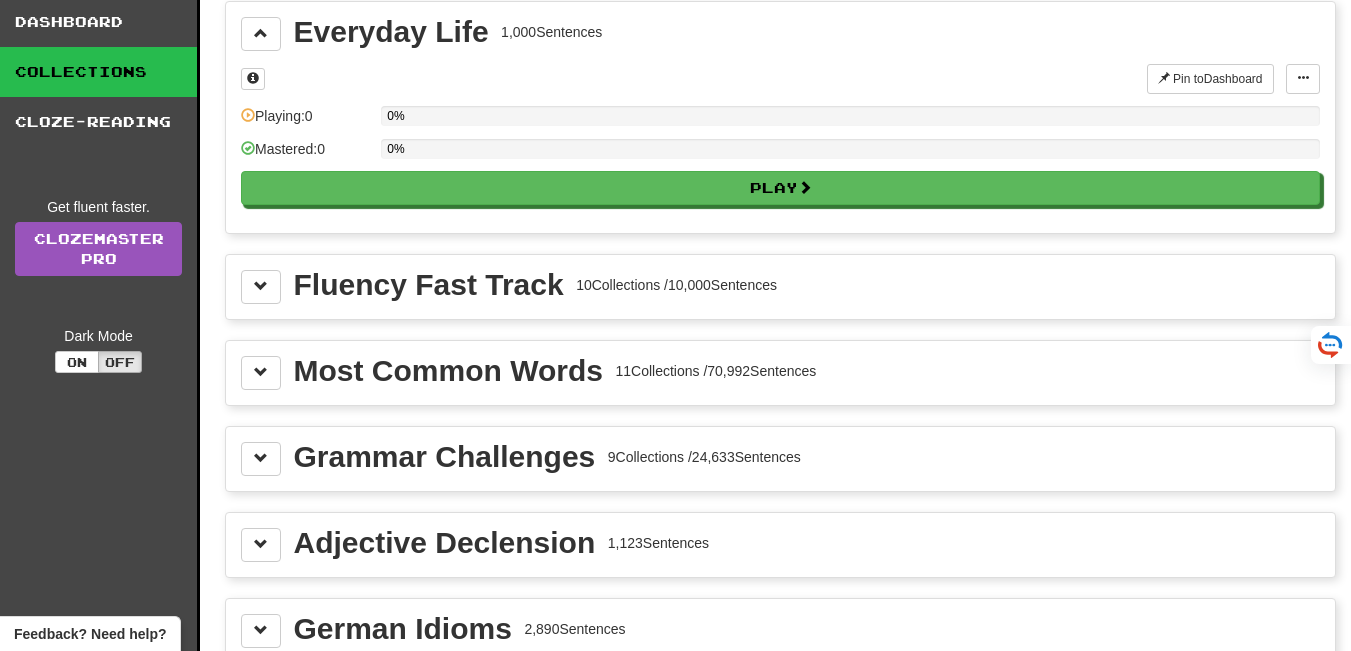 scroll, scrollTop: 63, scrollLeft: 0, axis: vertical 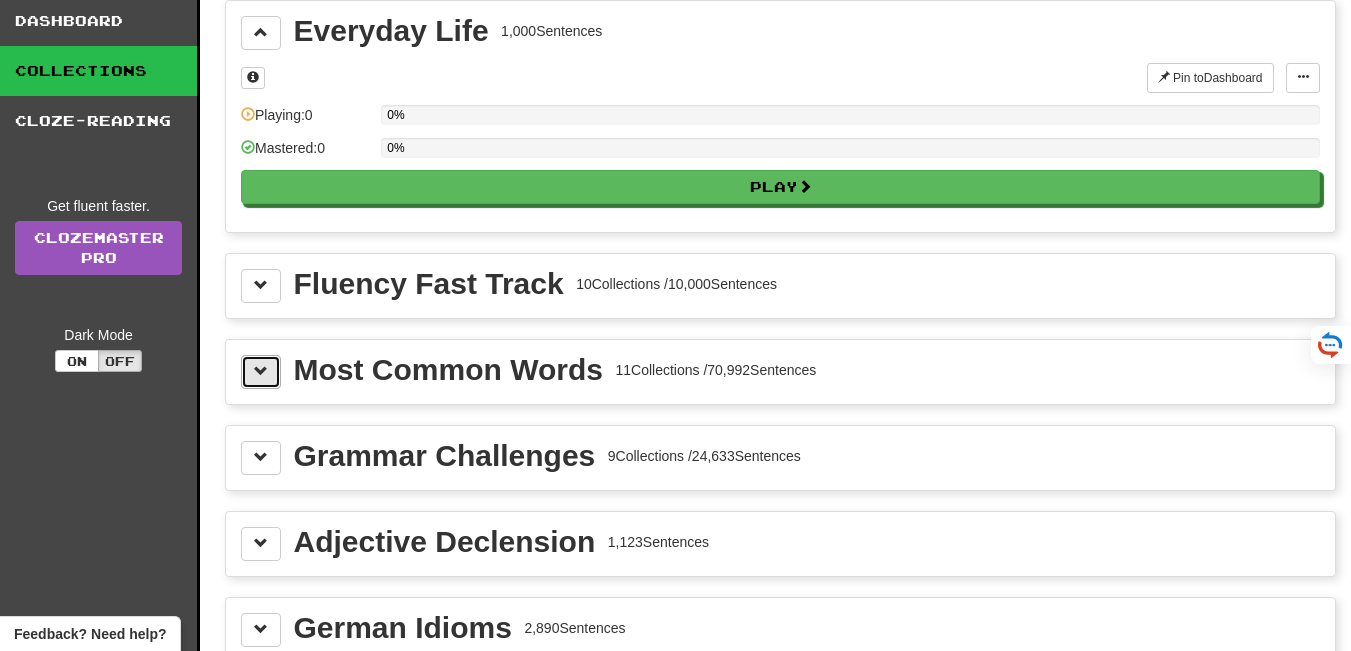 click at bounding box center (261, 372) 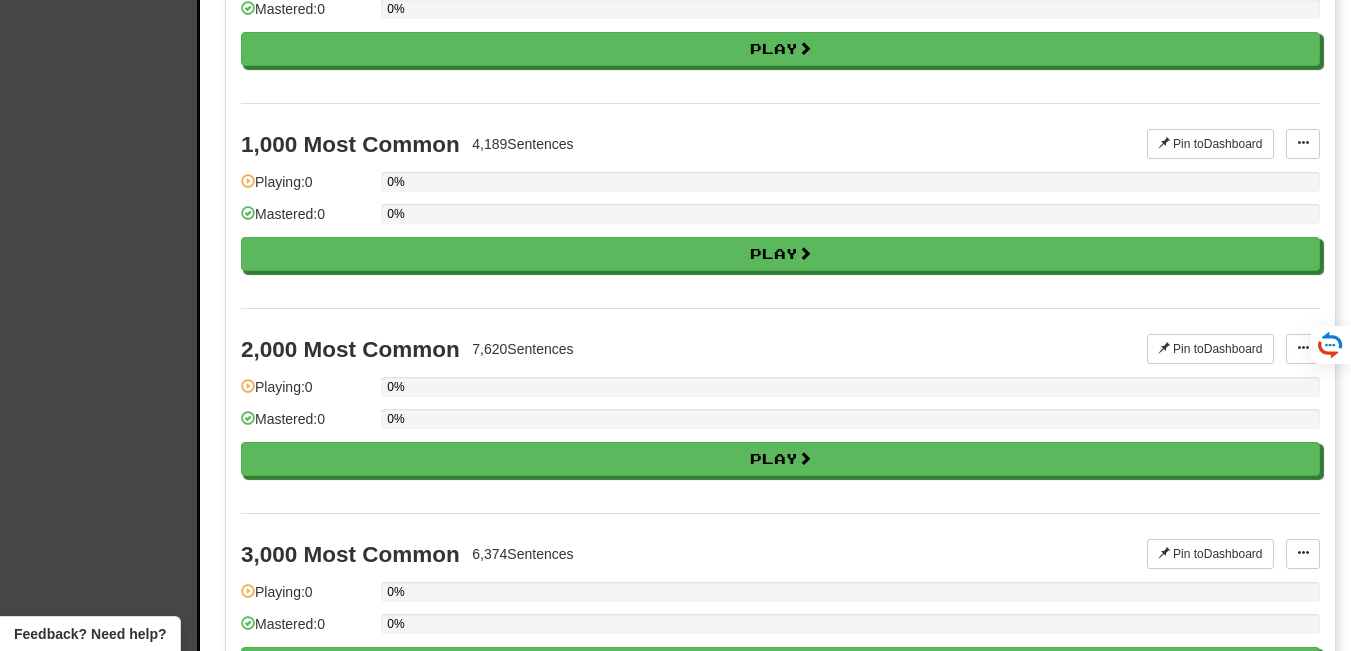 scroll, scrollTop: 658, scrollLeft: 0, axis: vertical 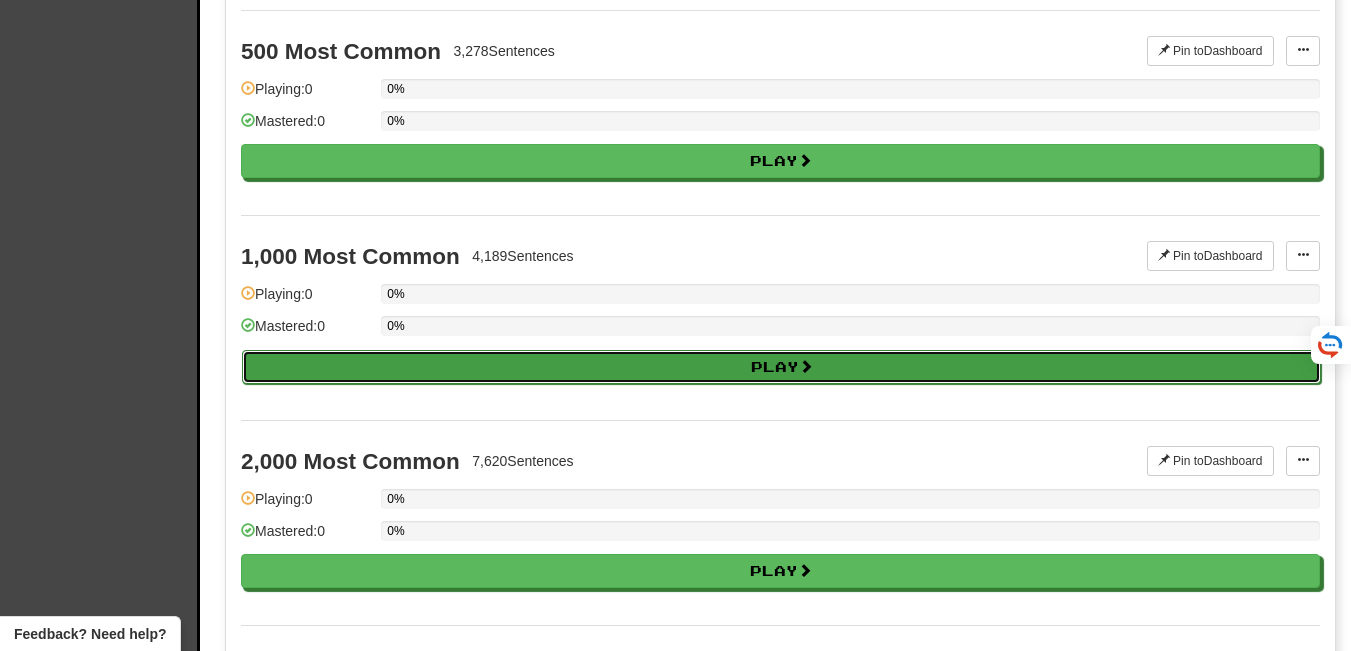 click on "Play" at bounding box center [781, 367] 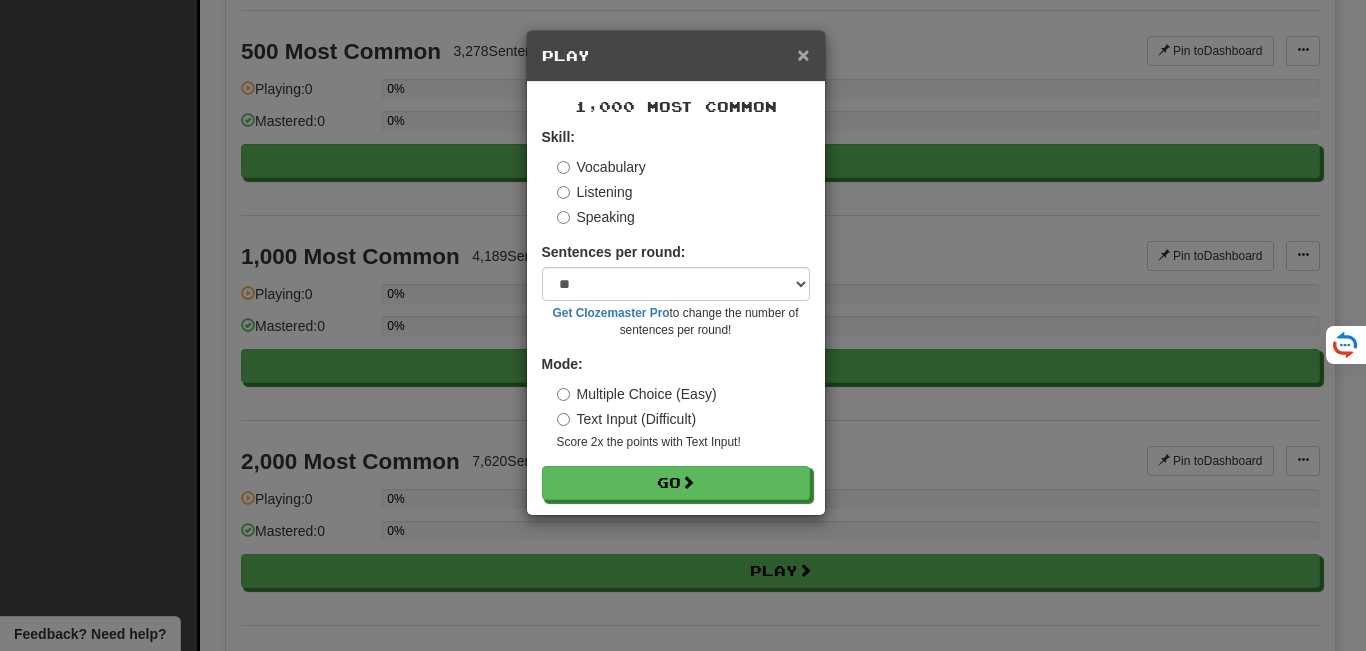 click on "×" at bounding box center [803, 54] 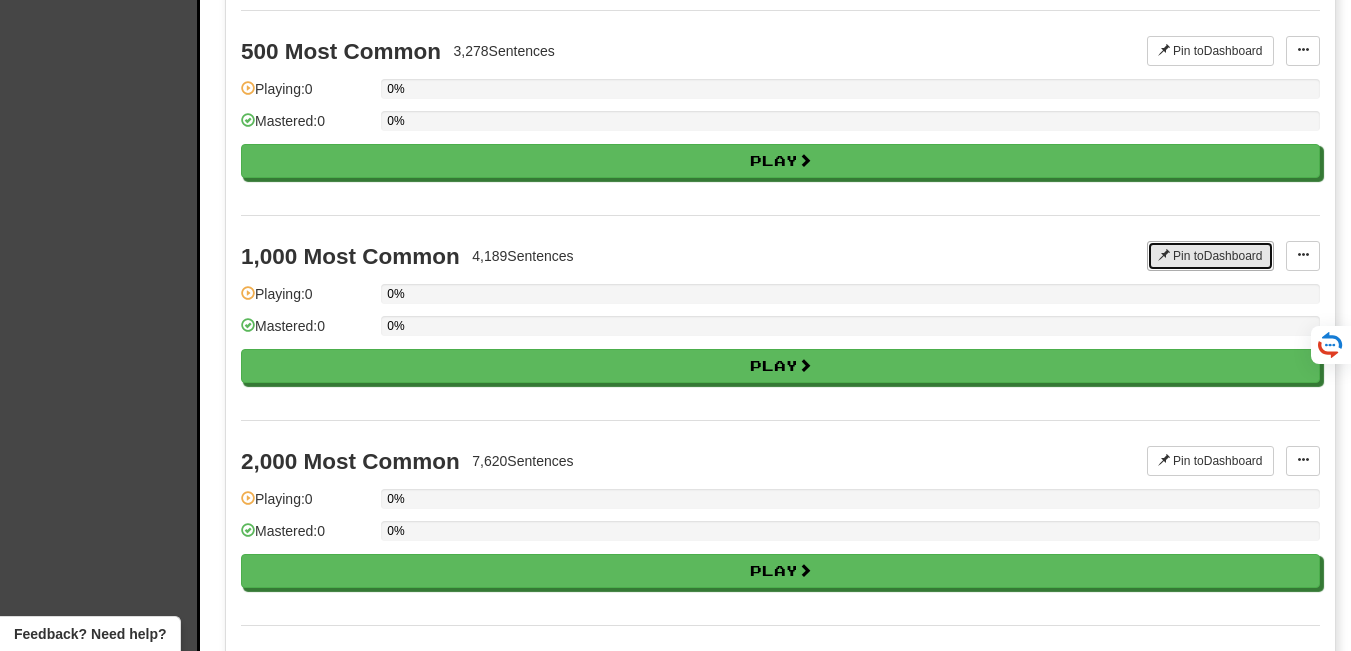 click on "Pin to  Dashboard" at bounding box center (1210, 256) 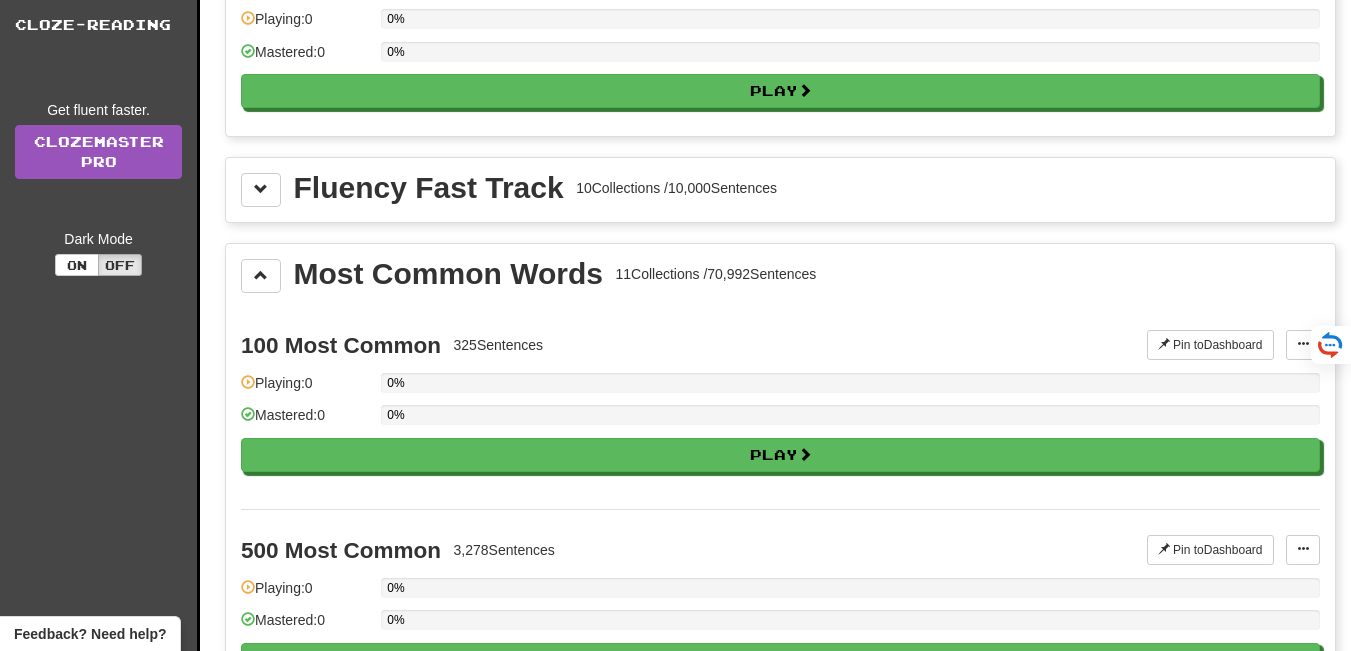 scroll, scrollTop: 0, scrollLeft: 0, axis: both 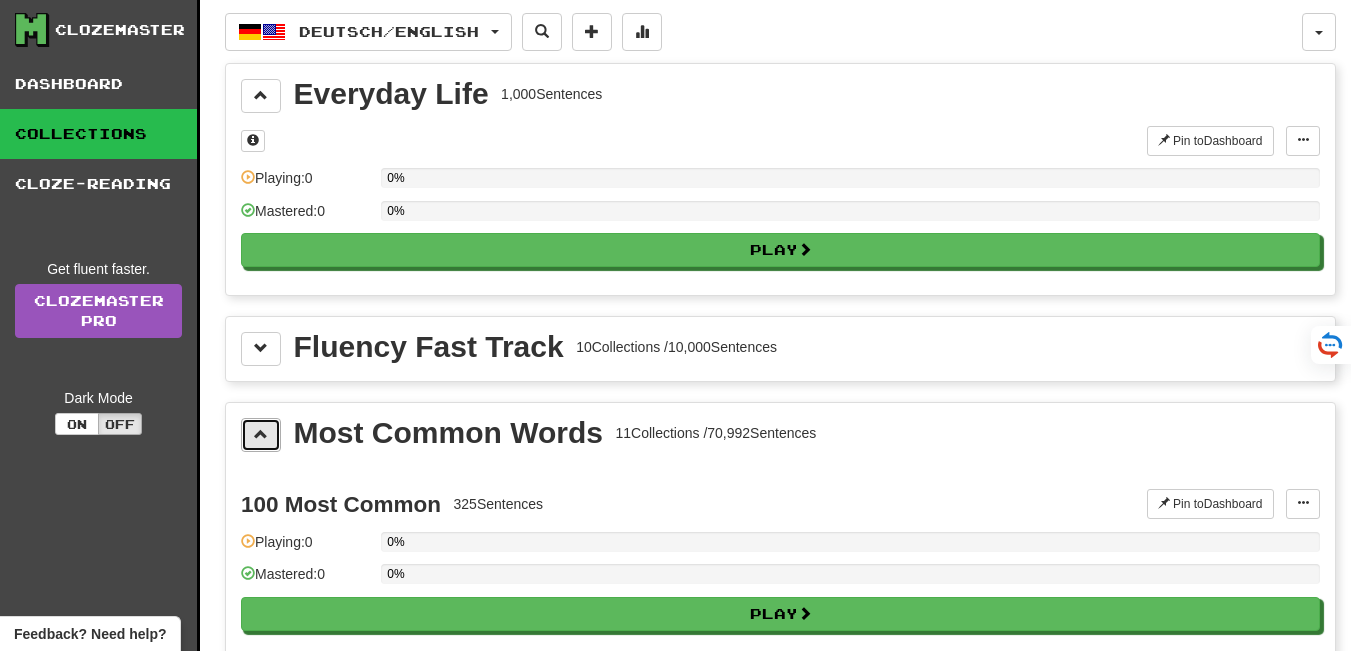 click at bounding box center (261, 434) 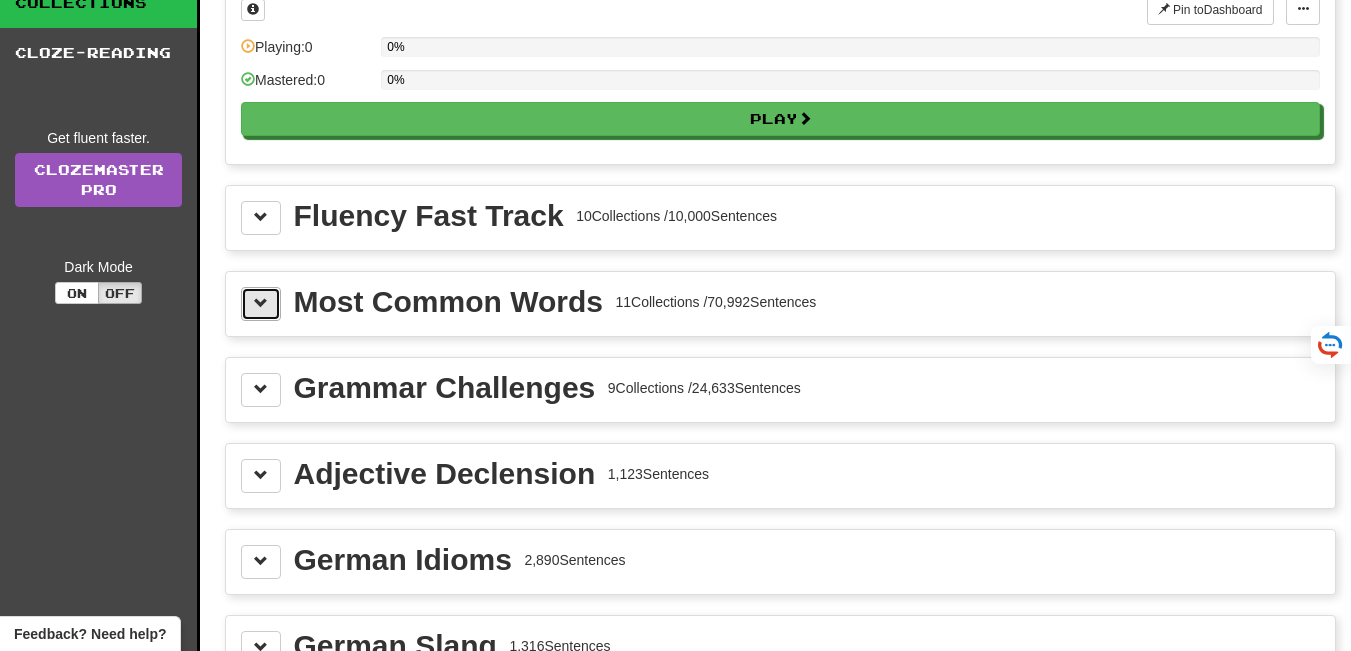 scroll, scrollTop: 155, scrollLeft: 0, axis: vertical 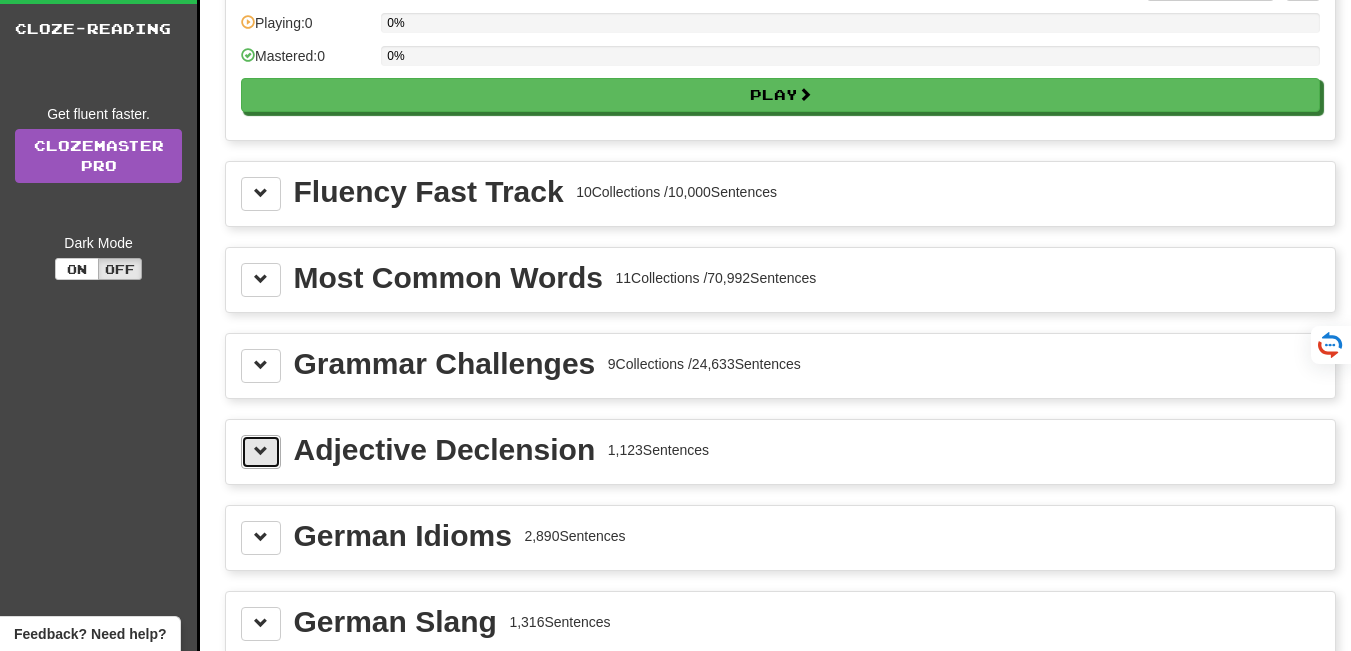 click at bounding box center (261, 452) 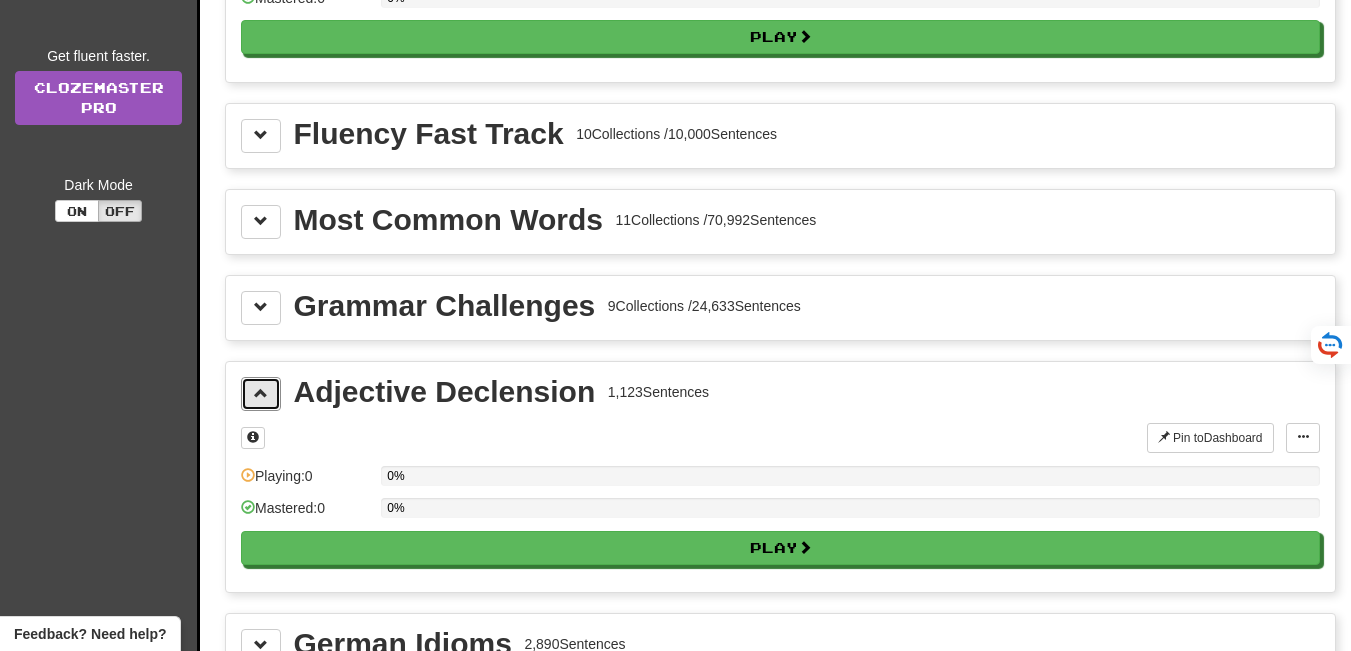 scroll, scrollTop: 183, scrollLeft: 0, axis: vertical 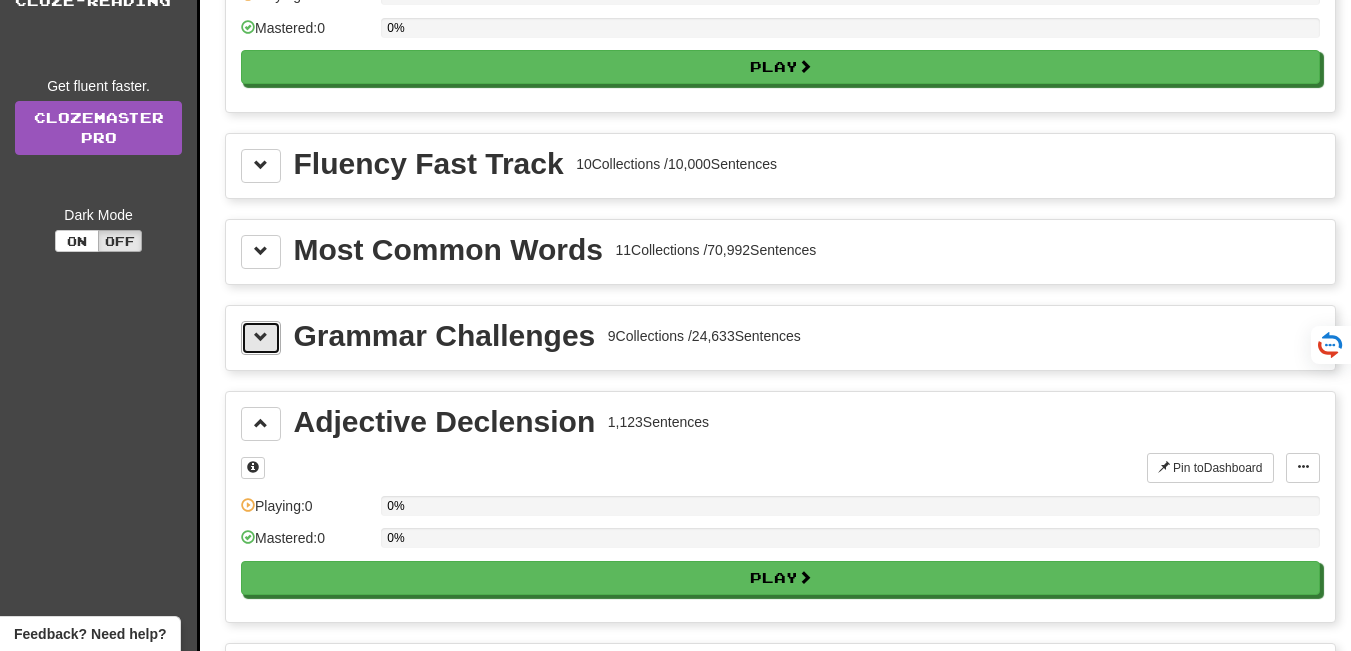 click at bounding box center (261, 337) 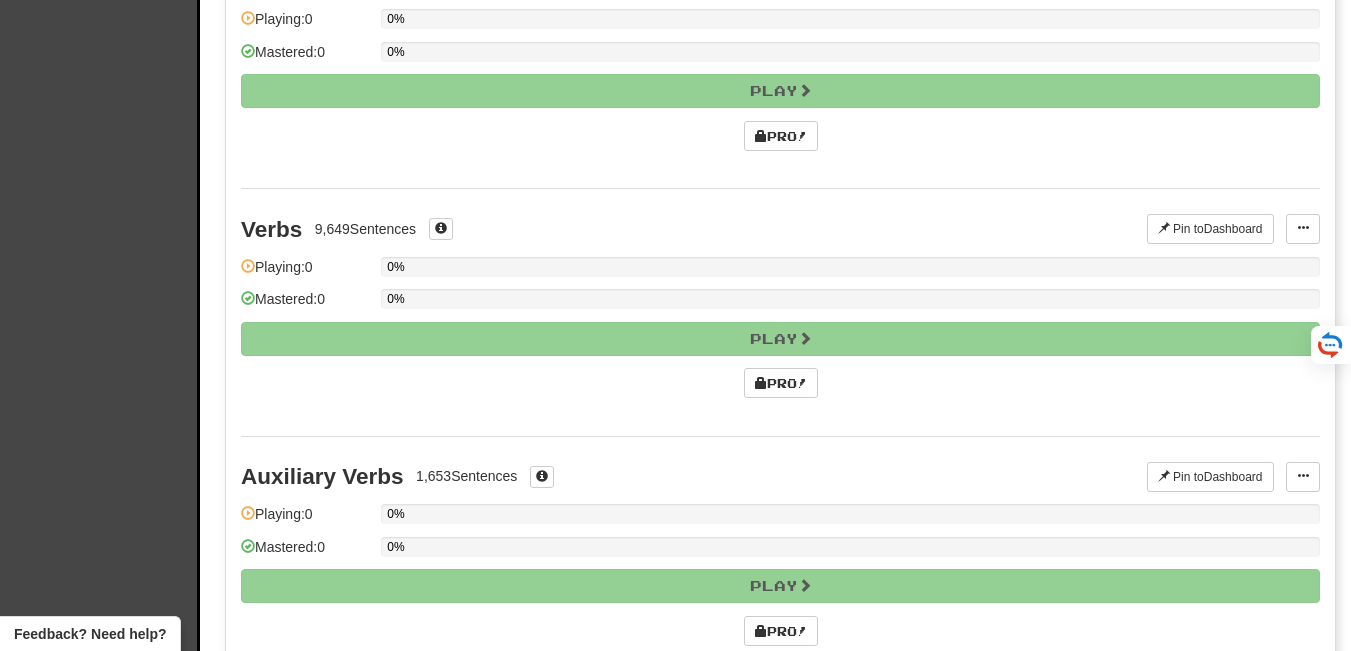 scroll, scrollTop: 1136, scrollLeft: 0, axis: vertical 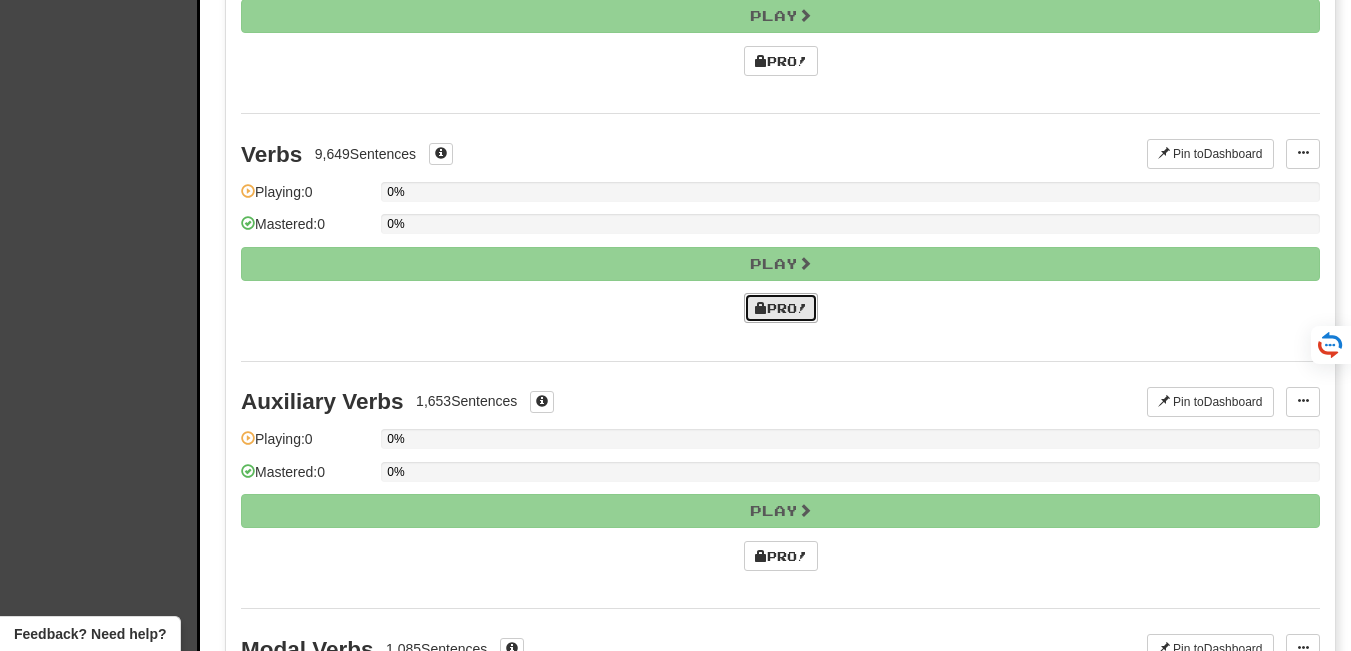 click on "Pro!" at bounding box center (781, 308) 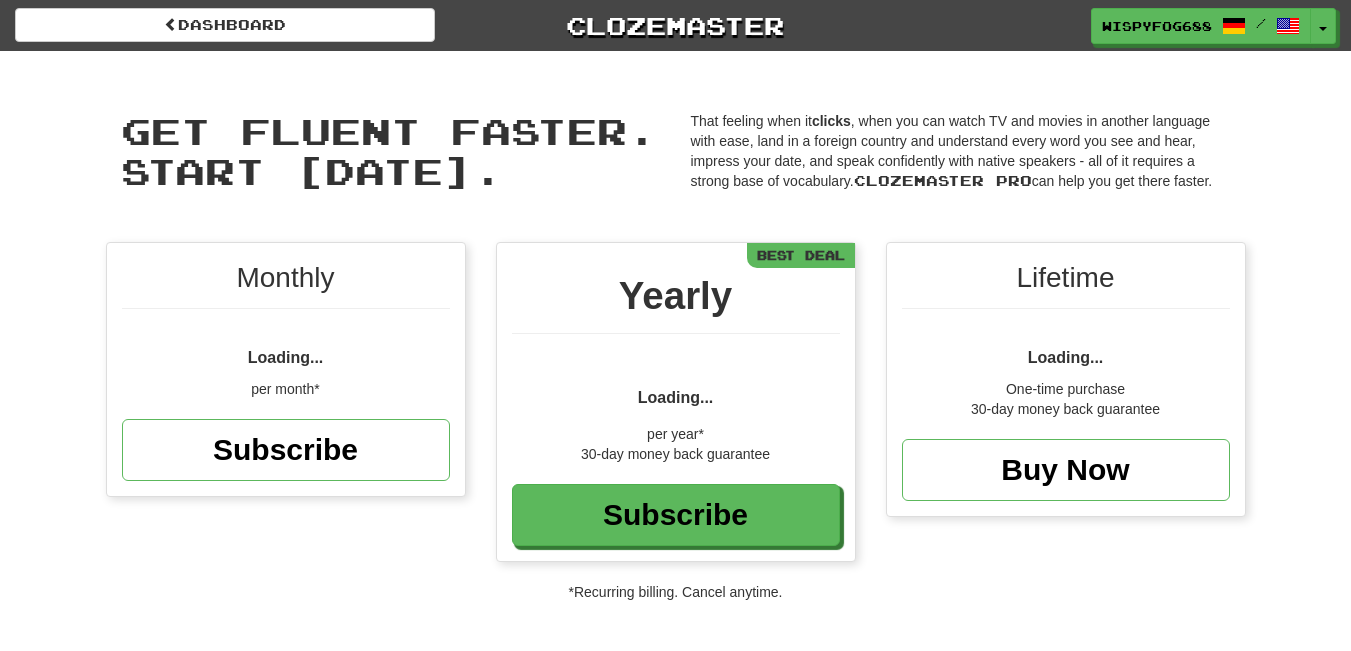 scroll, scrollTop: 0, scrollLeft: 0, axis: both 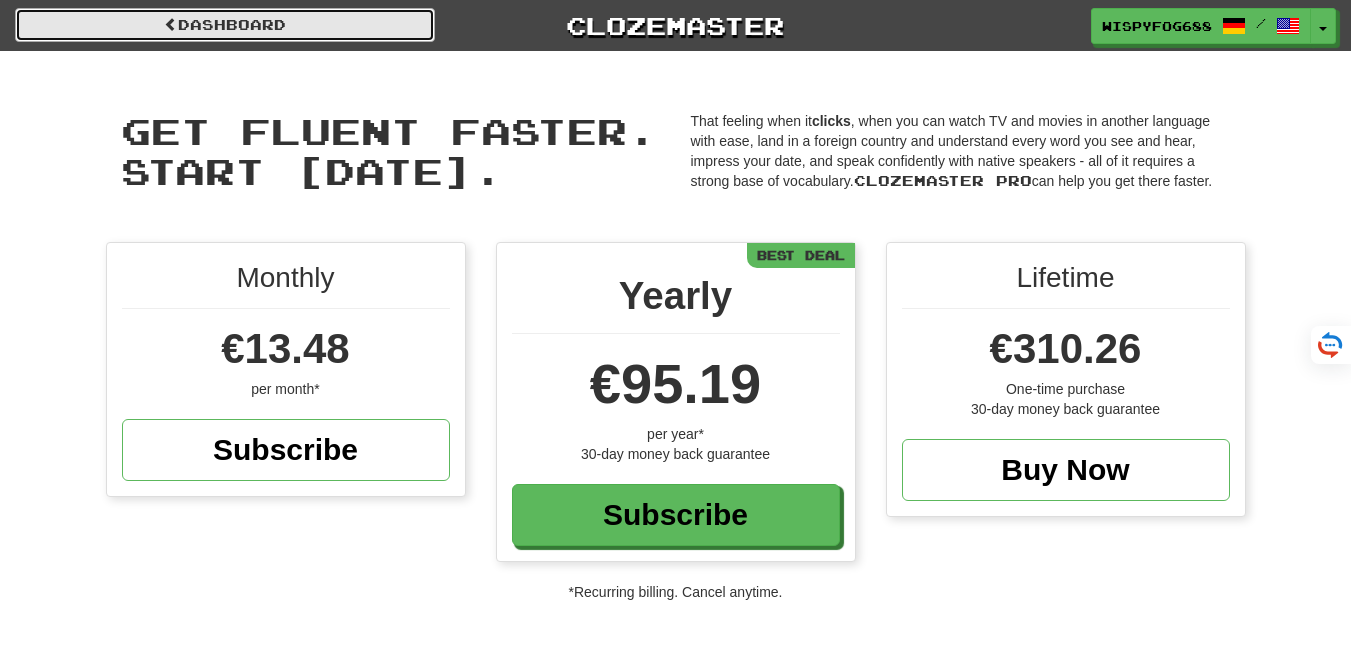 click on "Dashboard" at bounding box center [225, 25] 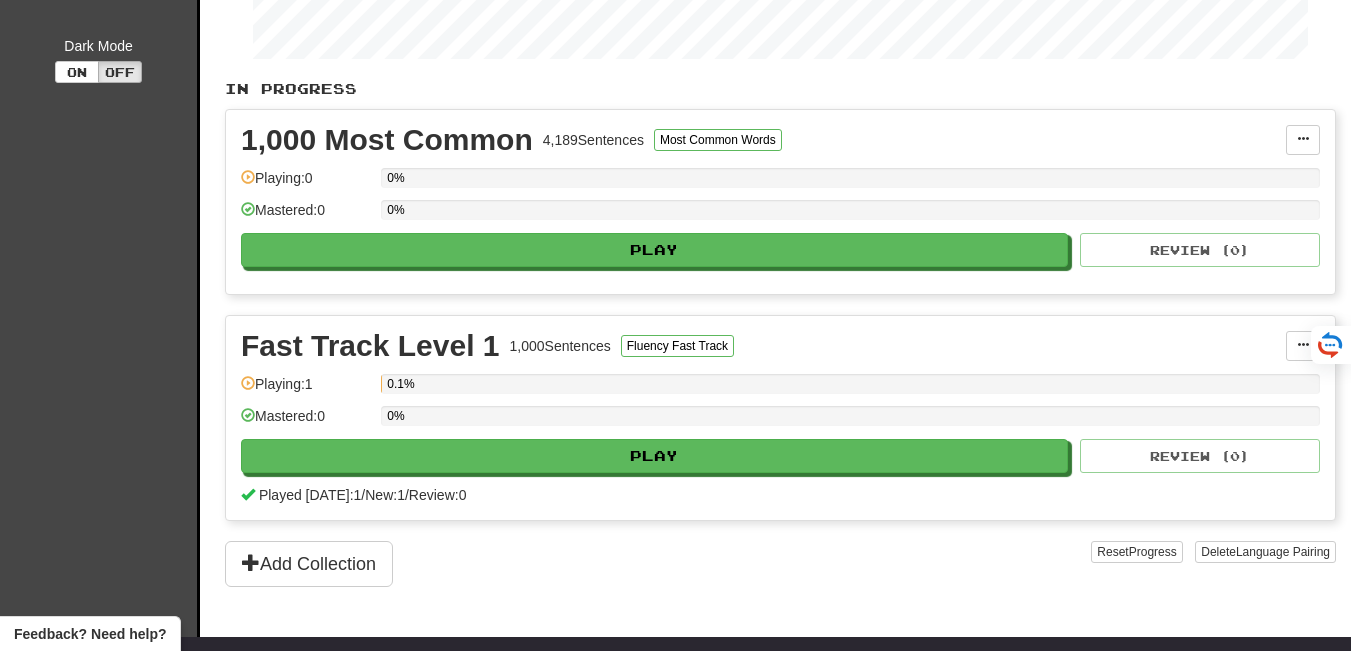 scroll, scrollTop: 348, scrollLeft: 0, axis: vertical 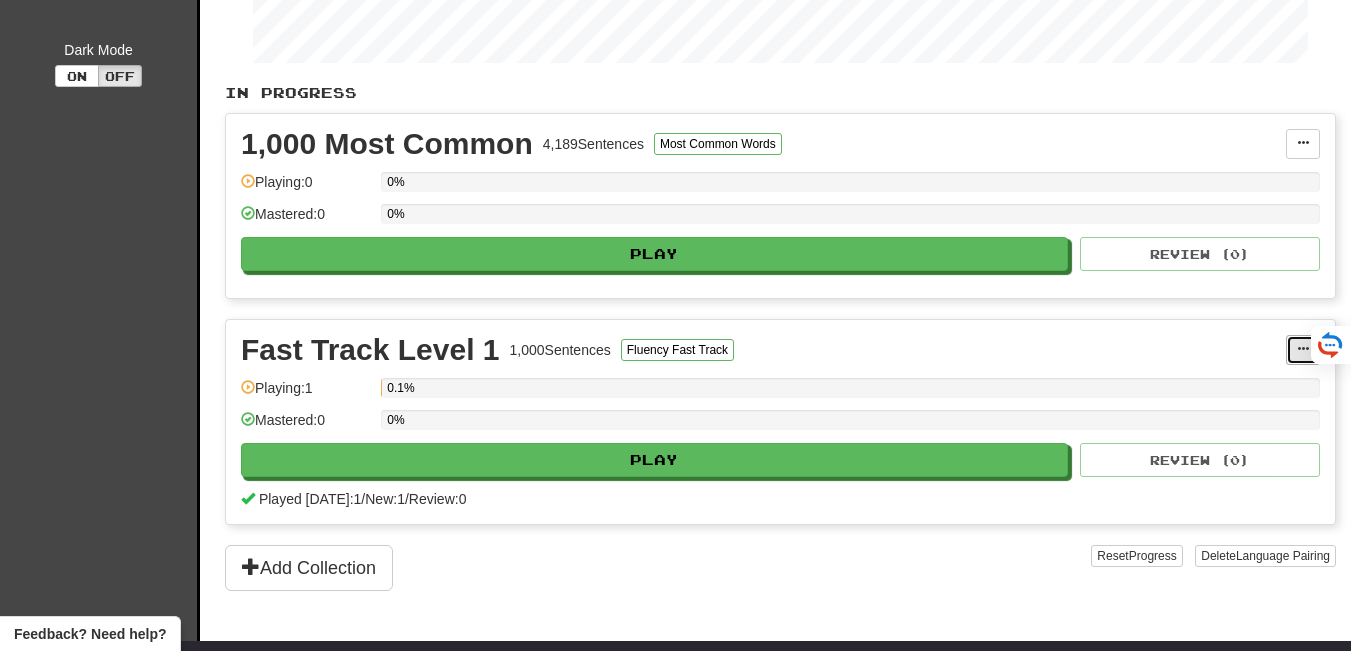 click at bounding box center (1303, 350) 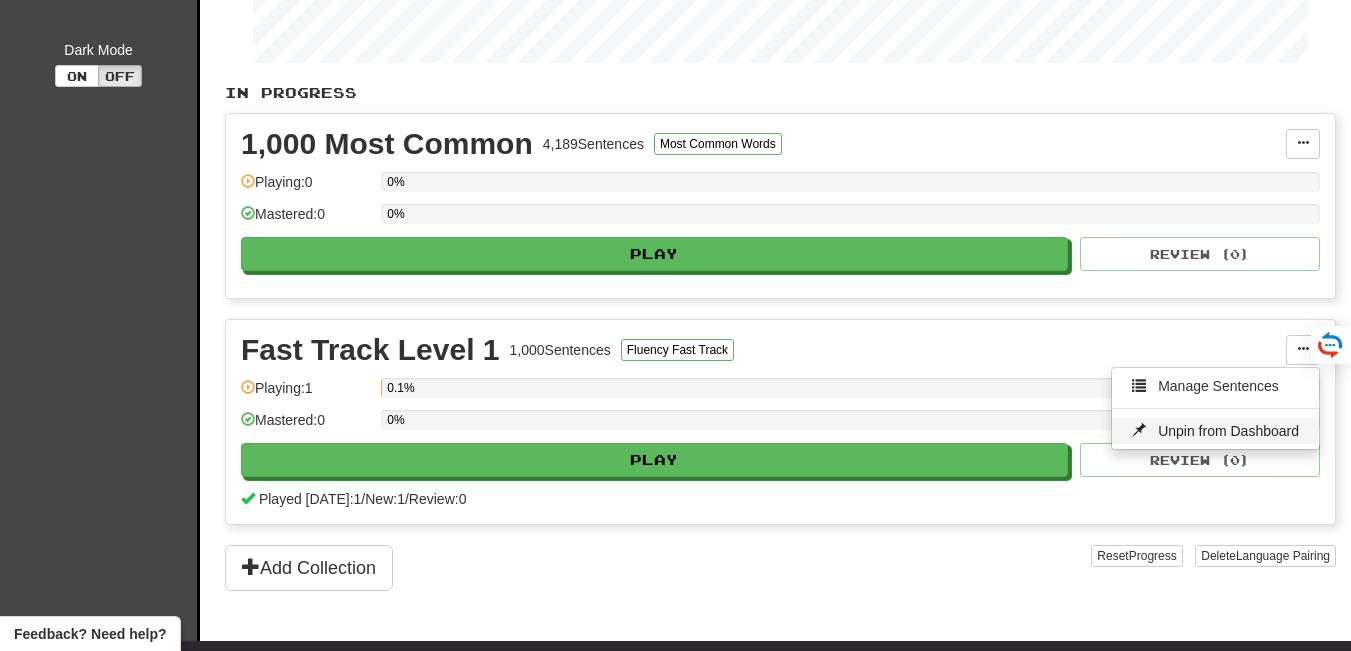 click on "Unpin from Dashboard" at bounding box center (1228, 431) 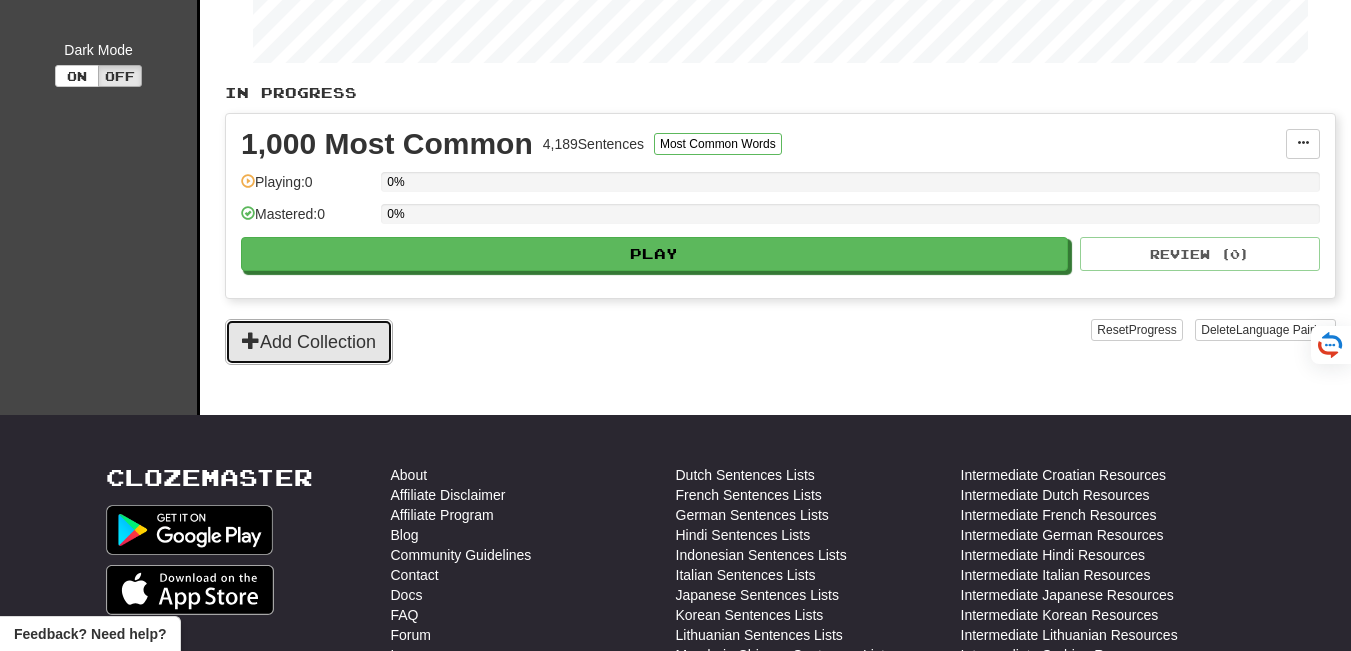 click on "Add Collection" at bounding box center [309, 342] 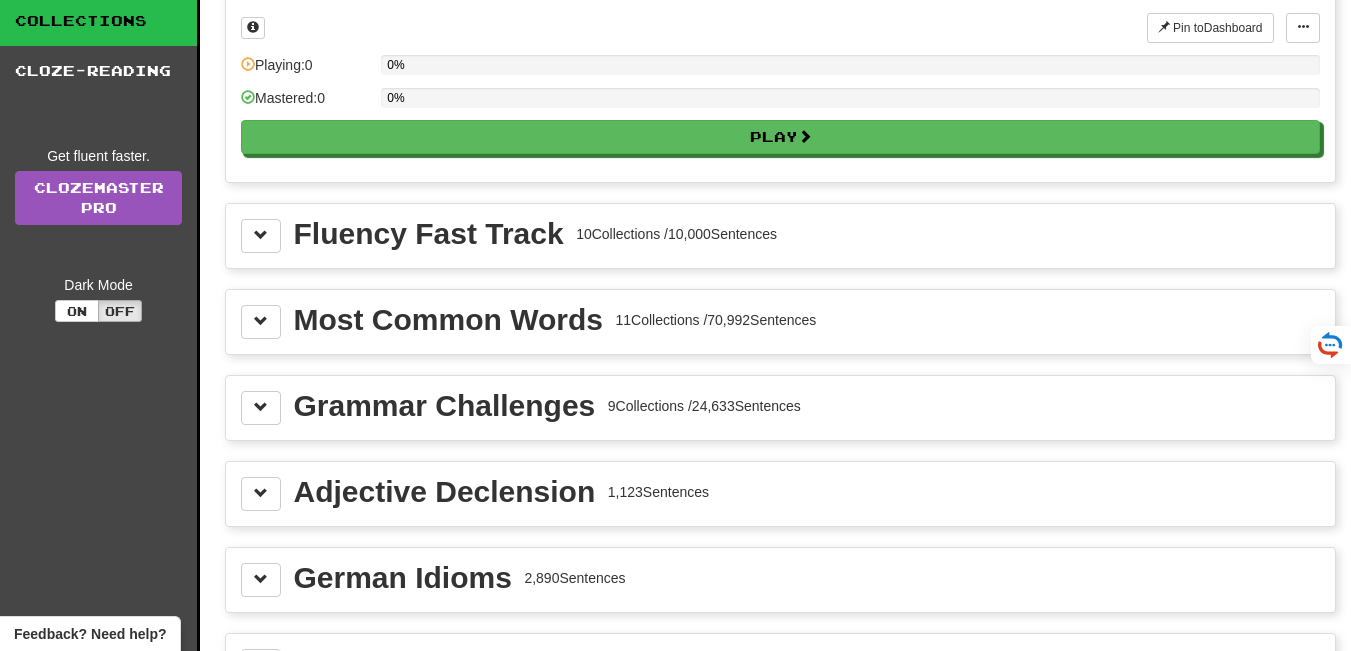 scroll, scrollTop: 133, scrollLeft: 0, axis: vertical 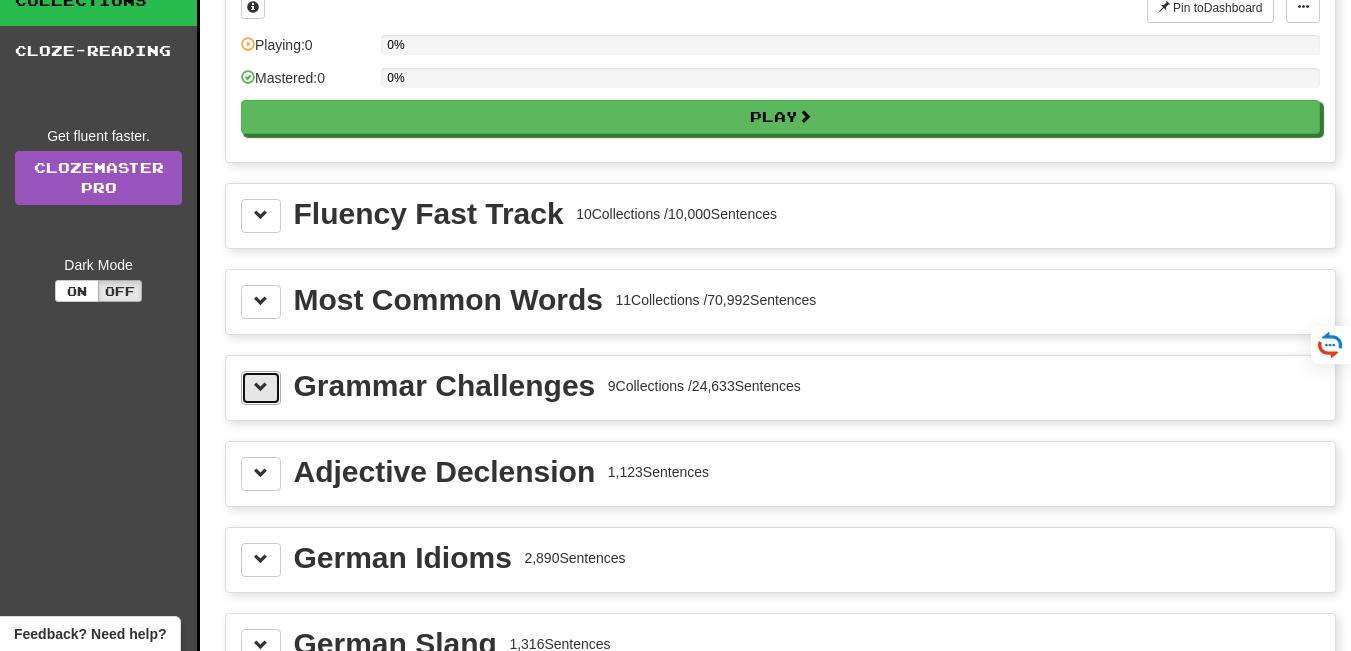 click at bounding box center (261, 388) 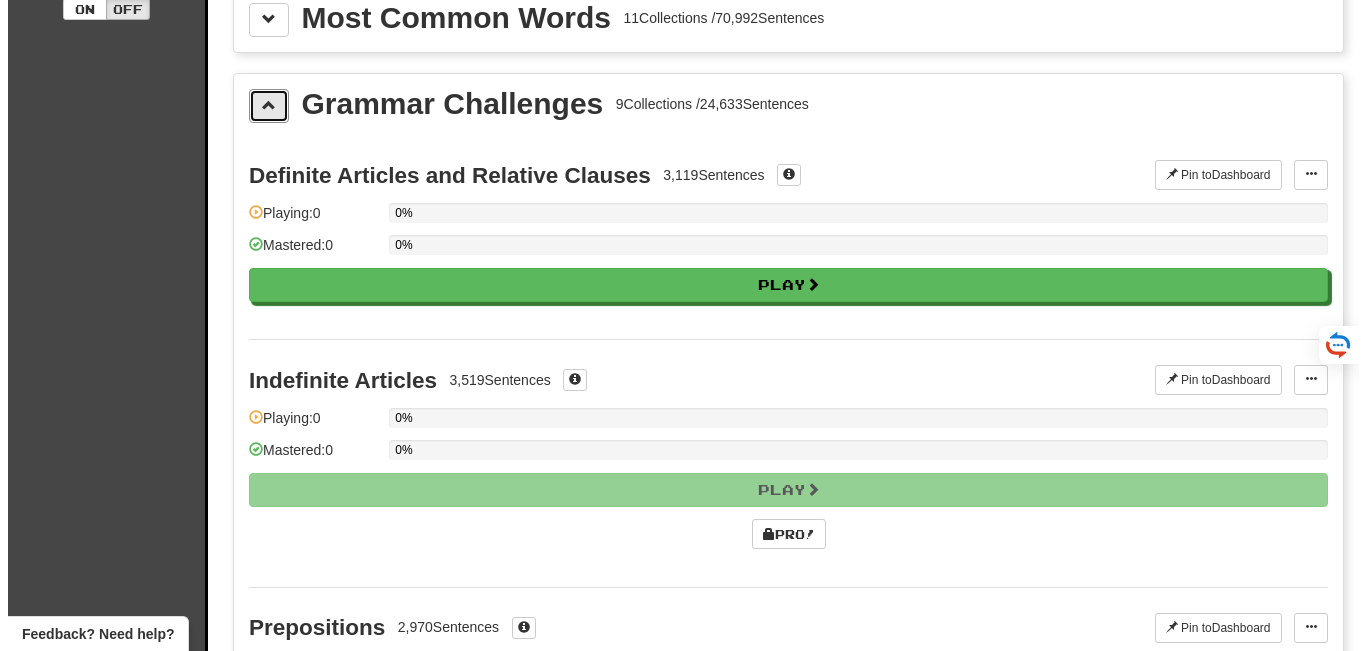 scroll, scrollTop: 417, scrollLeft: 0, axis: vertical 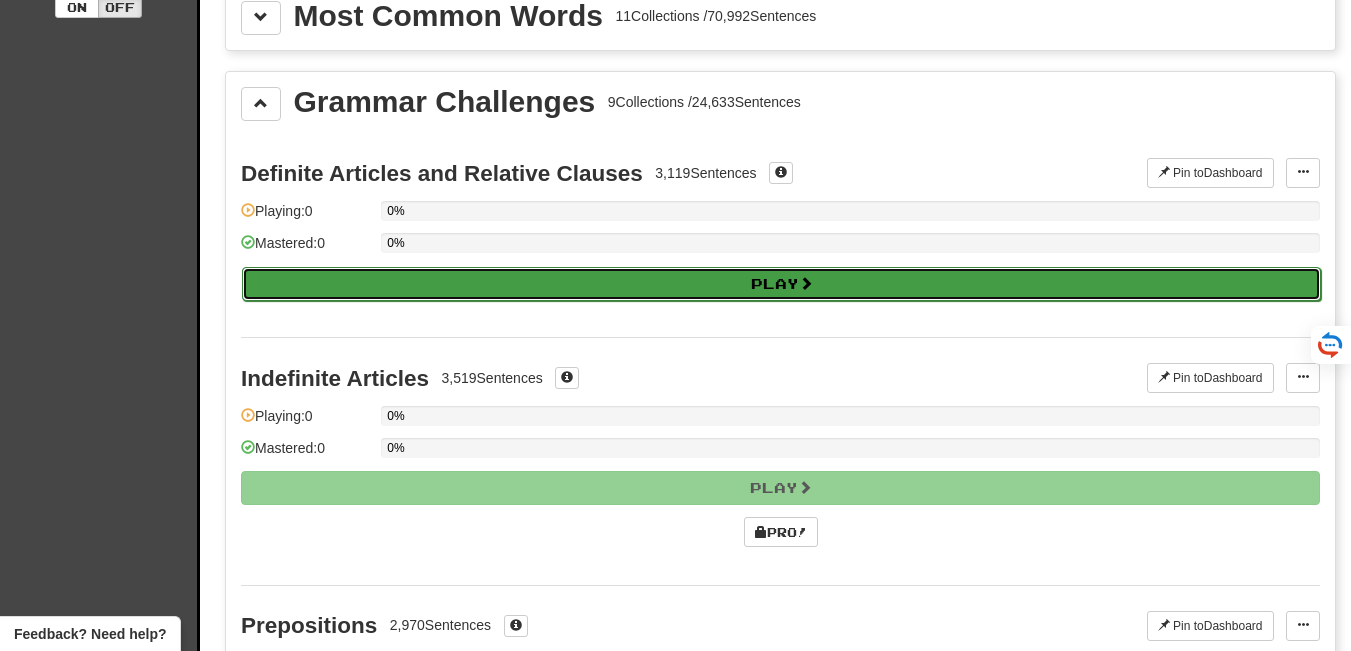 click on "Play" at bounding box center [781, 284] 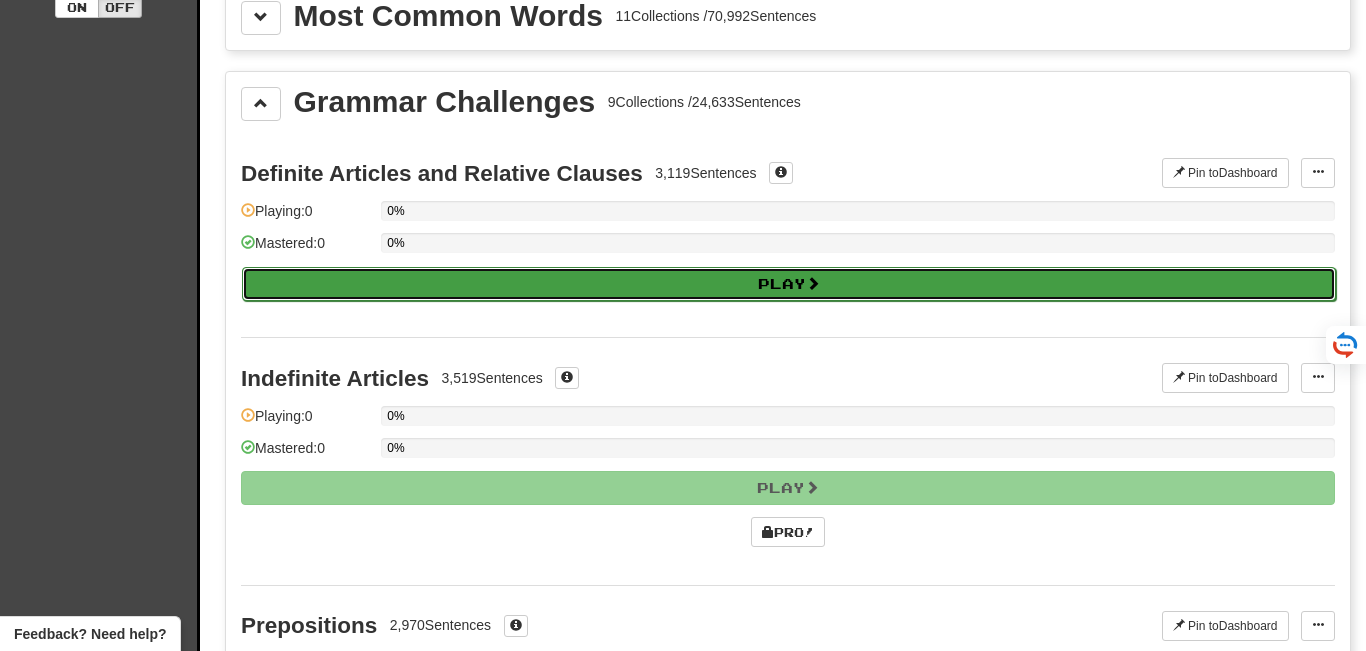 select on "**" 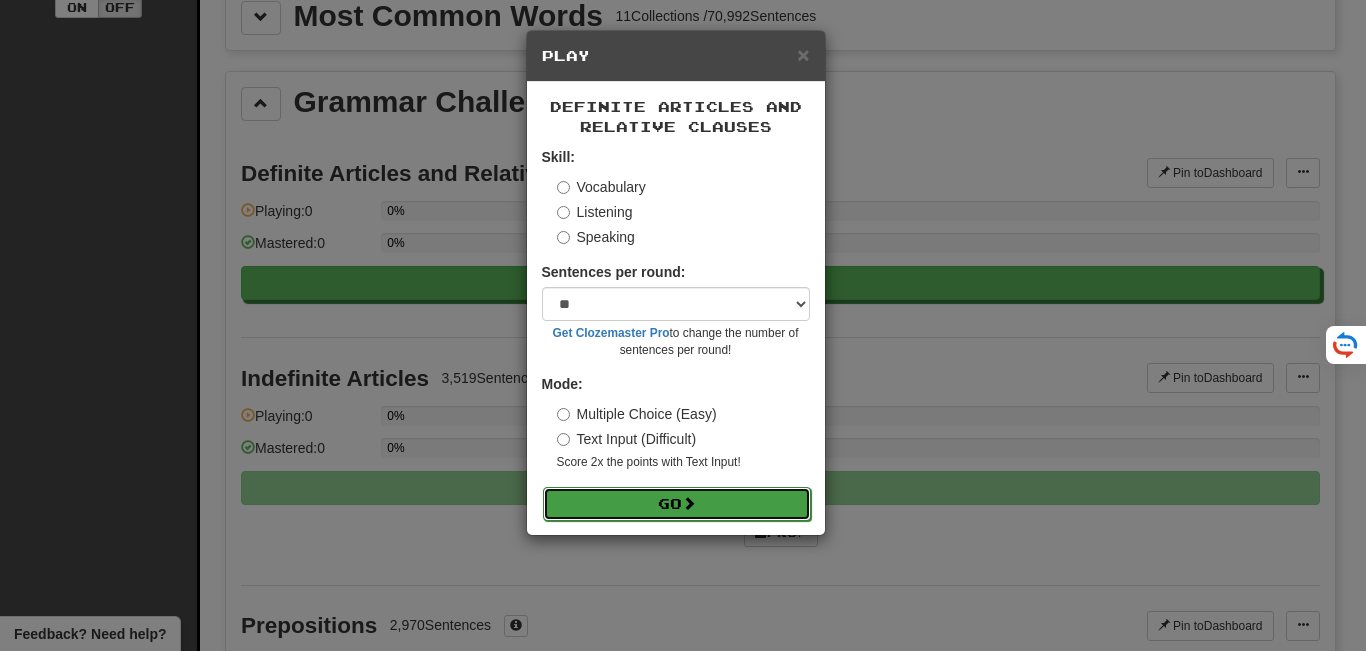click on "Go" at bounding box center [677, 504] 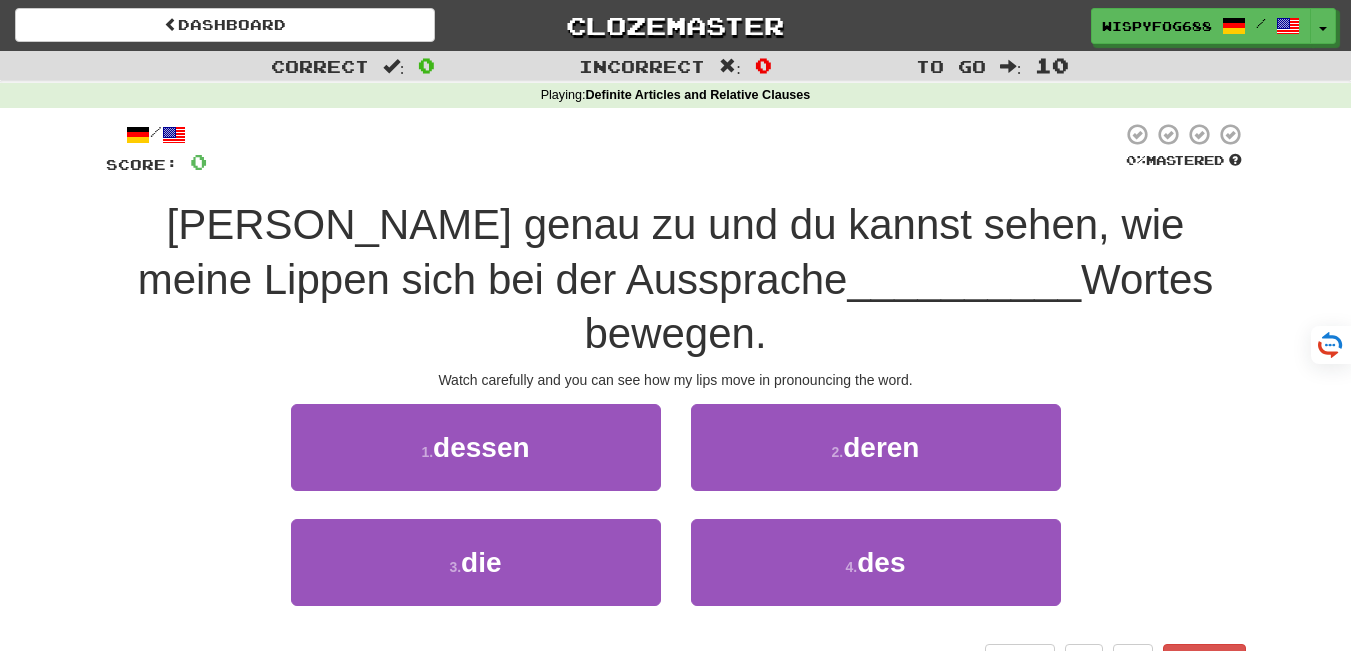scroll, scrollTop: 0, scrollLeft: 0, axis: both 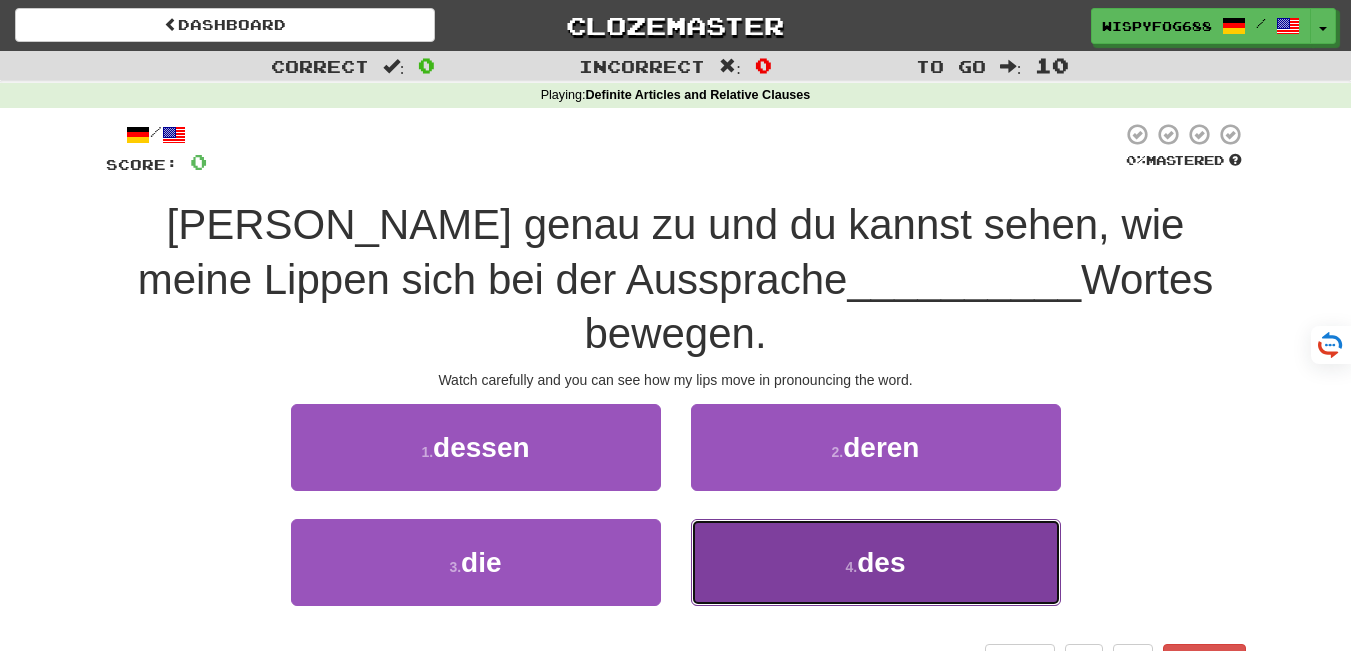 click on "4 .  des" at bounding box center [876, 562] 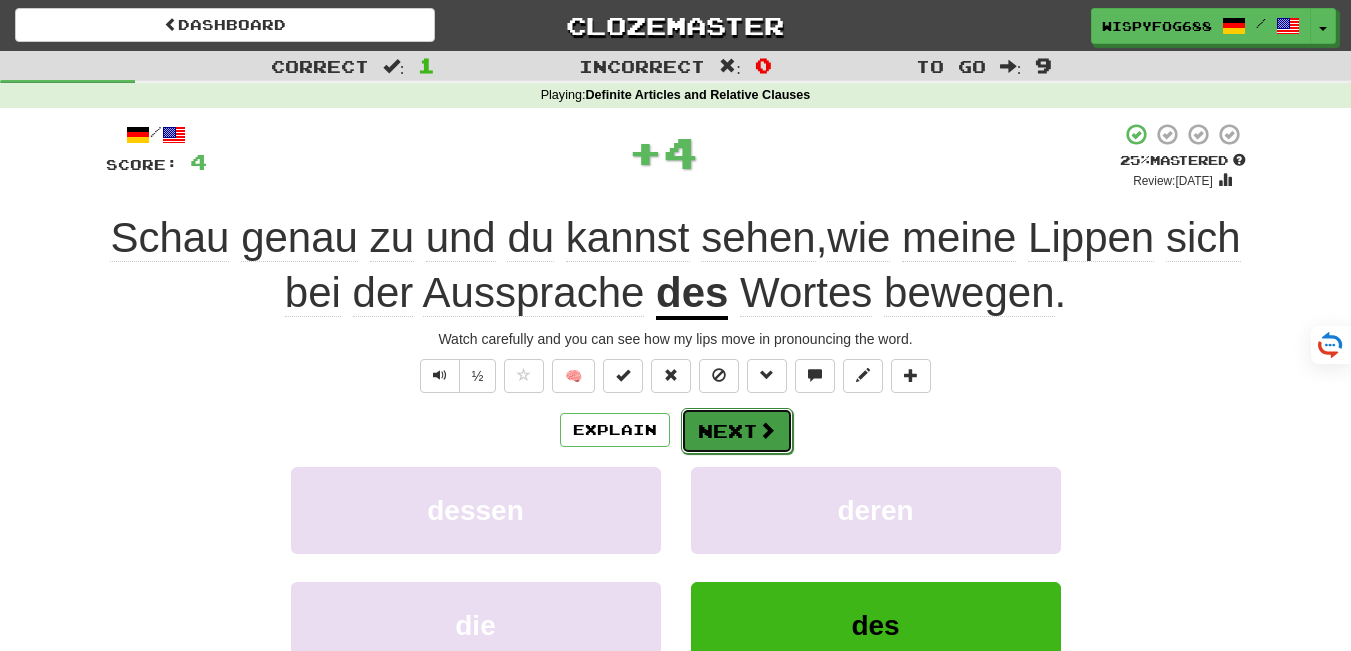 click on "Next" at bounding box center (737, 431) 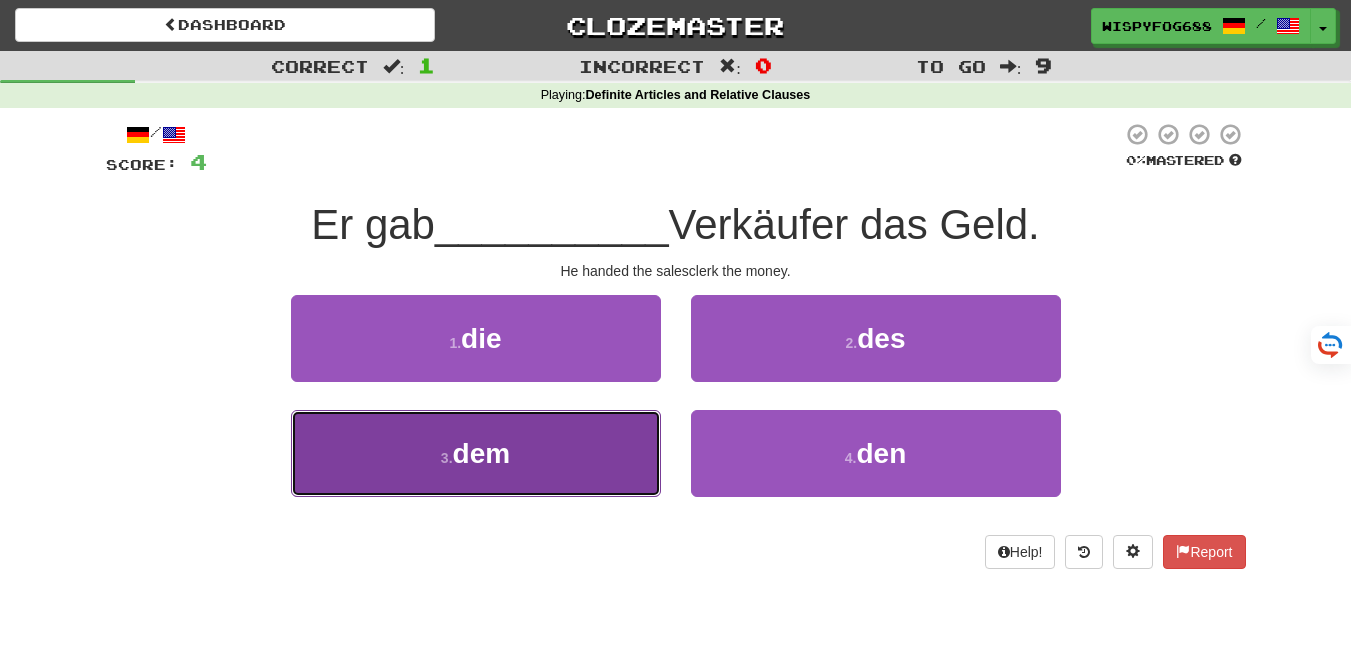 click on "3 ." at bounding box center [447, 458] 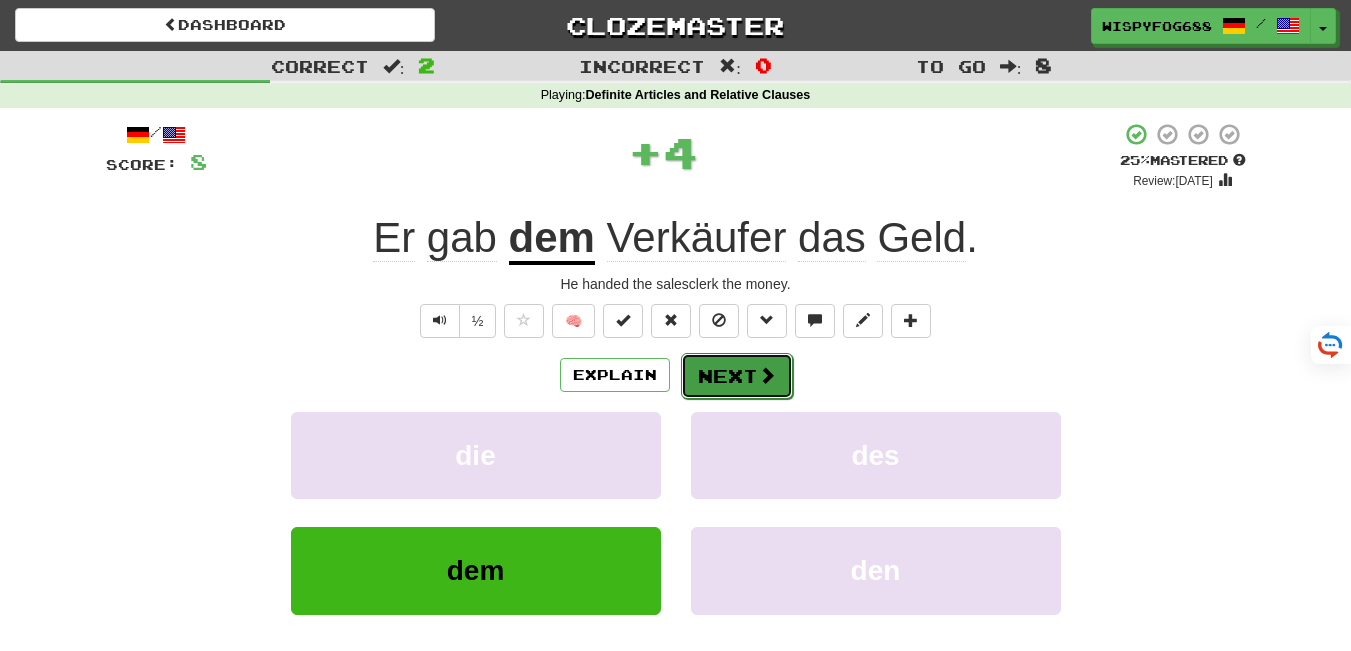 click on "Next" at bounding box center (737, 376) 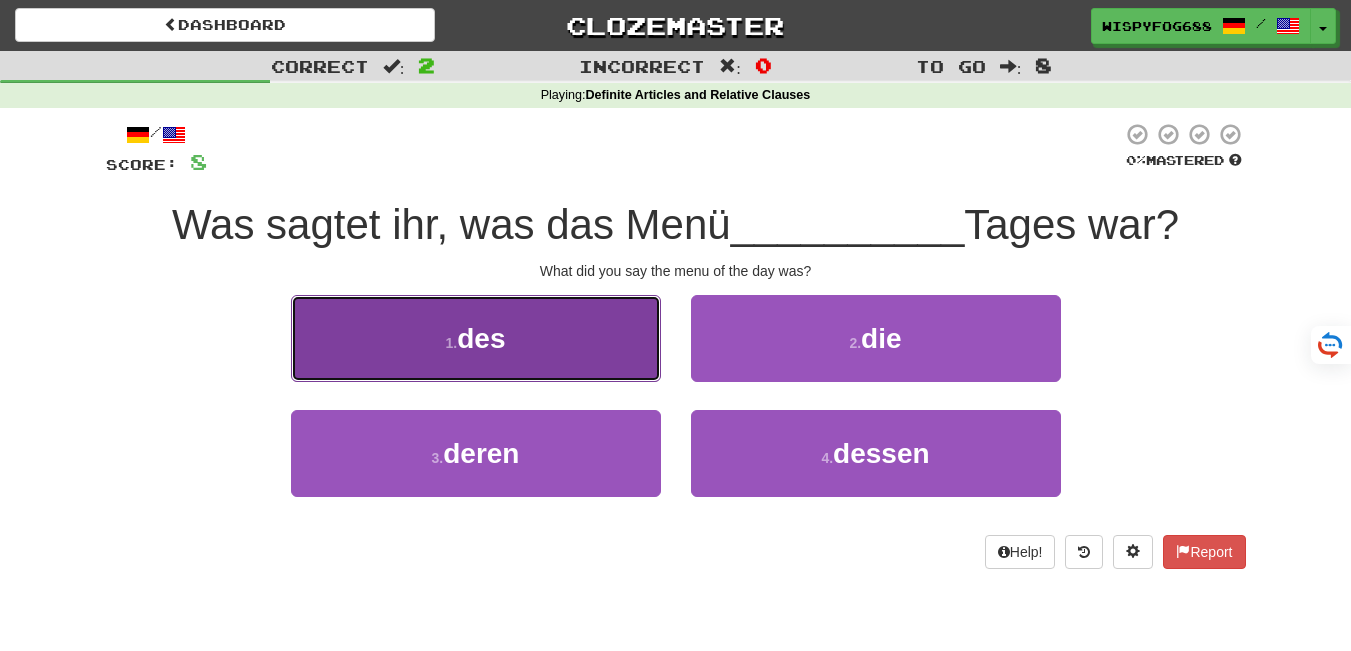 click on "1 .  des" at bounding box center (476, 338) 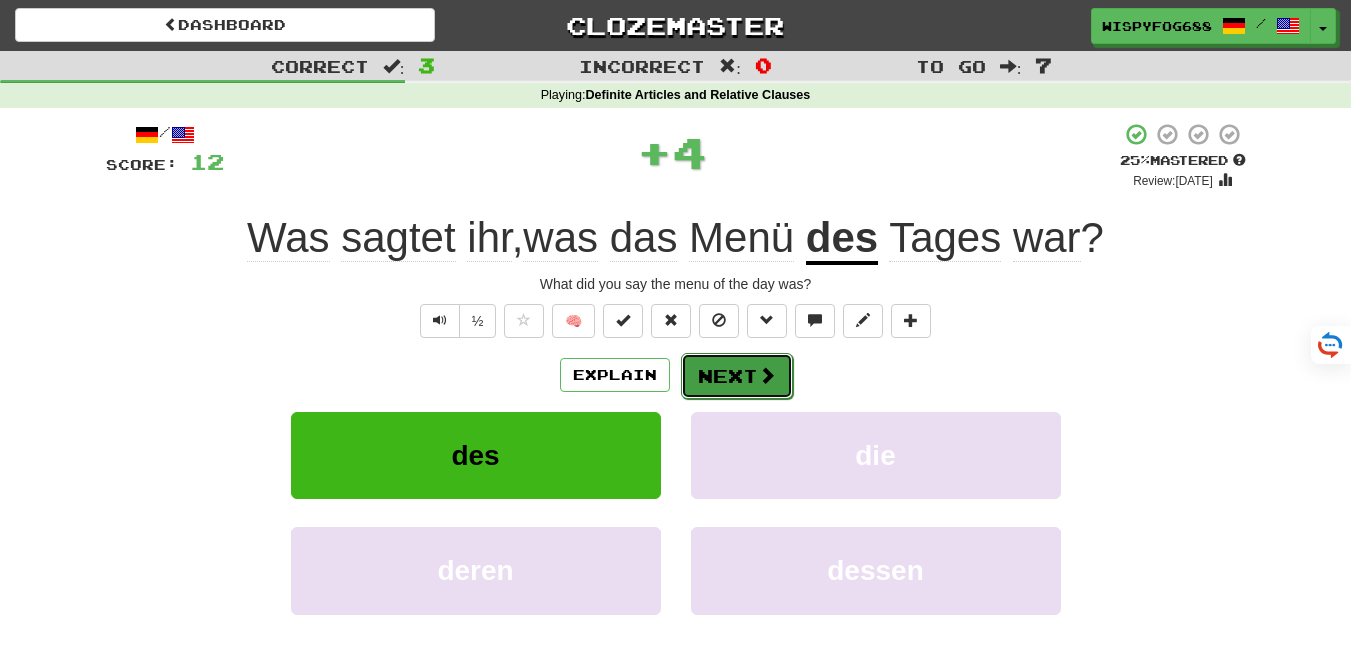 click on "Next" at bounding box center (737, 376) 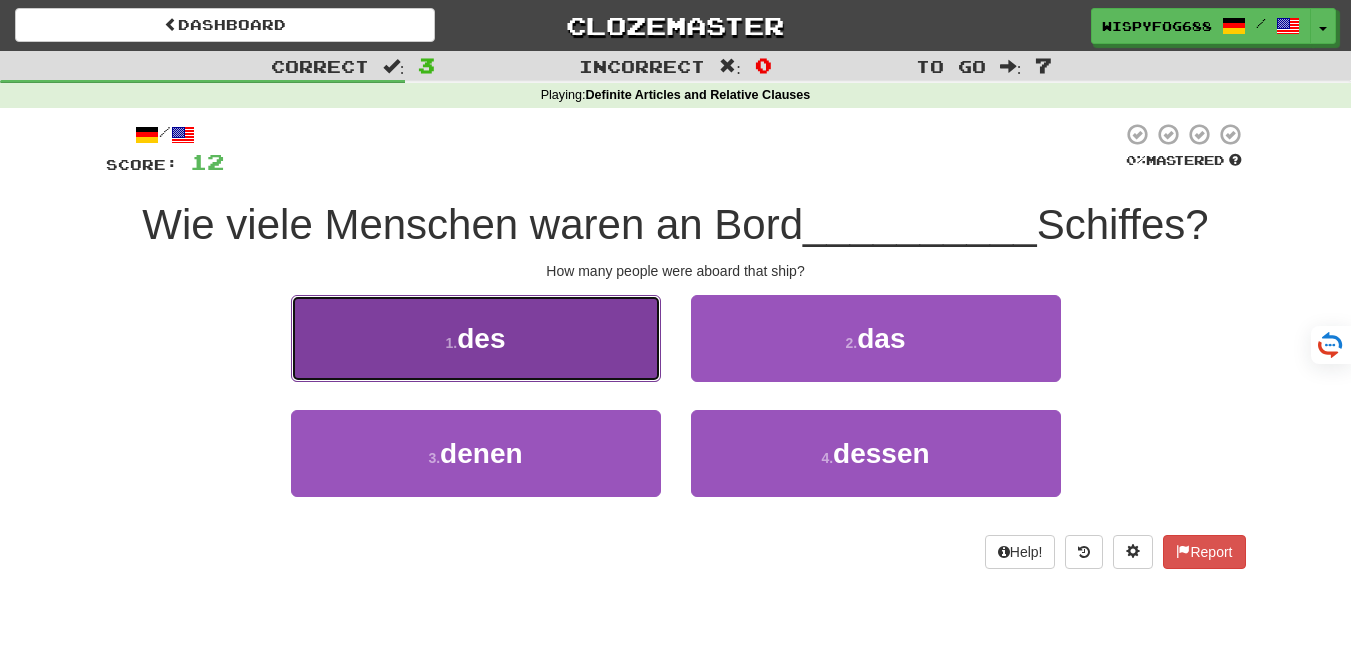 click on "1 .  des" at bounding box center (476, 338) 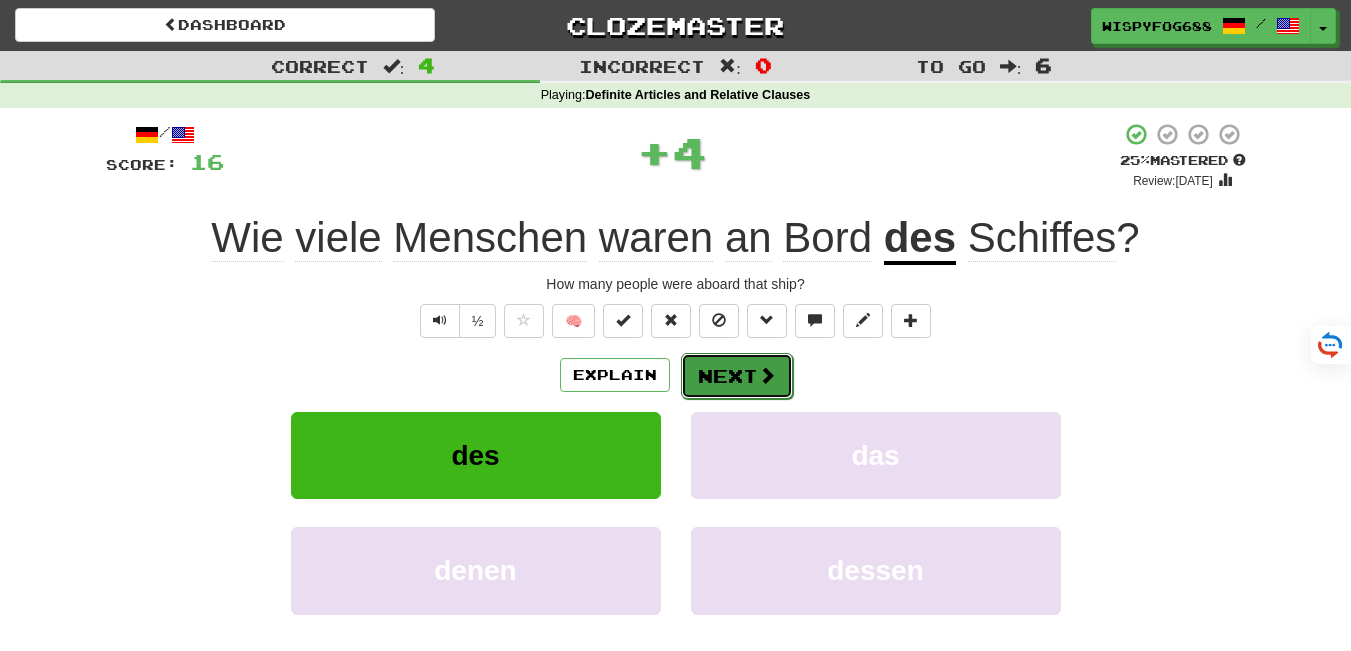 click at bounding box center (767, 375) 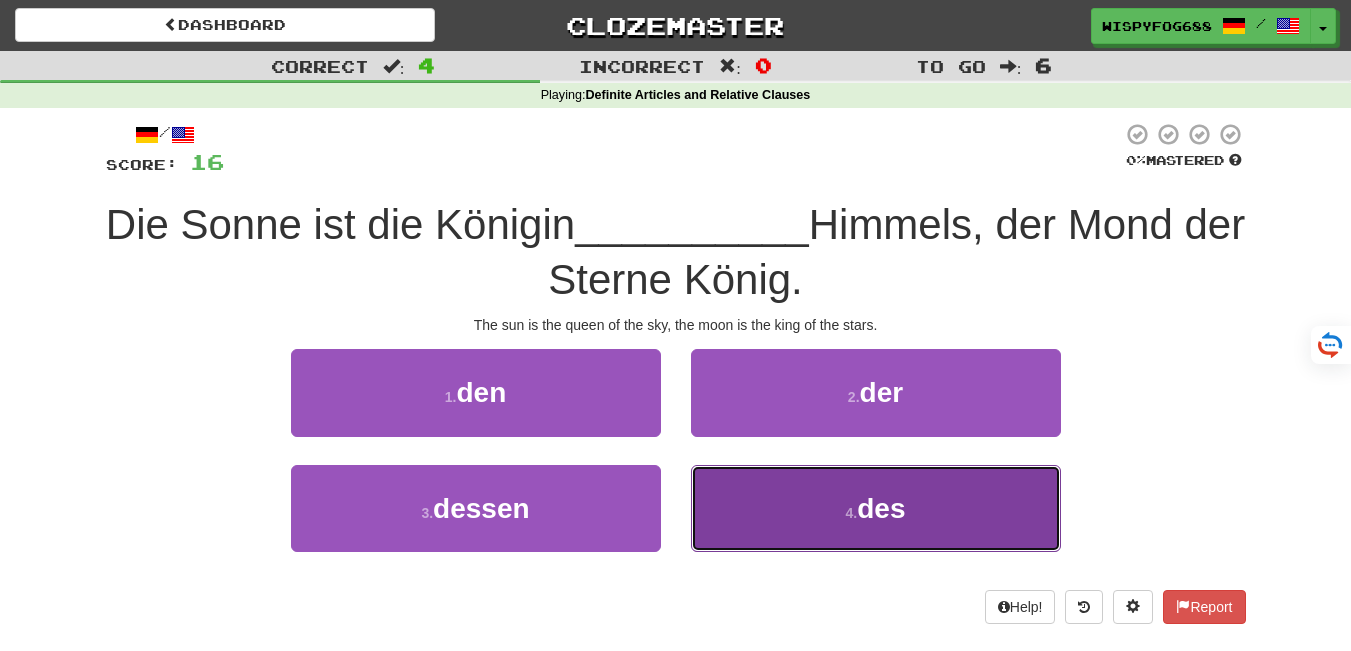 click on "4 .  des" at bounding box center (876, 508) 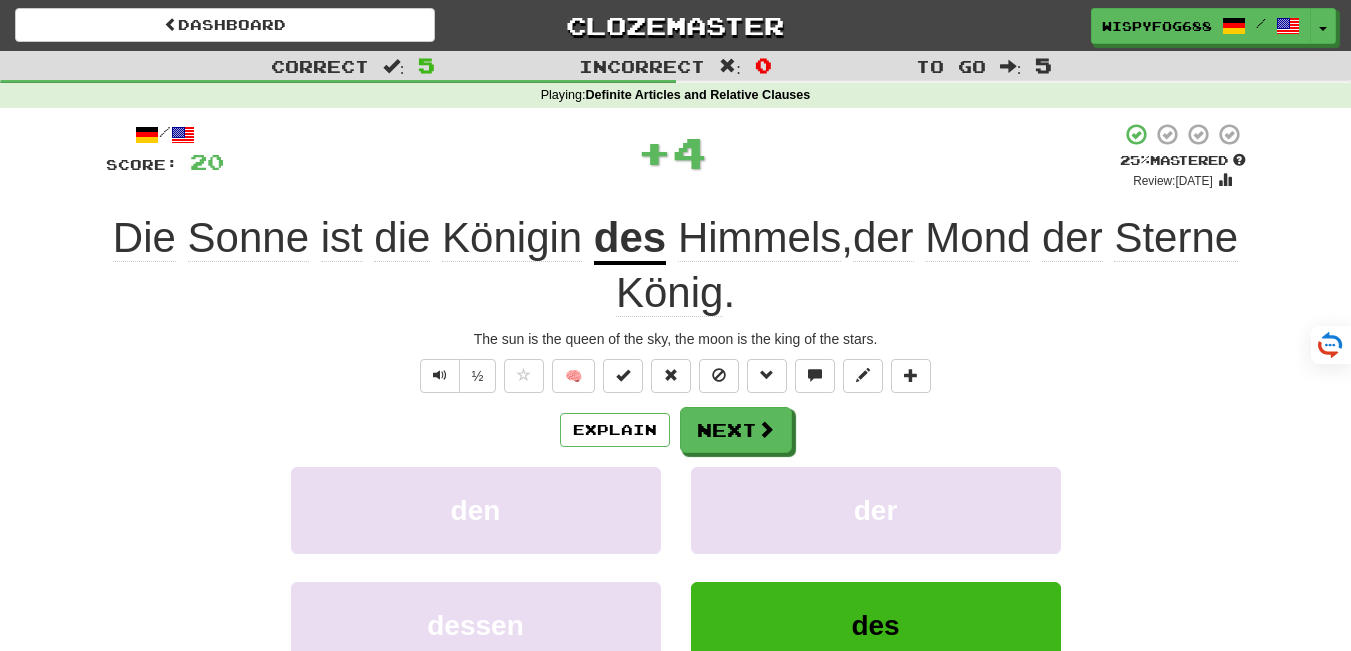 click on "Explain Next" at bounding box center [676, 430] 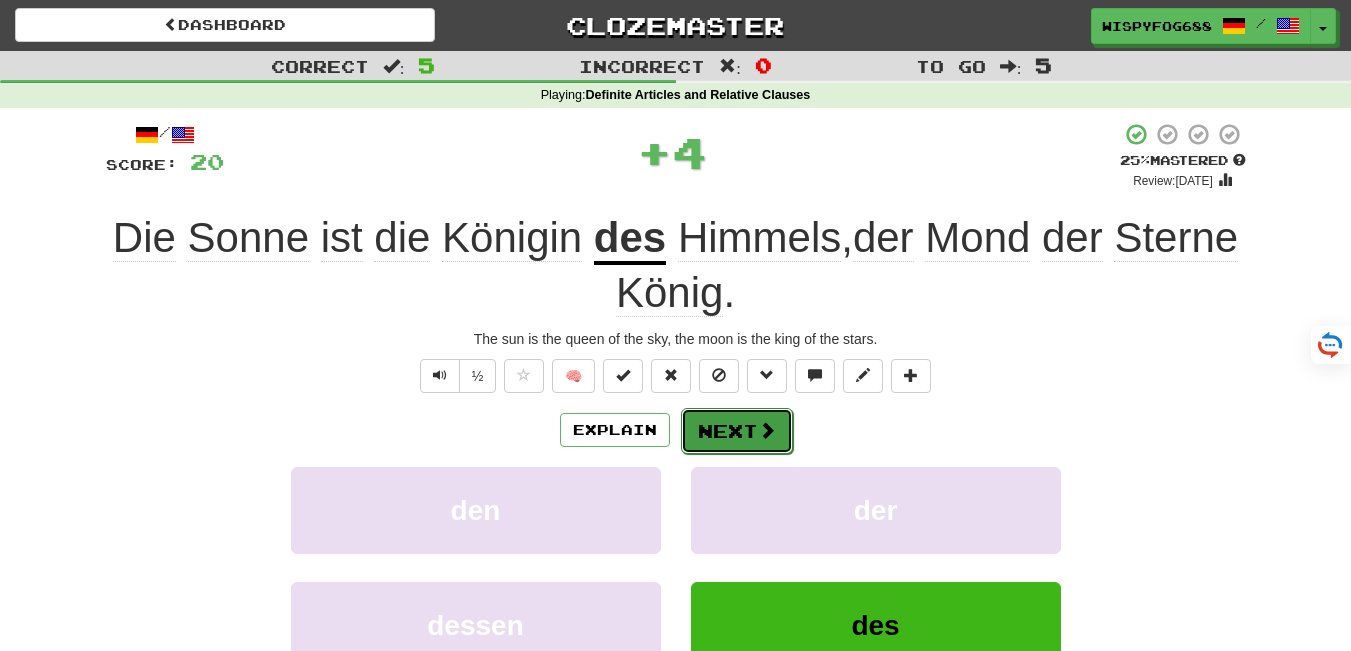 click on "Next" at bounding box center [737, 431] 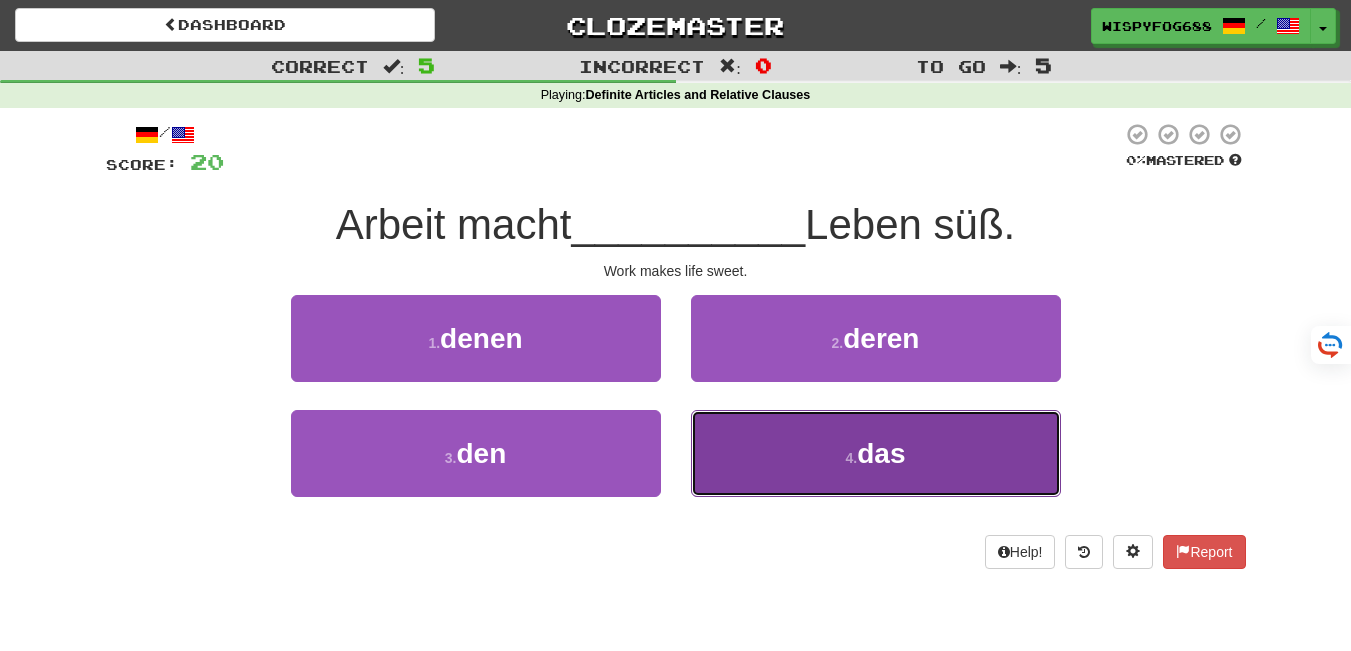 click on "4 .  das" at bounding box center [876, 453] 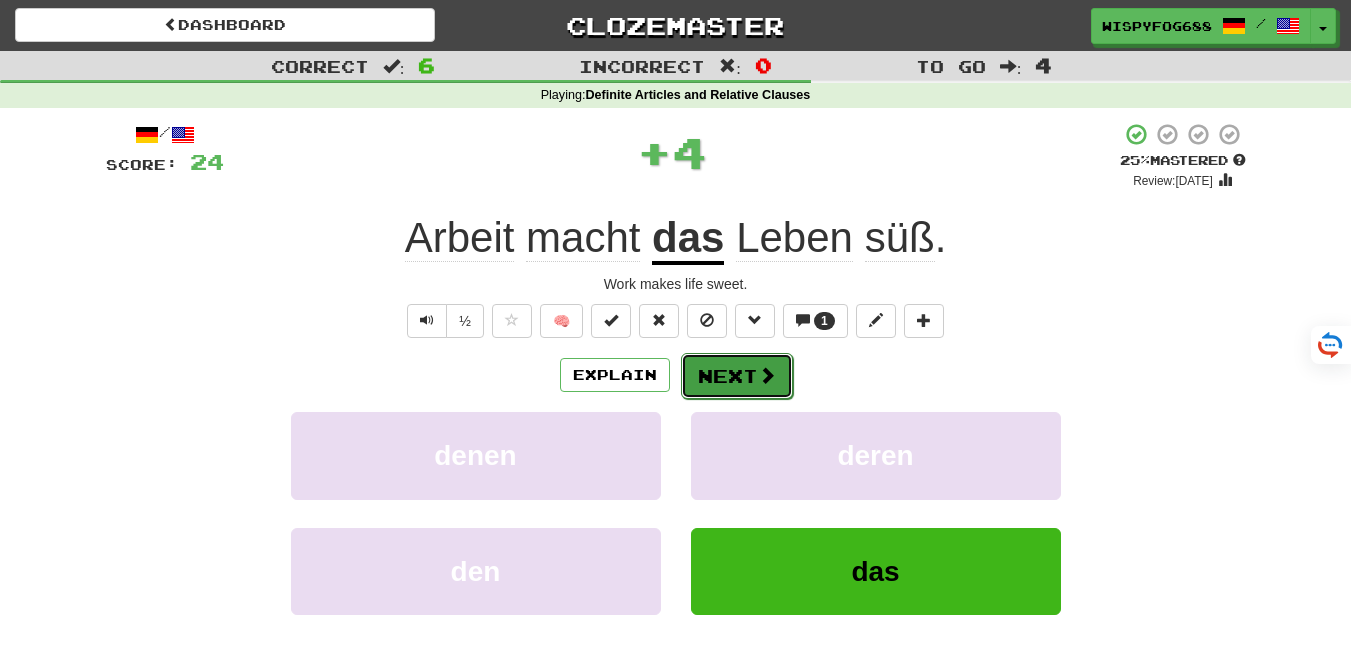 click on "Next" at bounding box center (737, 376) 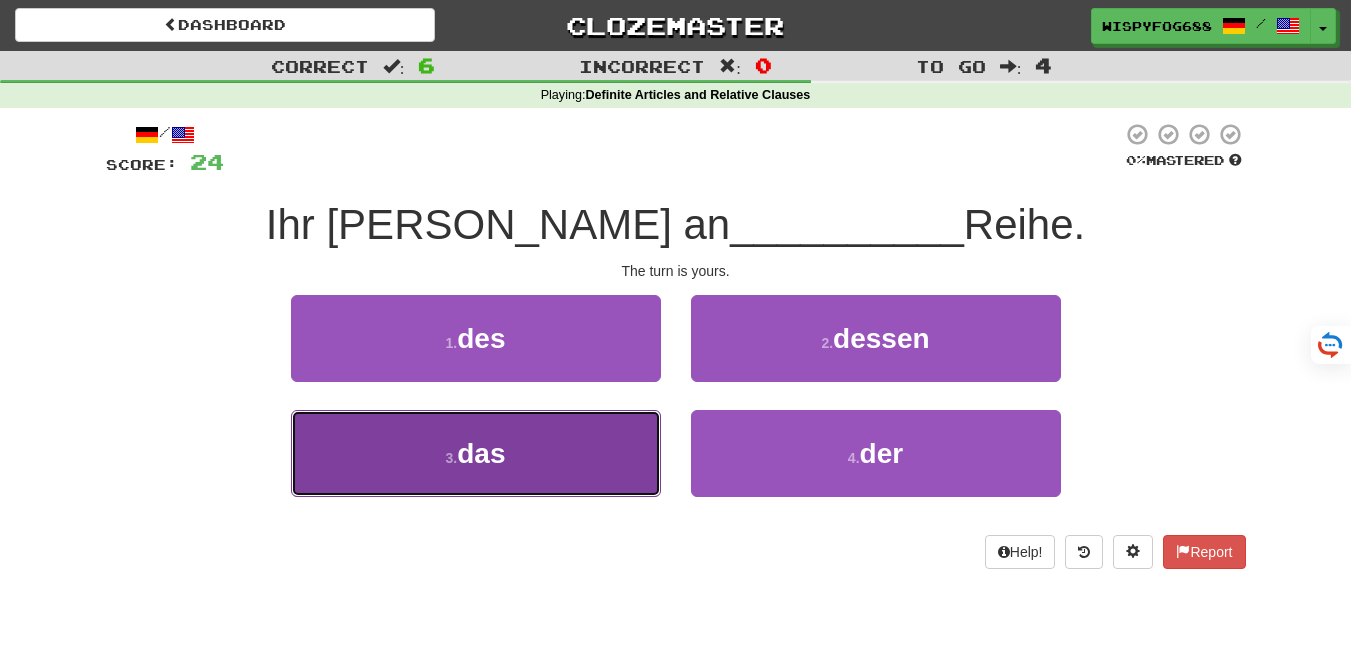 click on "3 .  das" at bounding box center [476, 453] 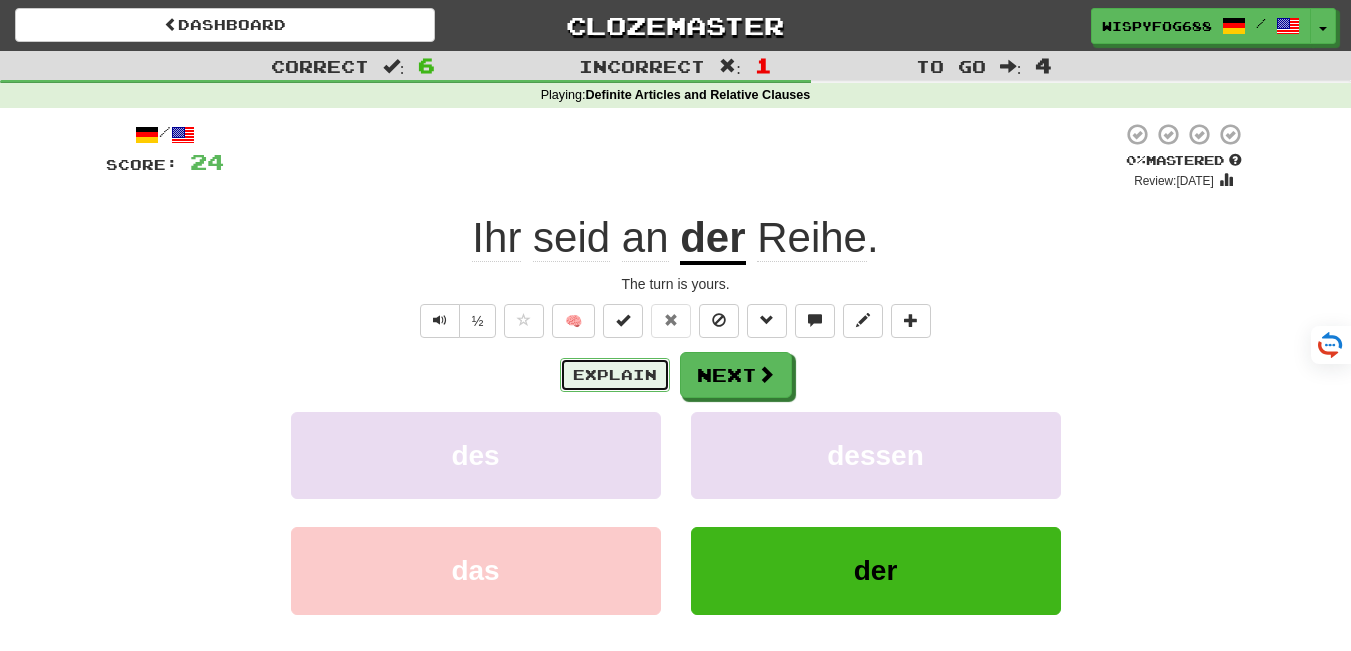click on "Explain" at bounding box center (615, 375) 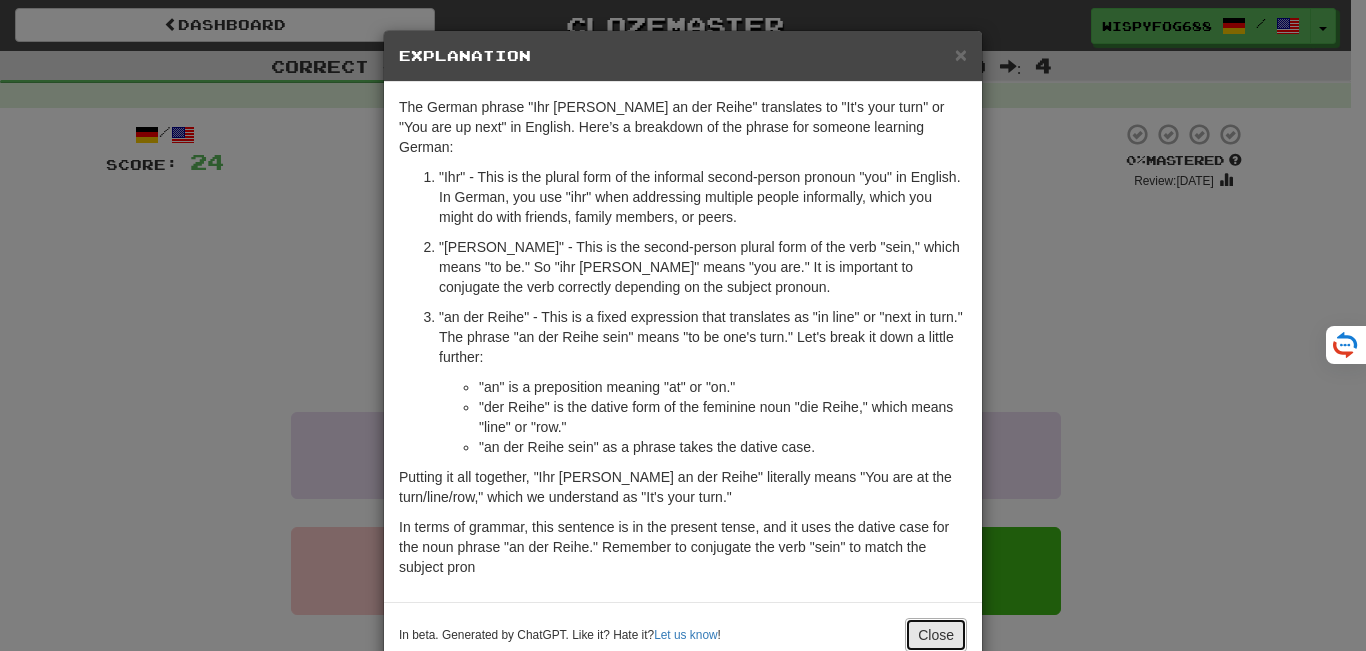 click on "Close" at bounding box center (936, 635) 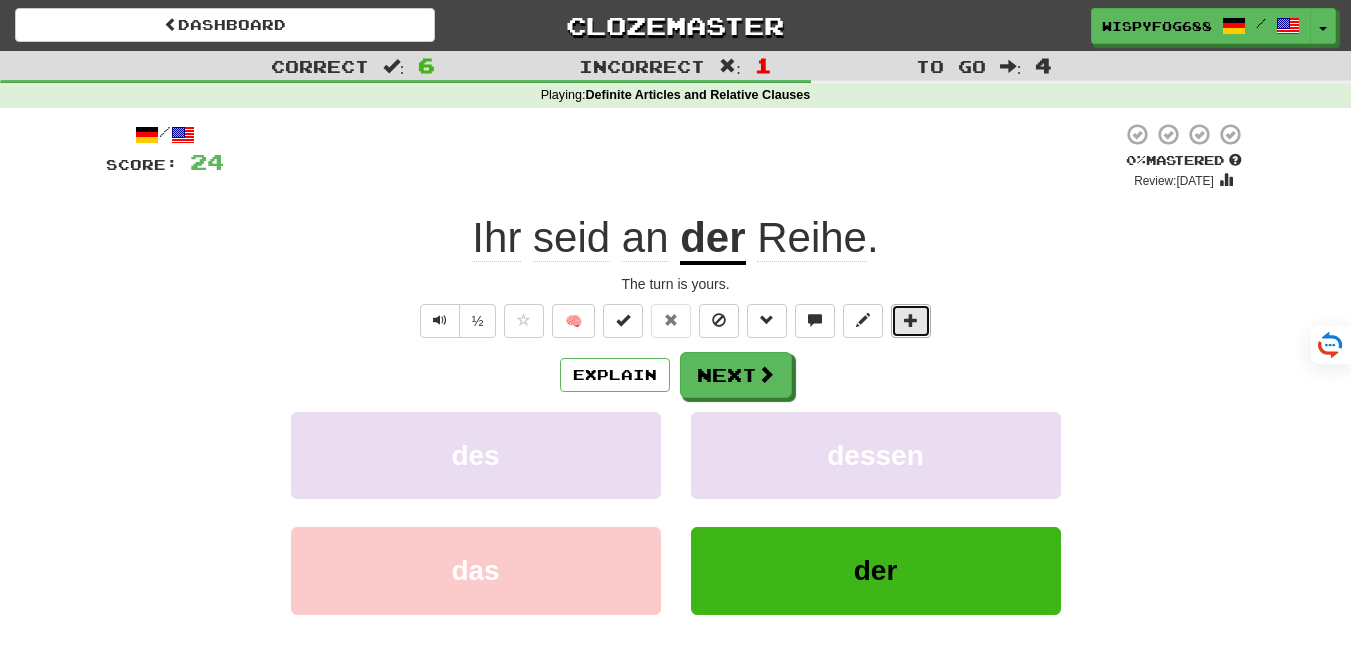 click at bounding box center [911, 320] 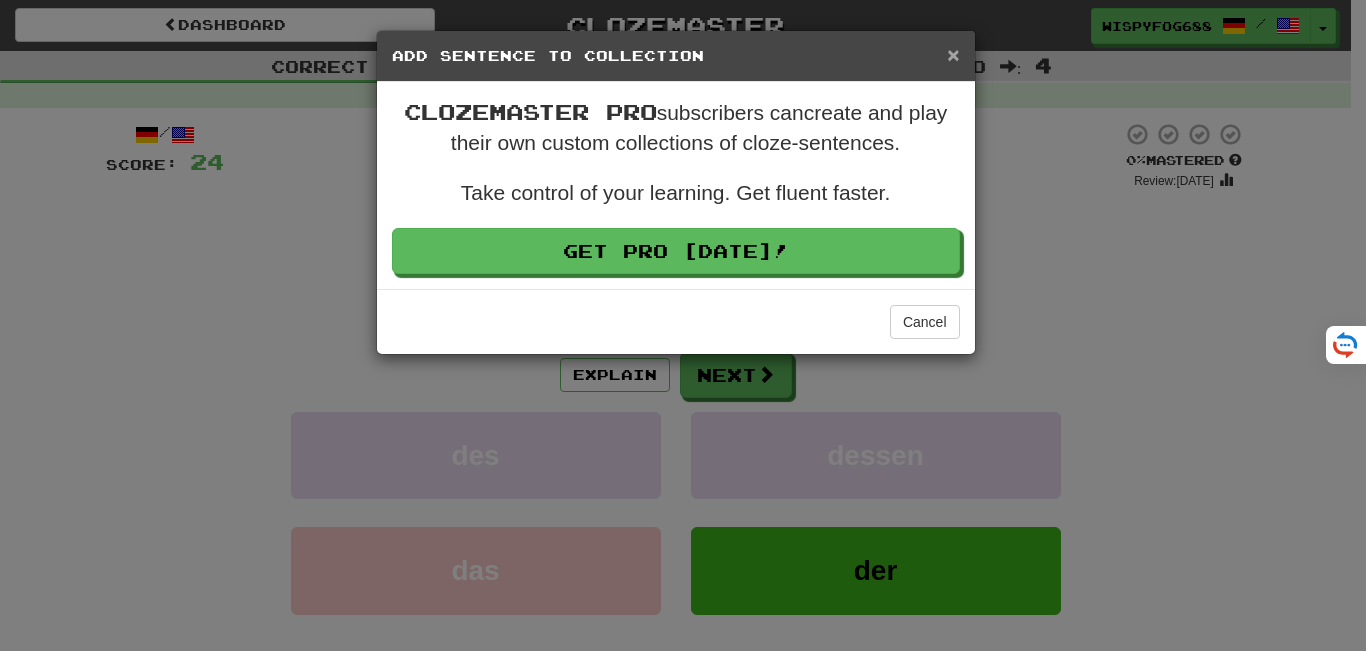 click on "×" at bounding box center [953, 54] 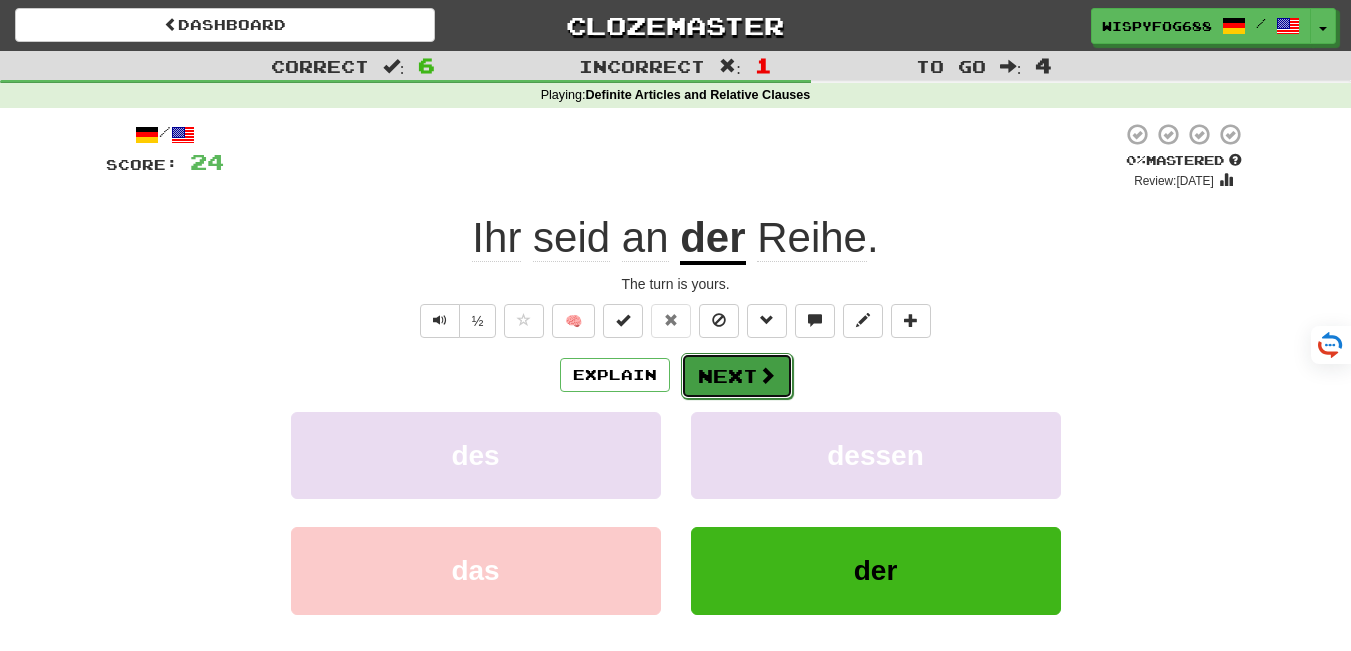 click on "Next" at bounding box center (737, 376) 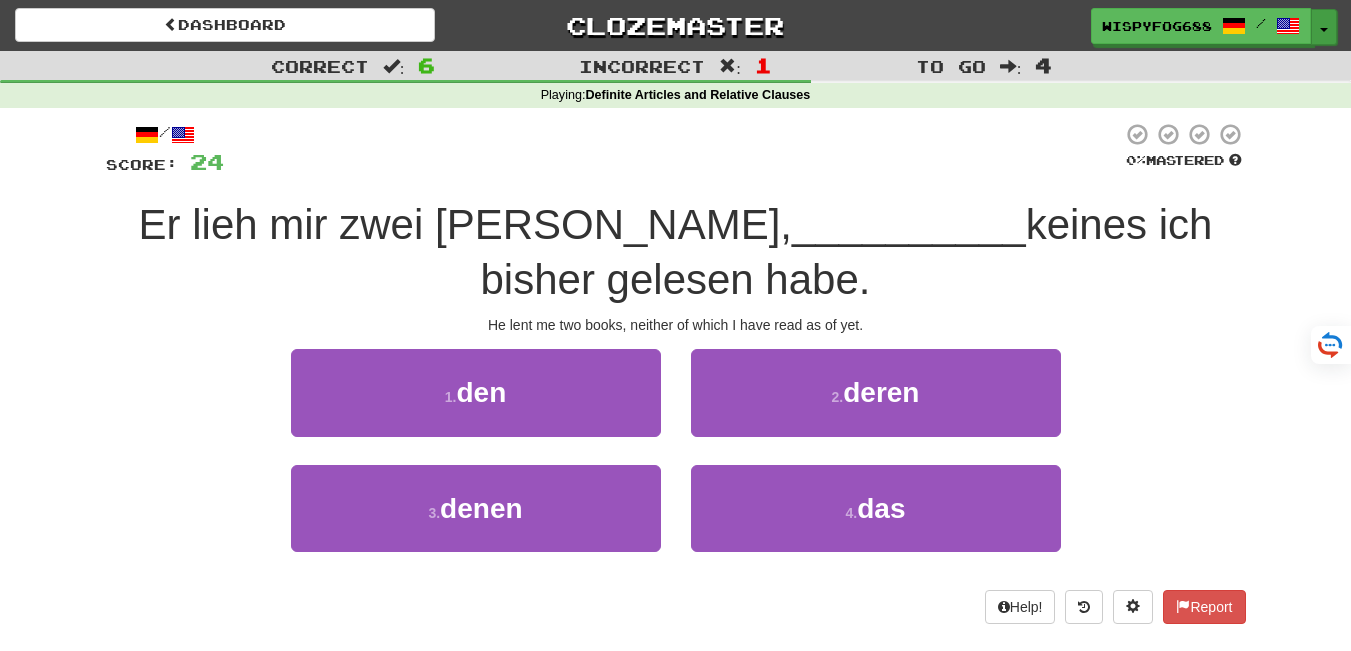 click on "Toggle Dropdown" at bounding box center [1324, 27] 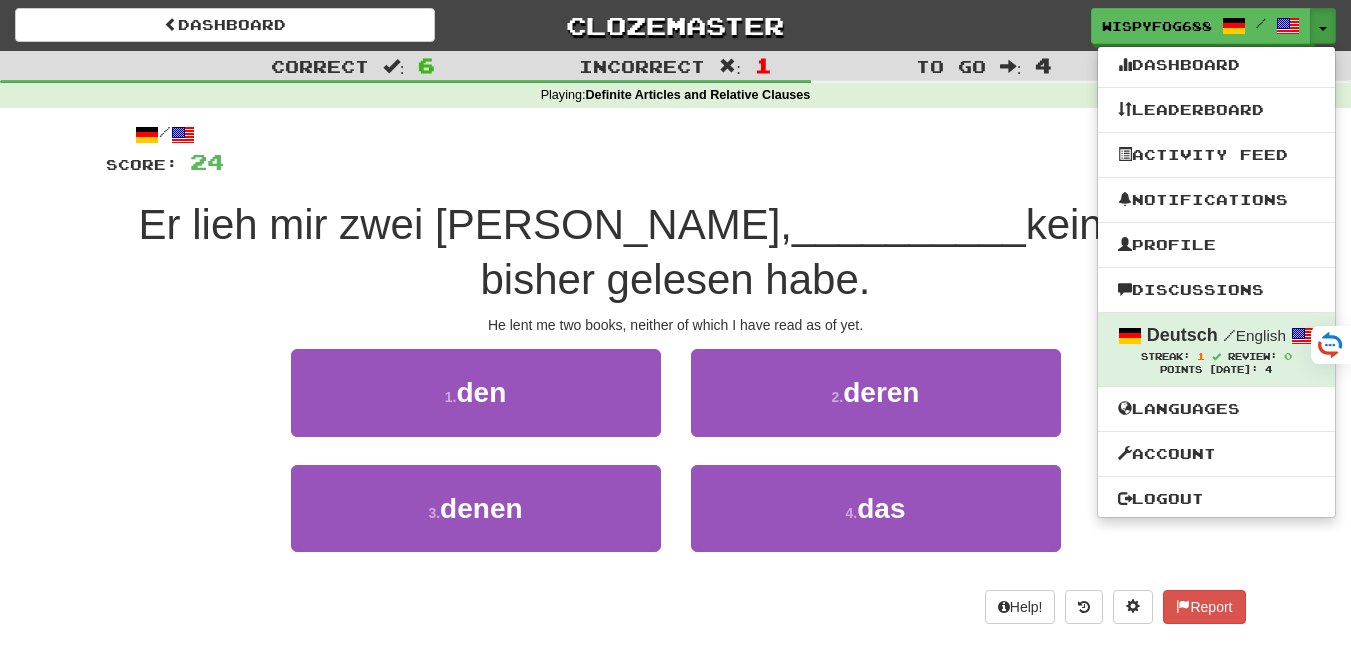 click on "Er lieh mir zwei Bücher,  __________  keines ich bisher gelesen habe." at bounding box center (676, 252) 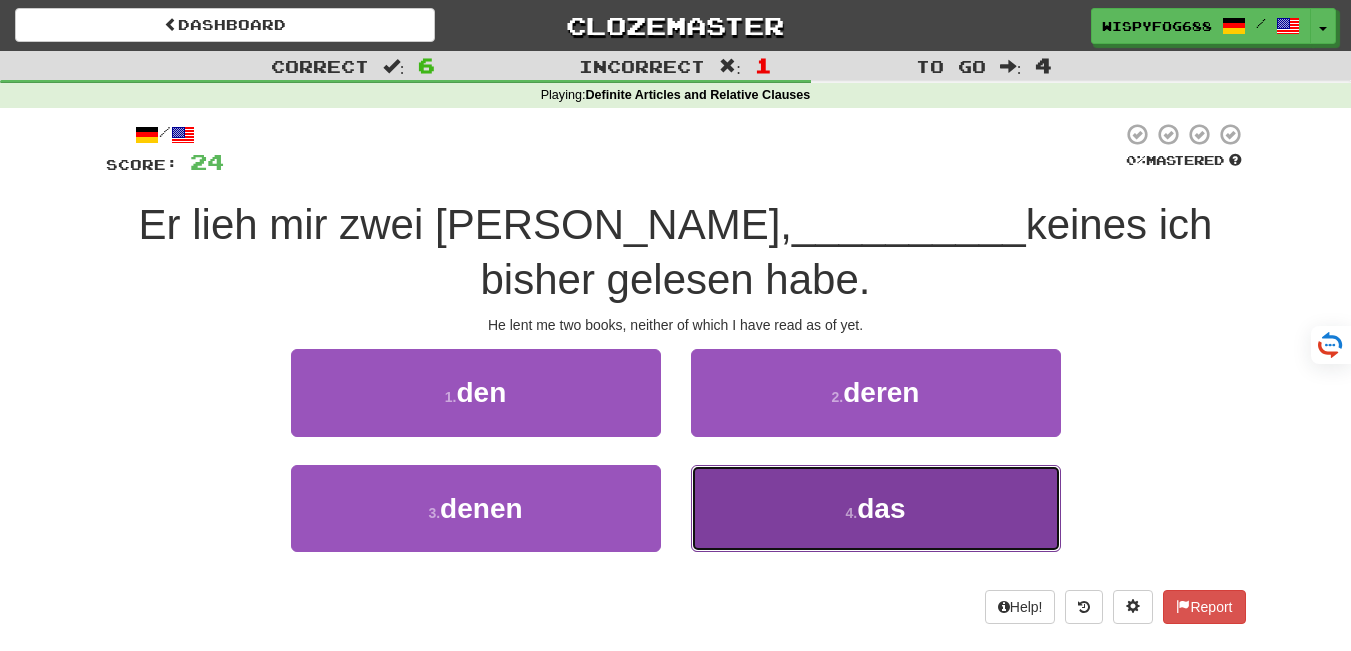 click on "das" at bounding box center (881, 508) 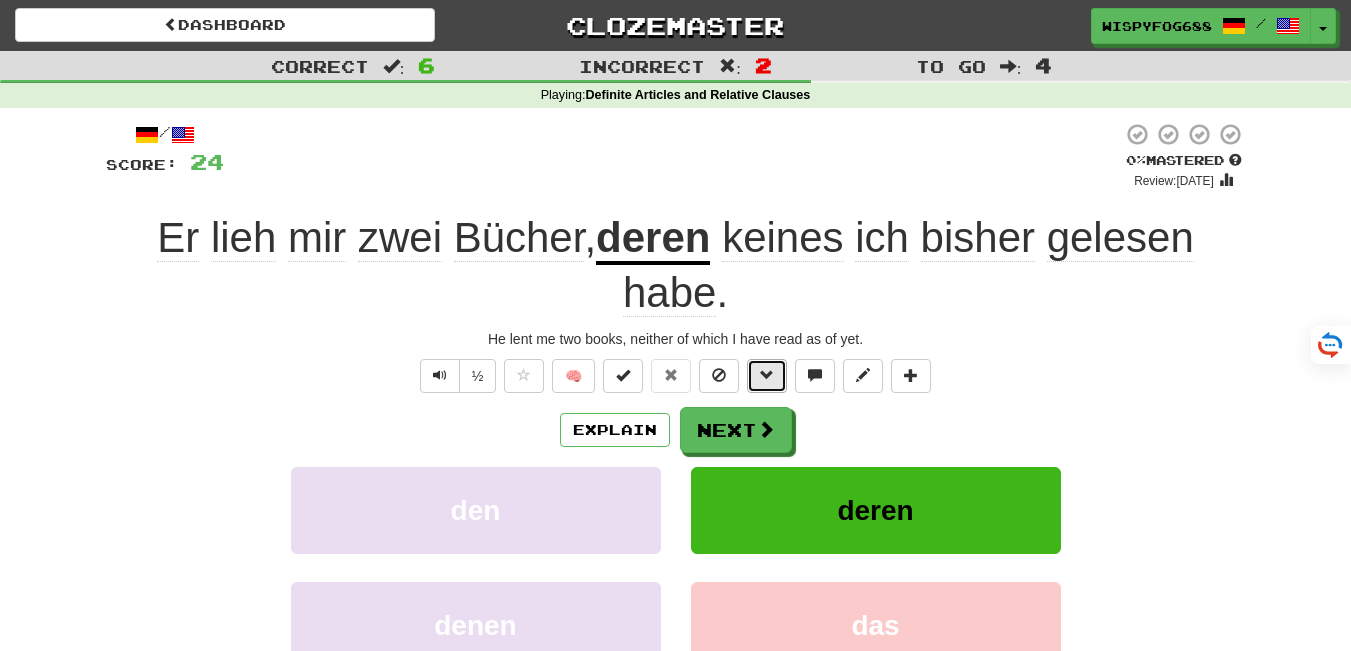 click at bounding box center (767, 376) 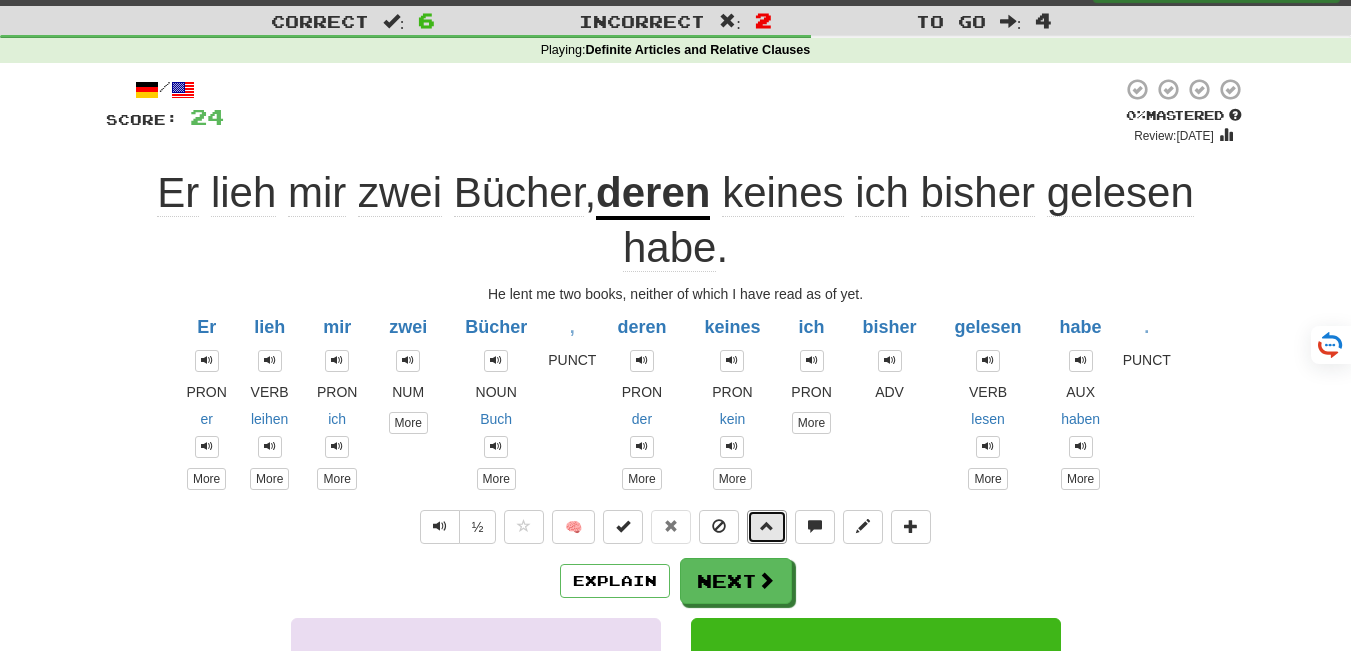 scroll, scrollTop: 54, scrollLeft: 0, axis: vertical 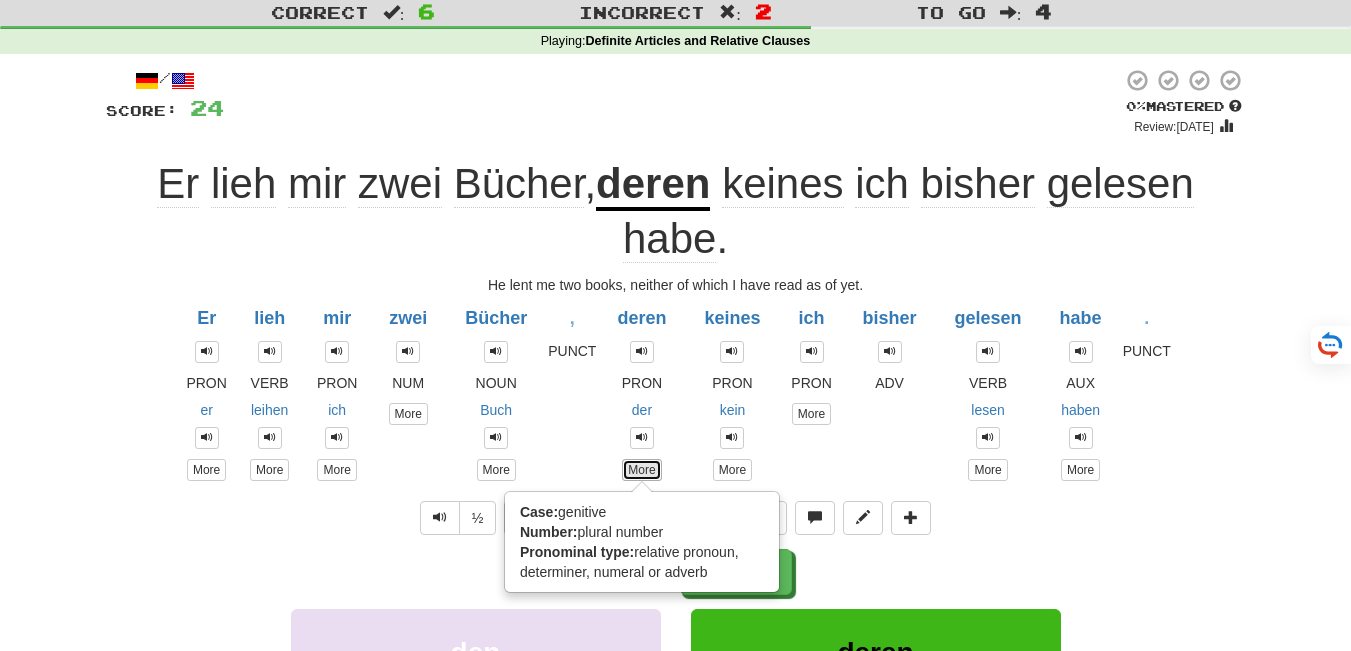 click on "More" at bounding box center (641, 470) 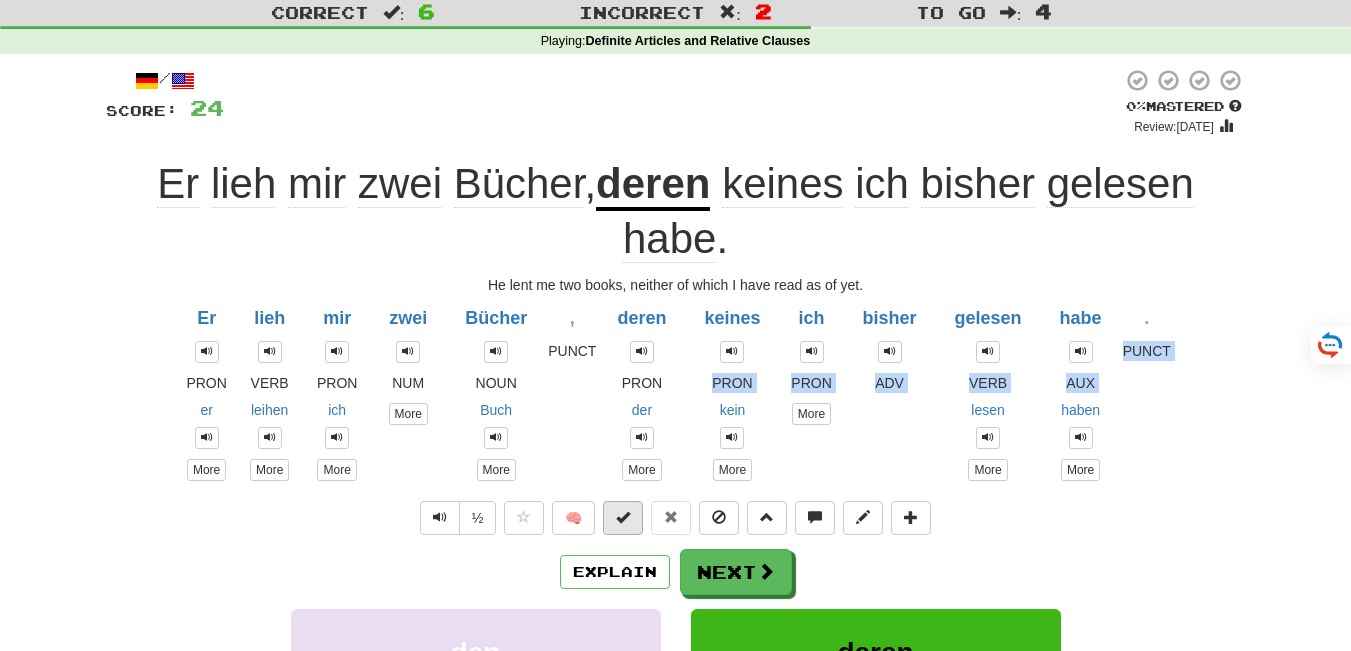 drag, startPoint x: 565, startPoint y: 514, endPoint x: 621, endPoint y: 514, distance: 56 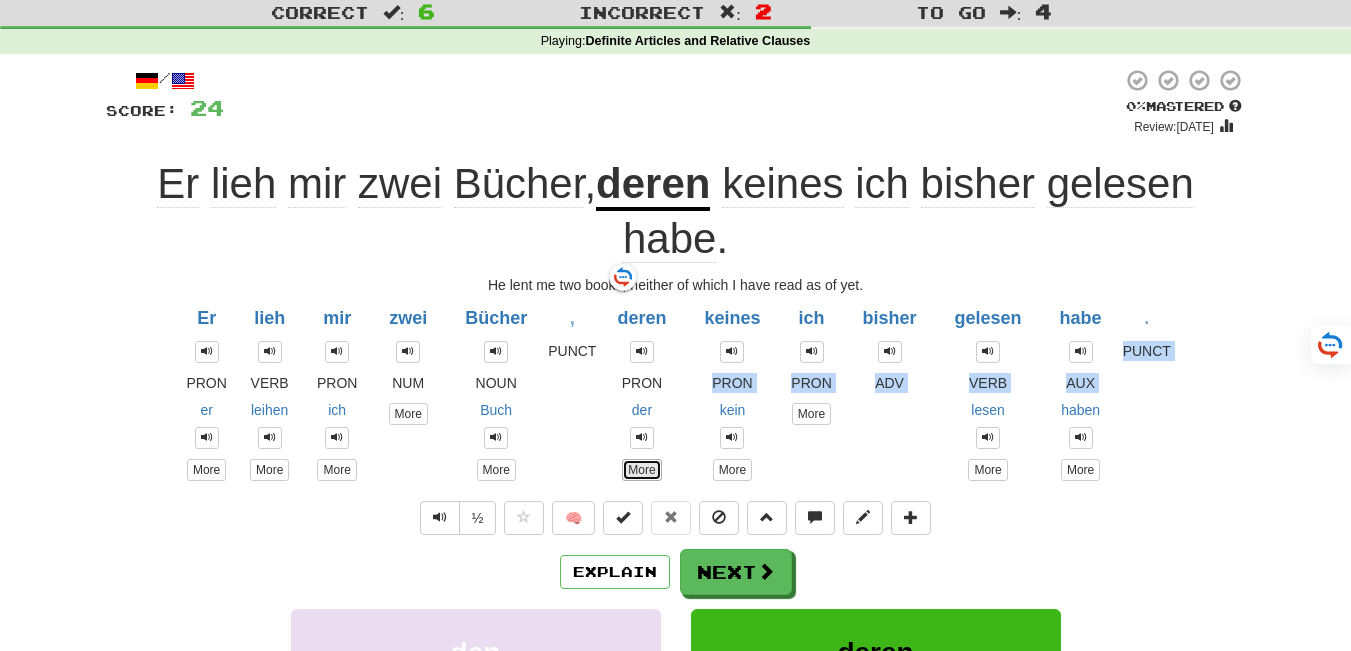 click on "More" at bounding box center [641, 470] 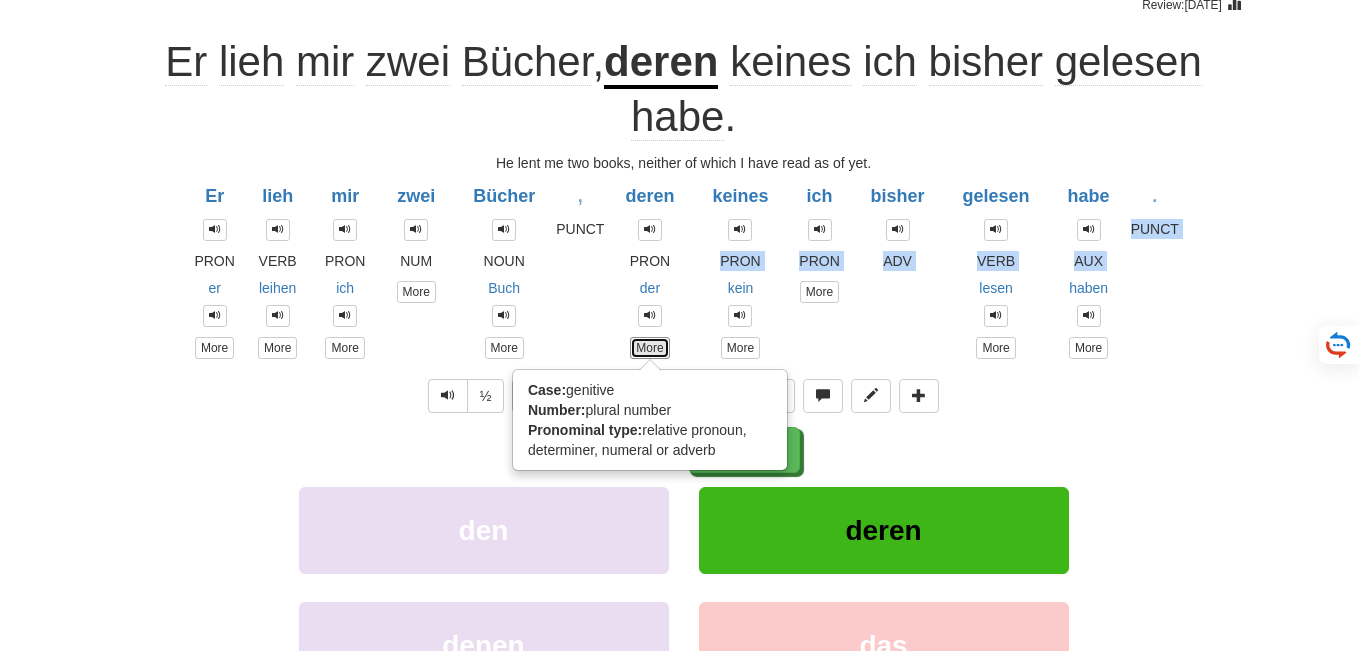 scroll, scrollTop: 212, scrollLeft: 0, axis: vertical 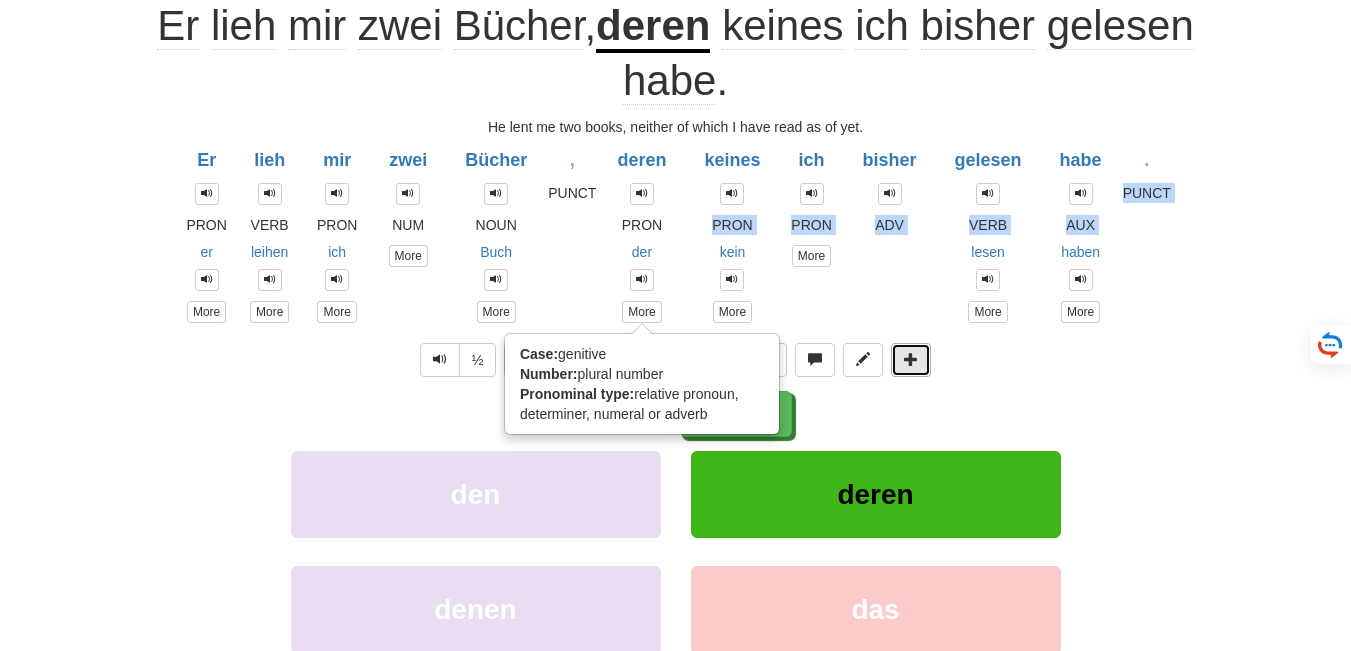 click at bounding box center (911, 359) 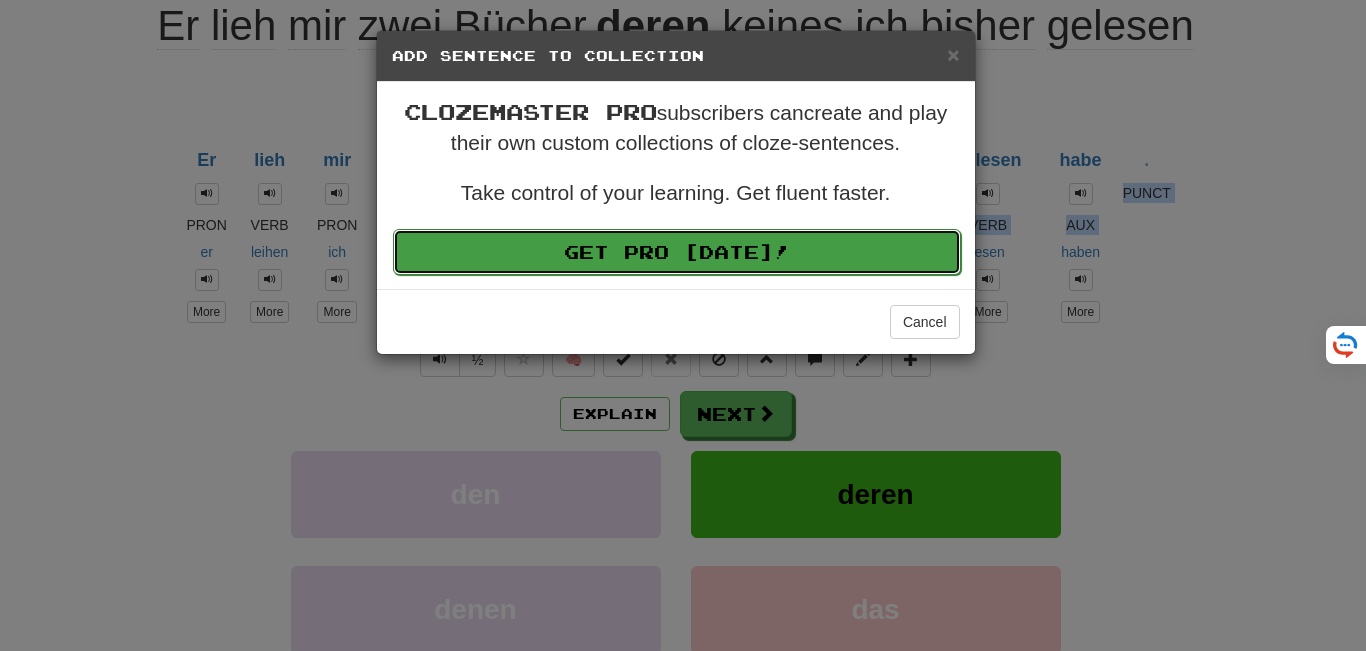 click on "Get Pro [DATE]!" at bounding box center (677, 252) 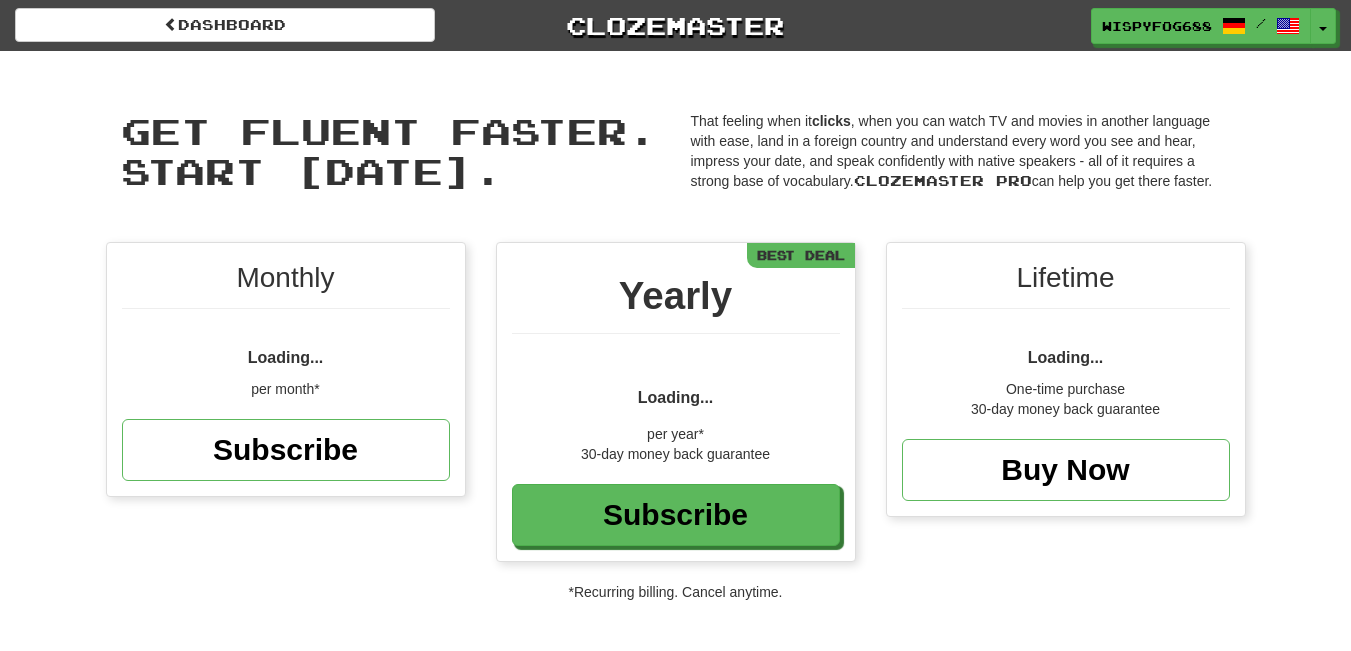 scroll, scrollTop: 0, scrollLeft: 0, axis: both 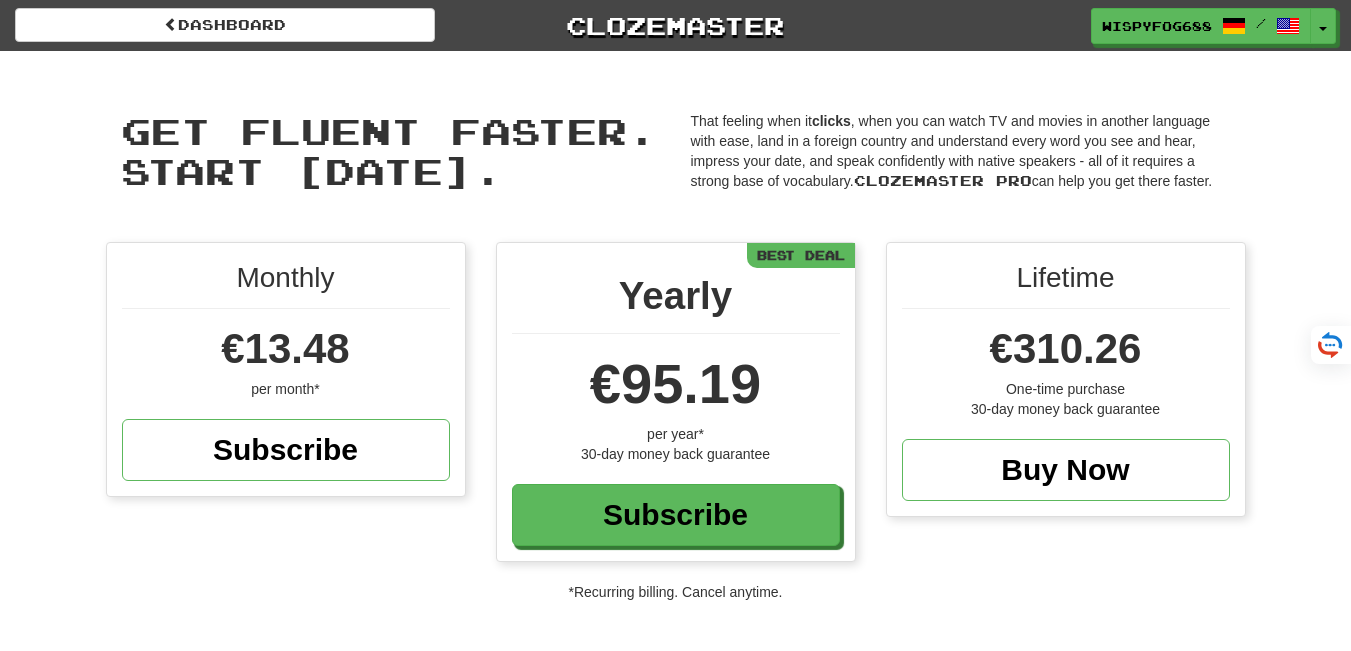 click on "Monthly
€13.48
per month*
Subscribe
Yearly
€95.19
per year*
30-day money back guarantee
Subscribe
Best Deal
Lifetime
€310.26
One-time purchase
30-day money back guarantee
Buy Now" at bounding box center [676, 412] 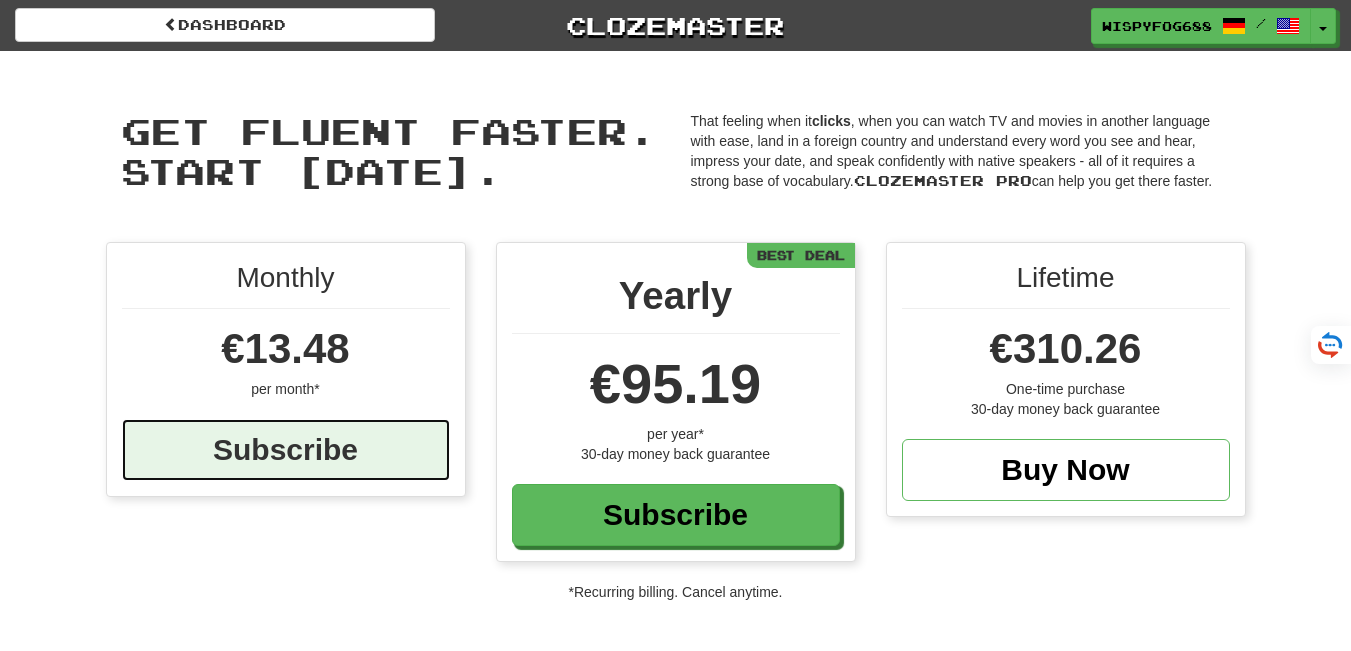 click on "Subscribe" at bounding box center [286, 450] 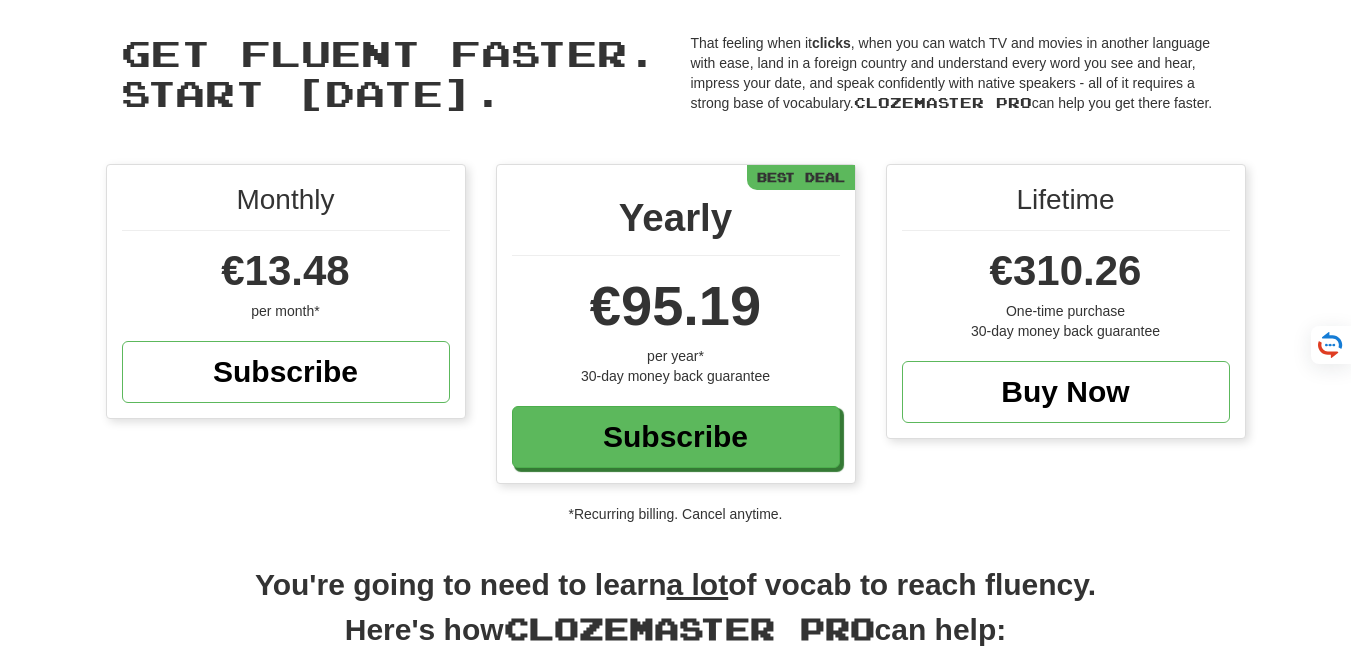 scroll, scrollTop: 0, scrollLeft: 0, axis: both 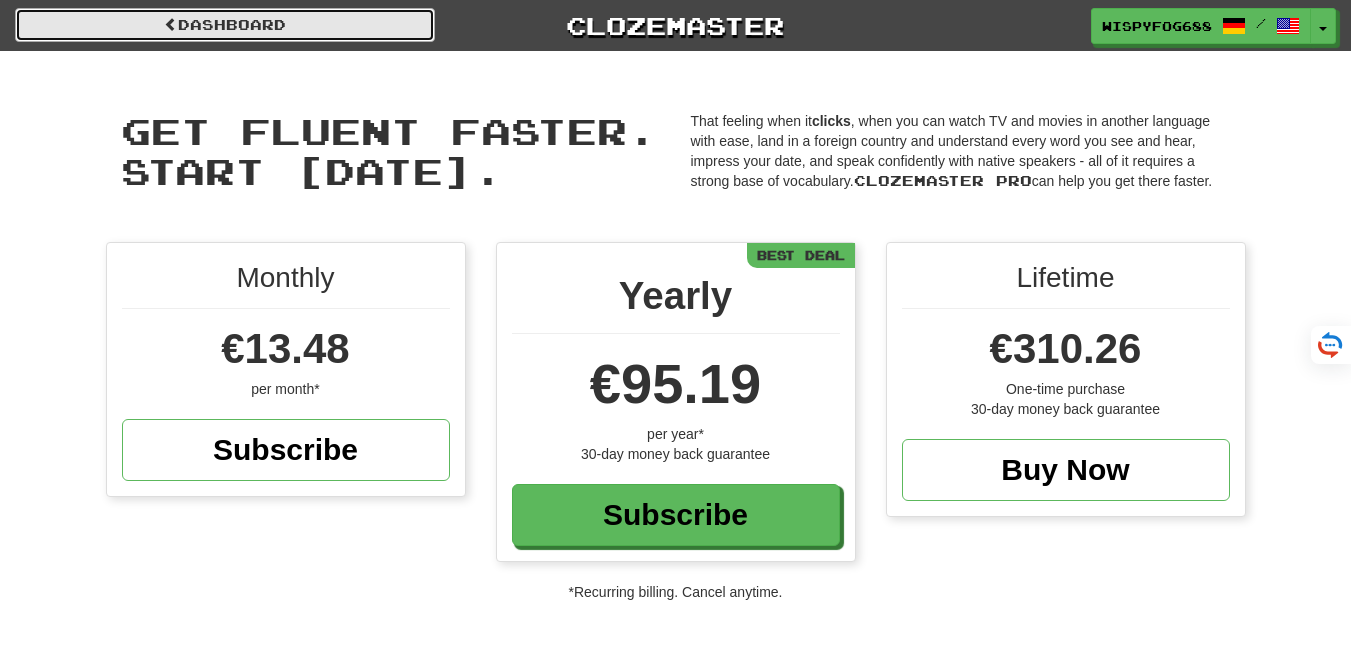 click on "Dashboard" at bounding box center (225, 25) 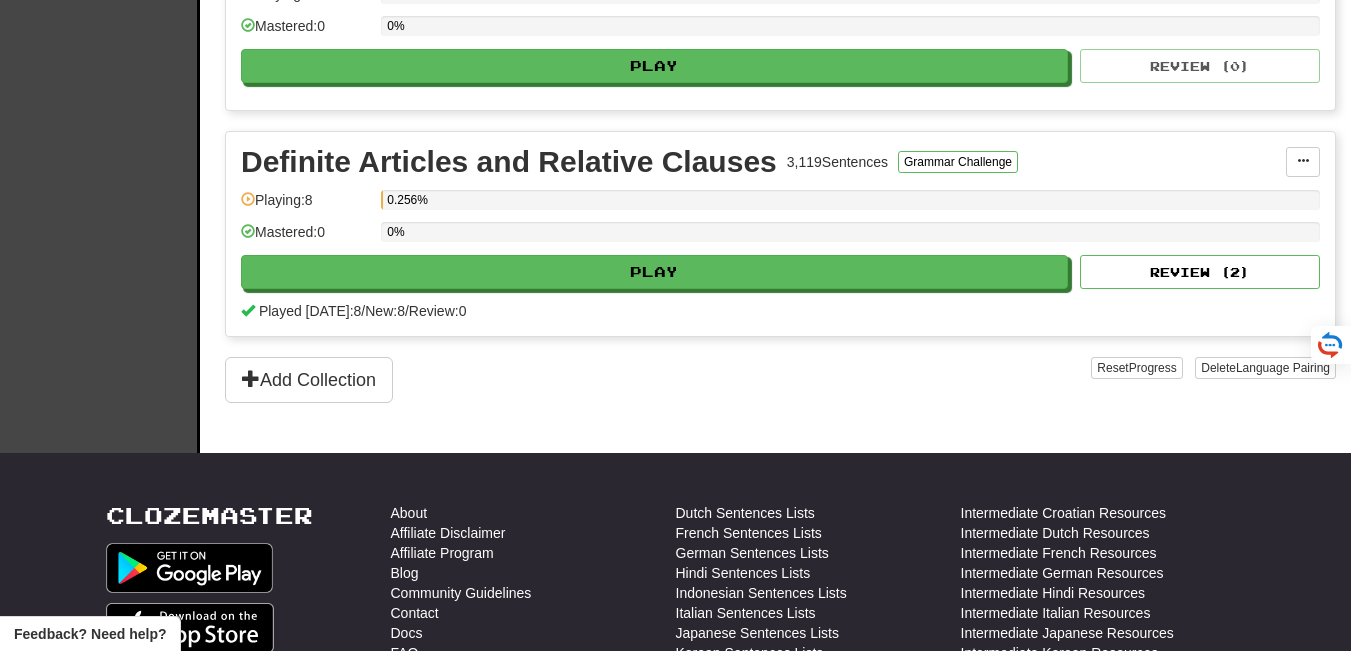 scroll, scrollTop: 538, scrollLeft: 0, axis: vertical 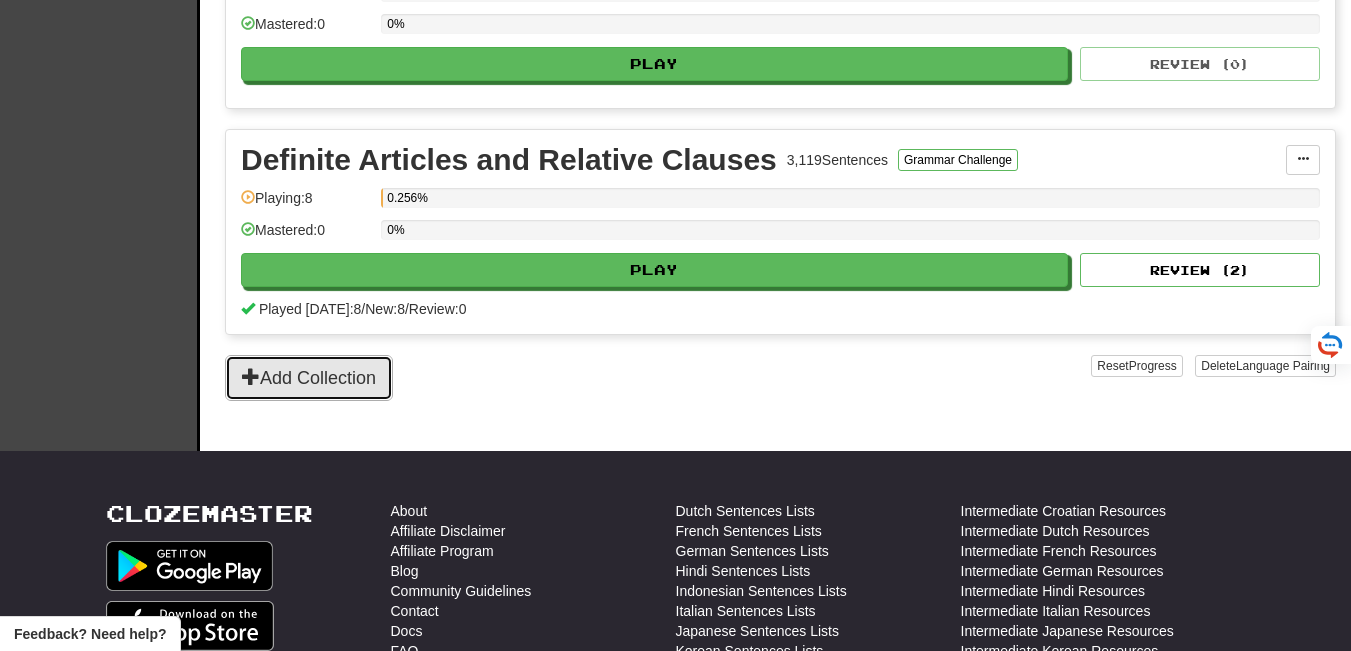 click on "Add Collection" at bounding box center (309, 378) 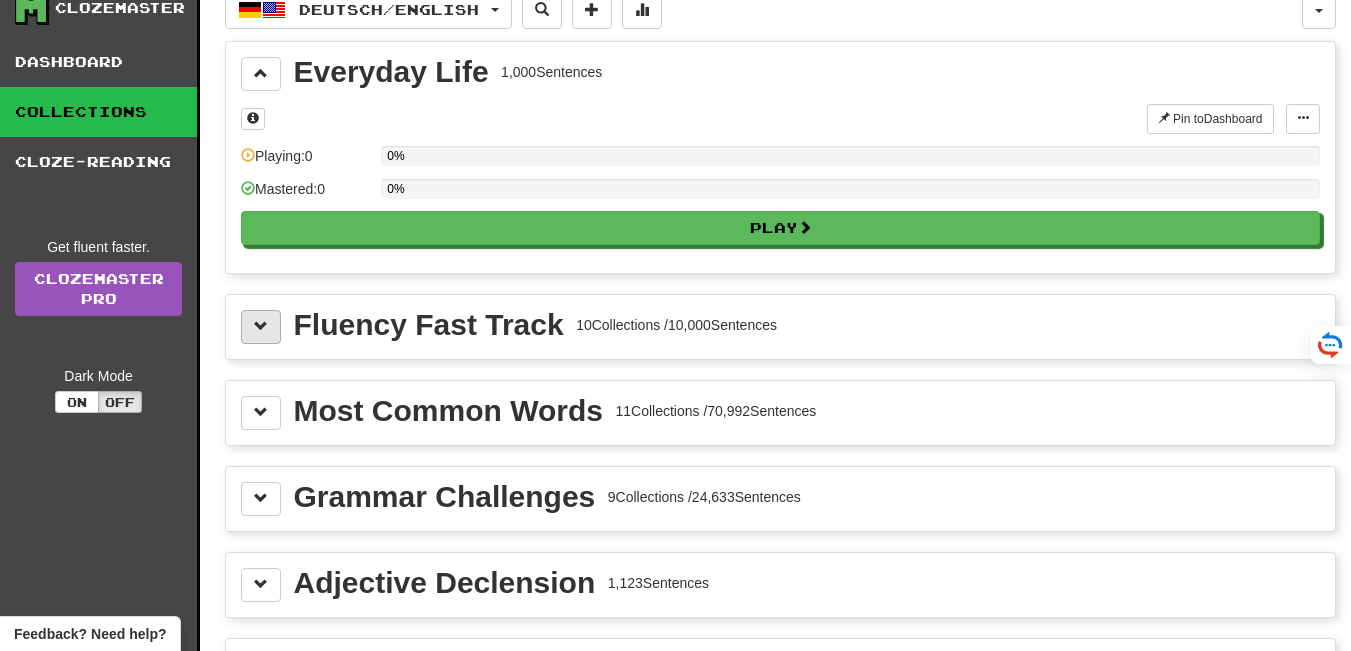 scroll, scrollTop: 0, scrollLeft: 0, axis: both 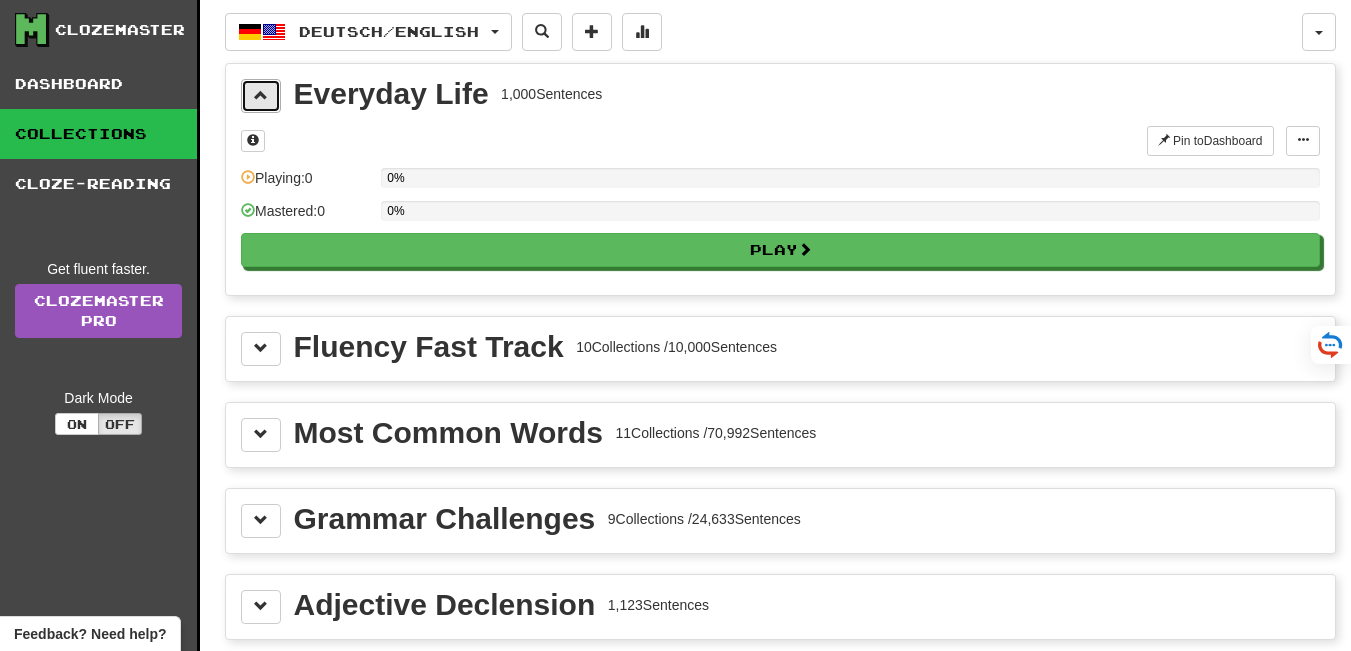 click at bounding box center (261, 96) 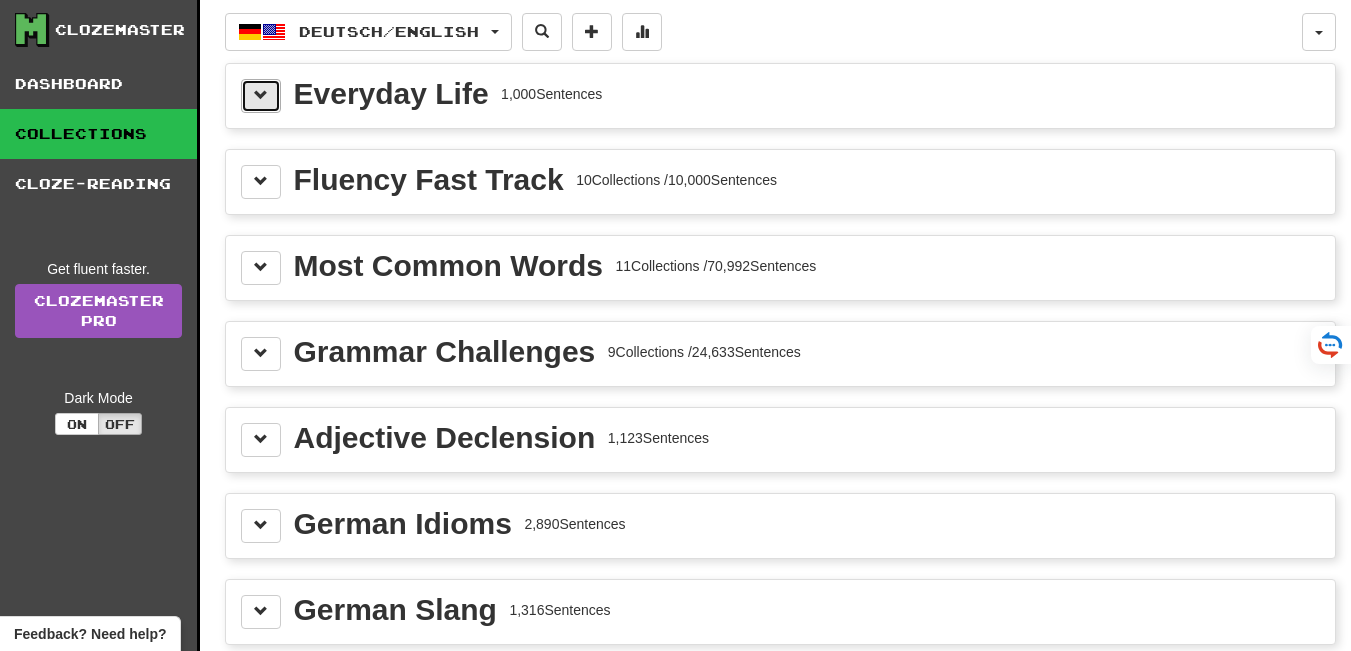 click at bounding box center [261, 96] 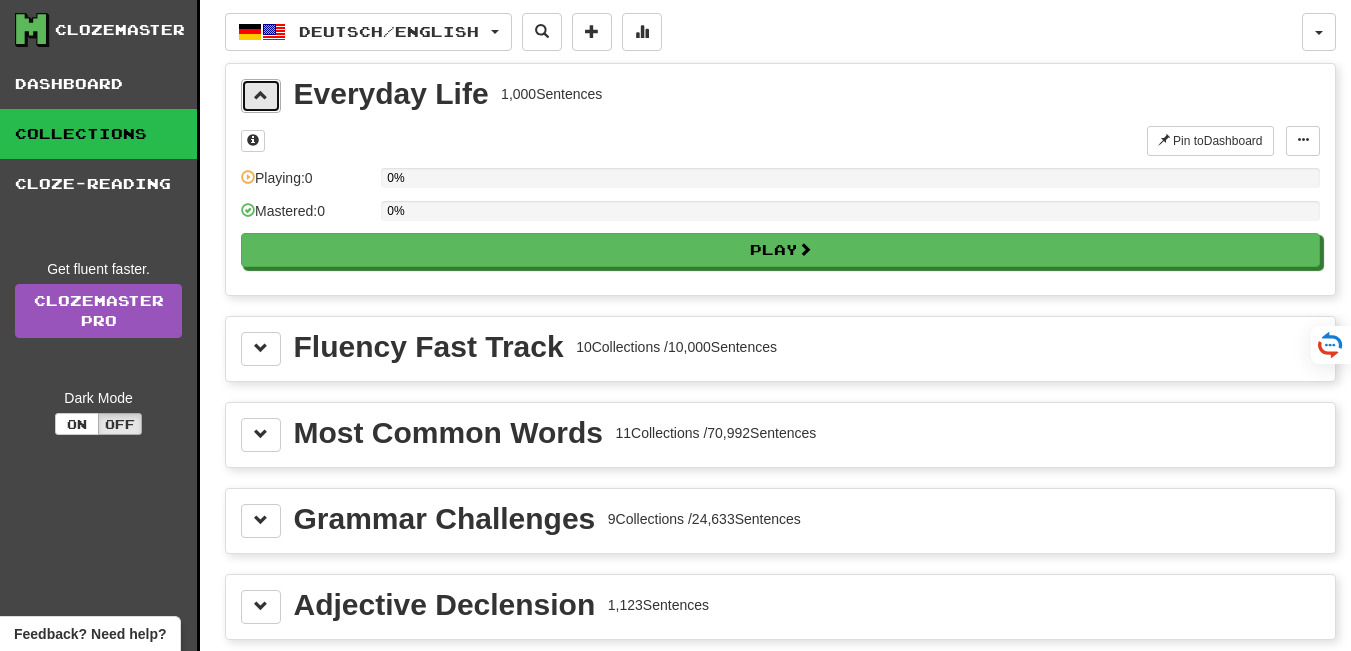 click at bounding box center [261, 96] 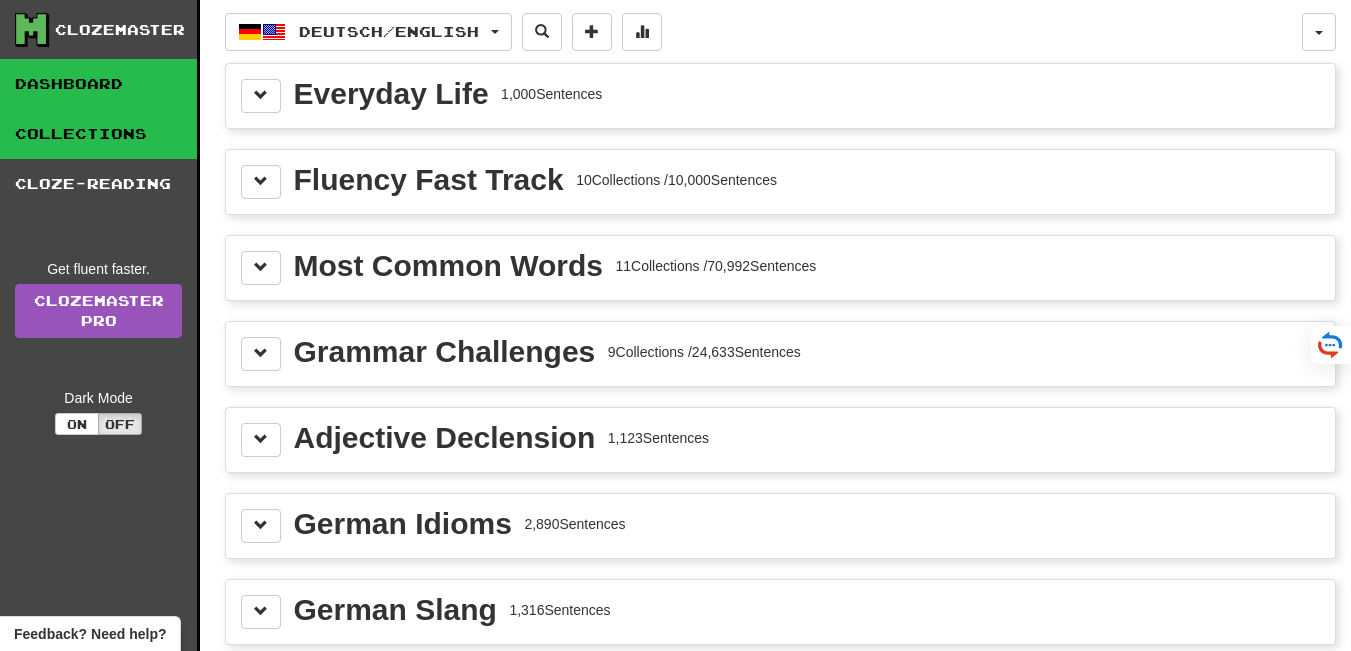 click on "Dashboard" at bounding box center [98, 84] 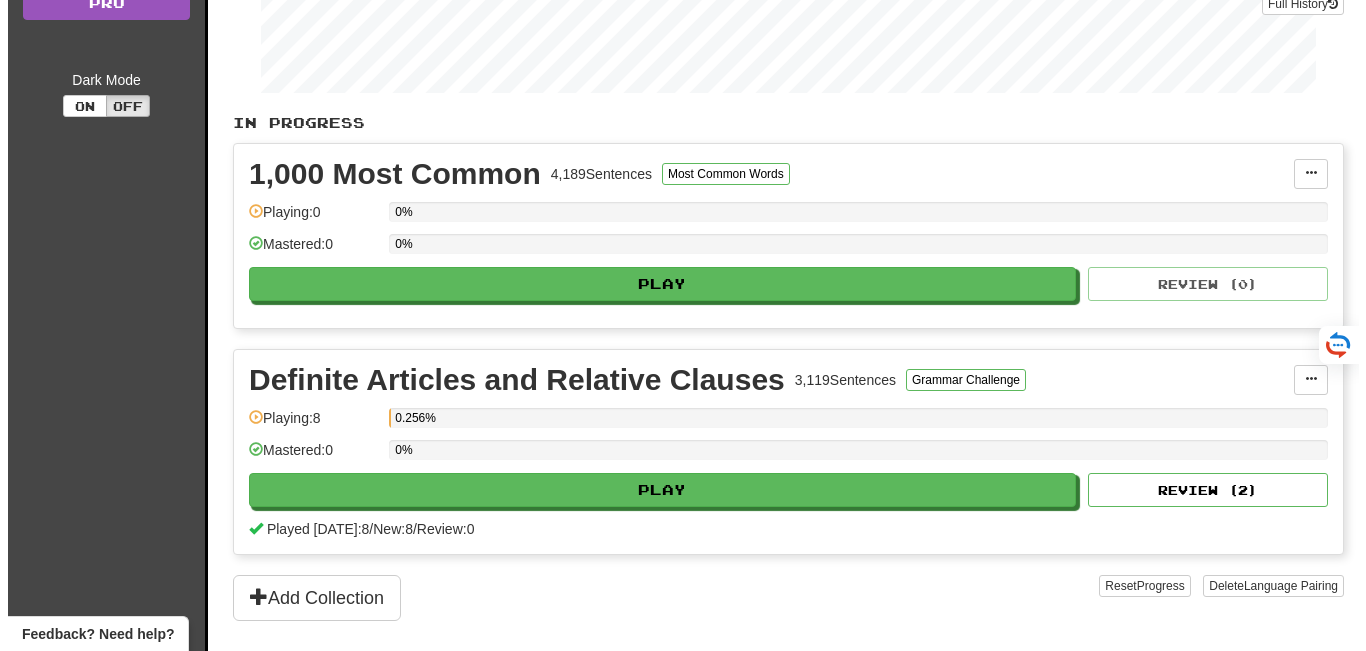 scroll, scrollTop: 321, scrollLeft: 0, axis: vertical 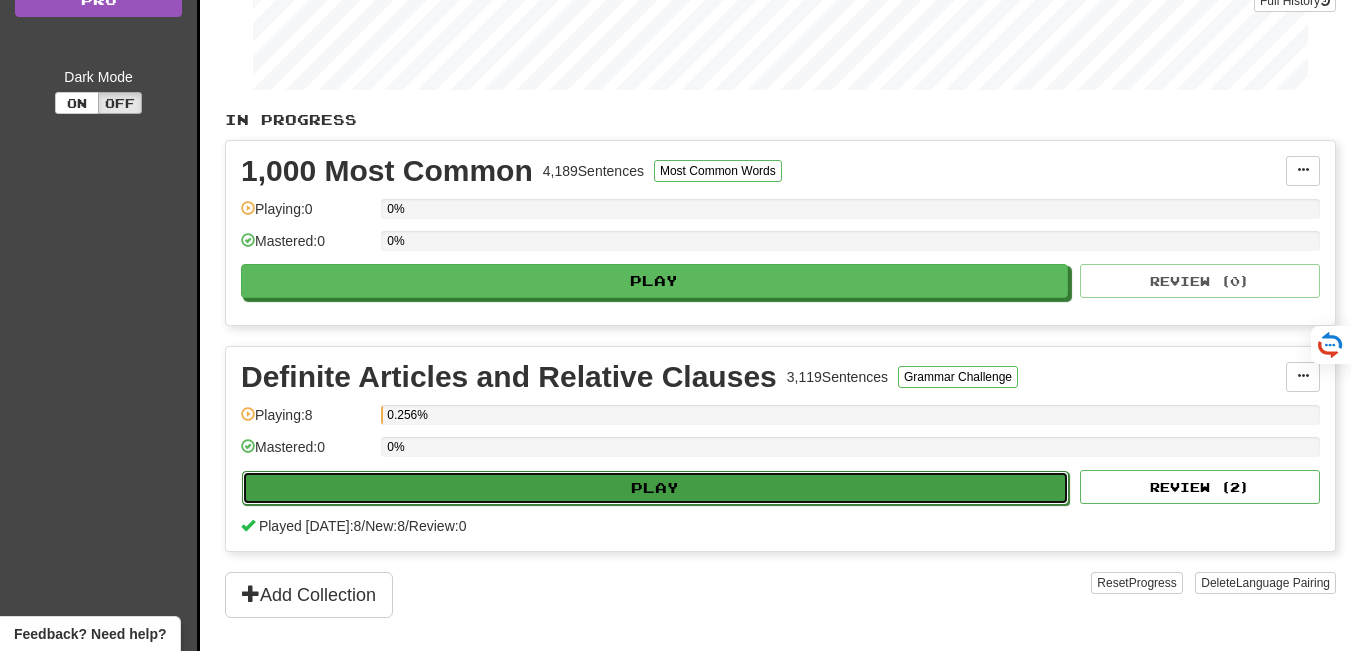 click on "Play" at bounding box center (655, 488) 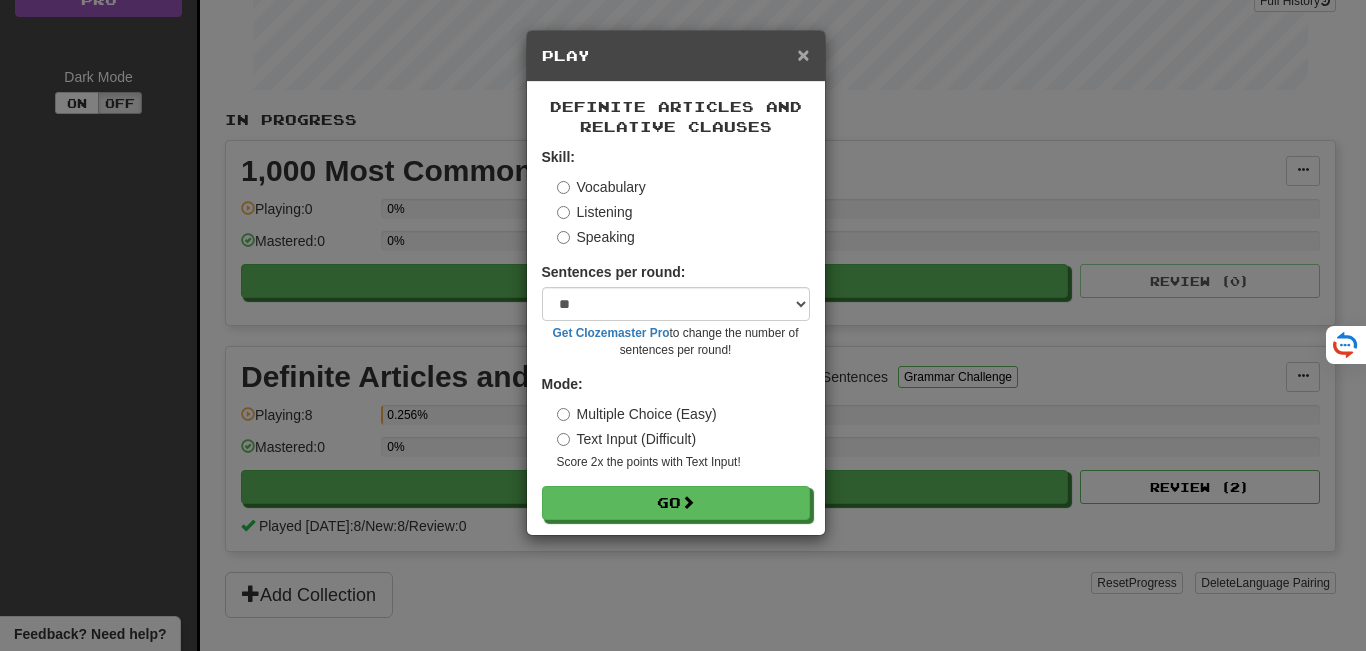 click on "×" at bounding box center (803, 54) 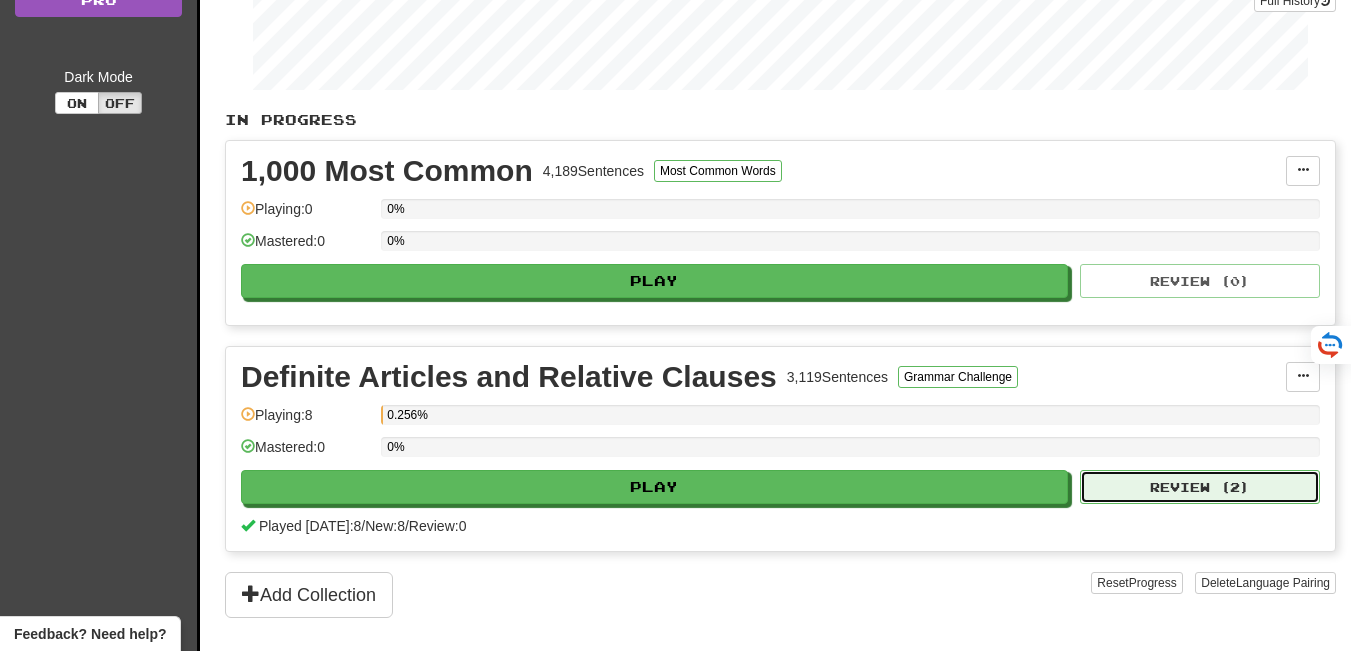 click on "Review ( 2 )" at bounding box center (1200, 487) 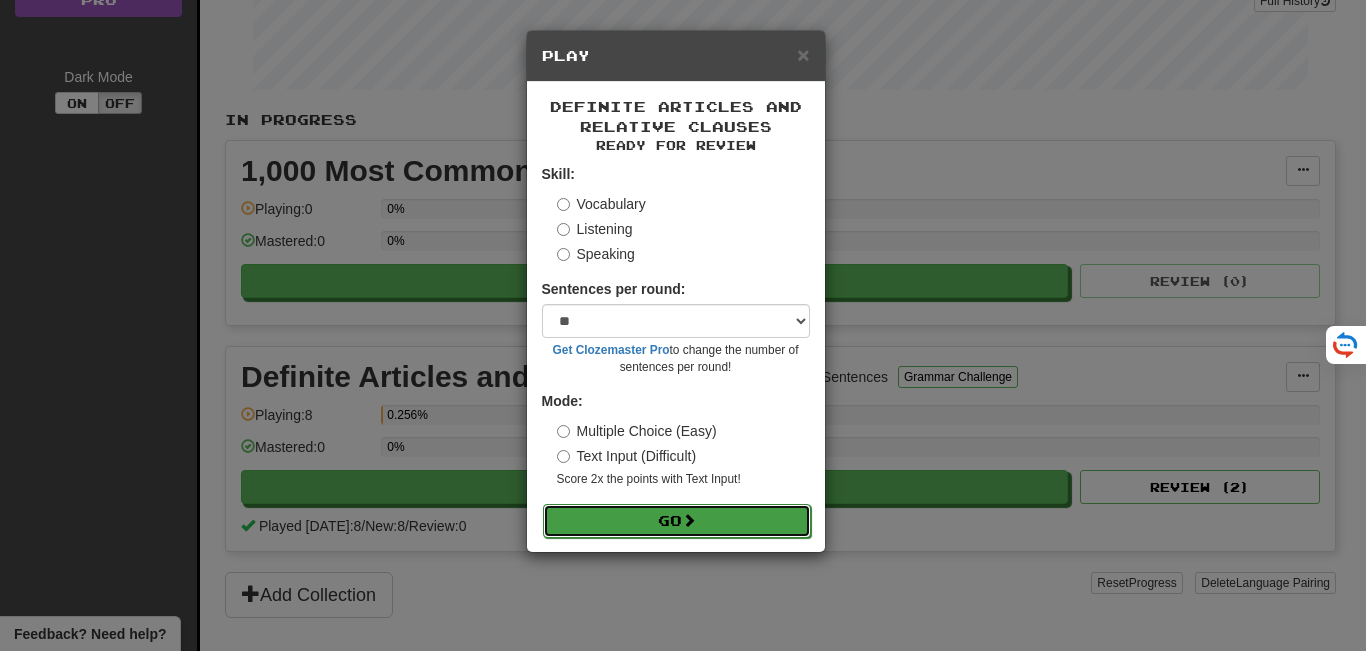 click on "Go" at bounding box center (677, 521) 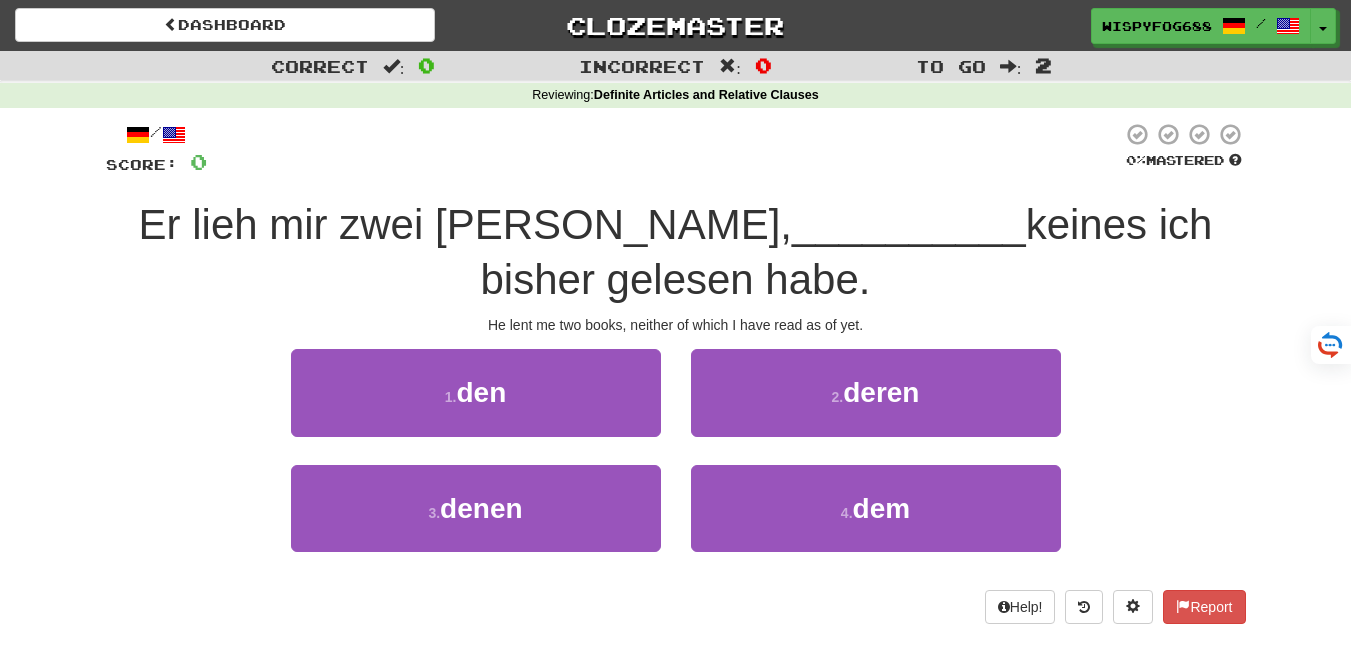 scroll, scrollTop: 0, scrollLeft: 0, axis: both 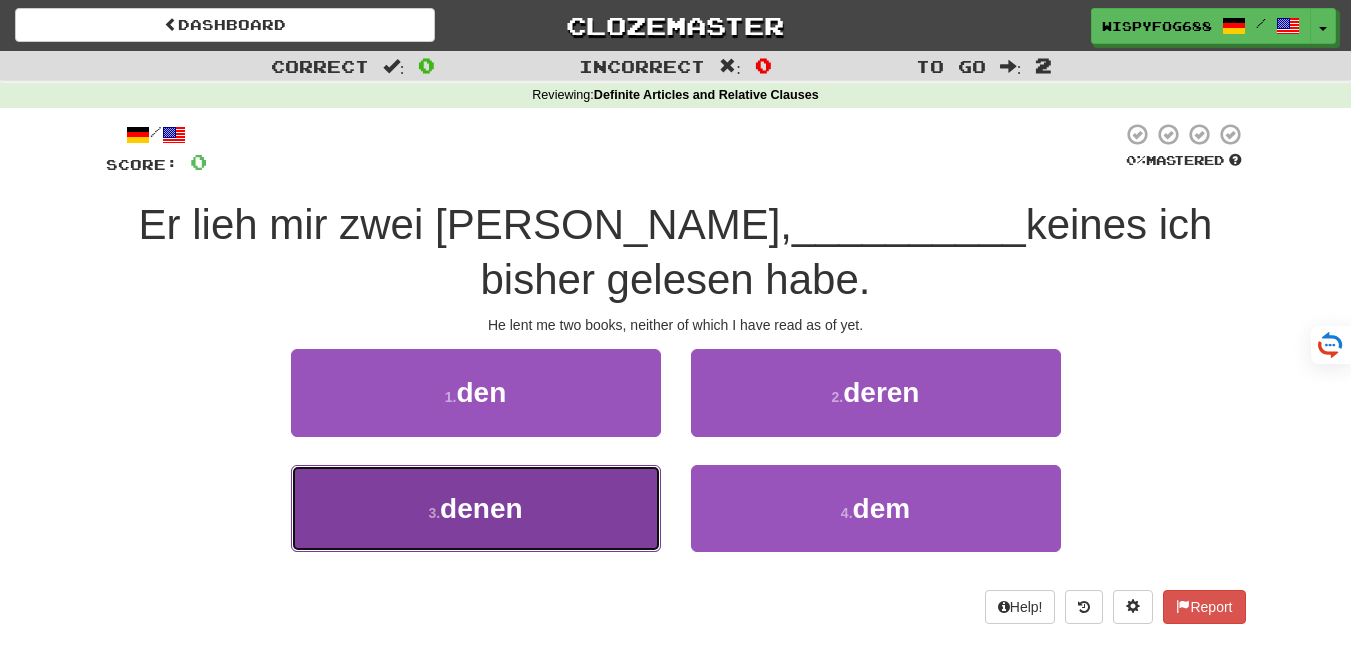 click on "3 .  denen" at bounding box center (476, 508) 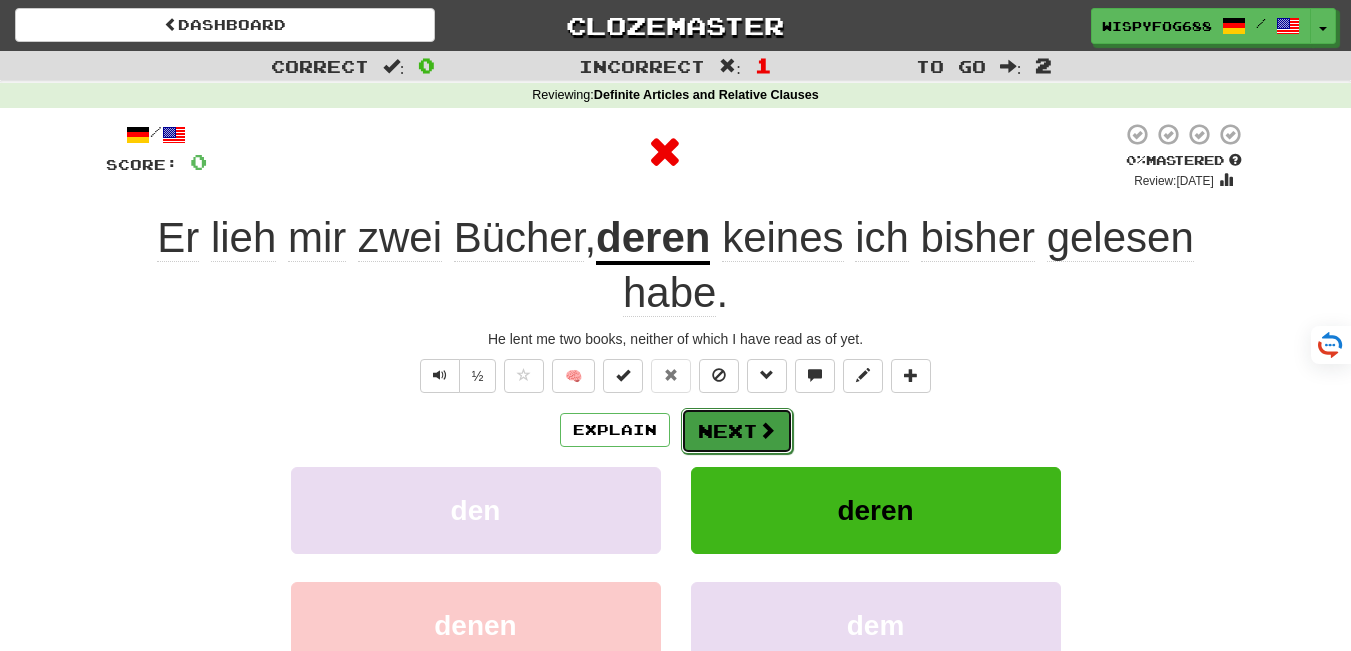 click on "Next" at bounding box center (737, 431) 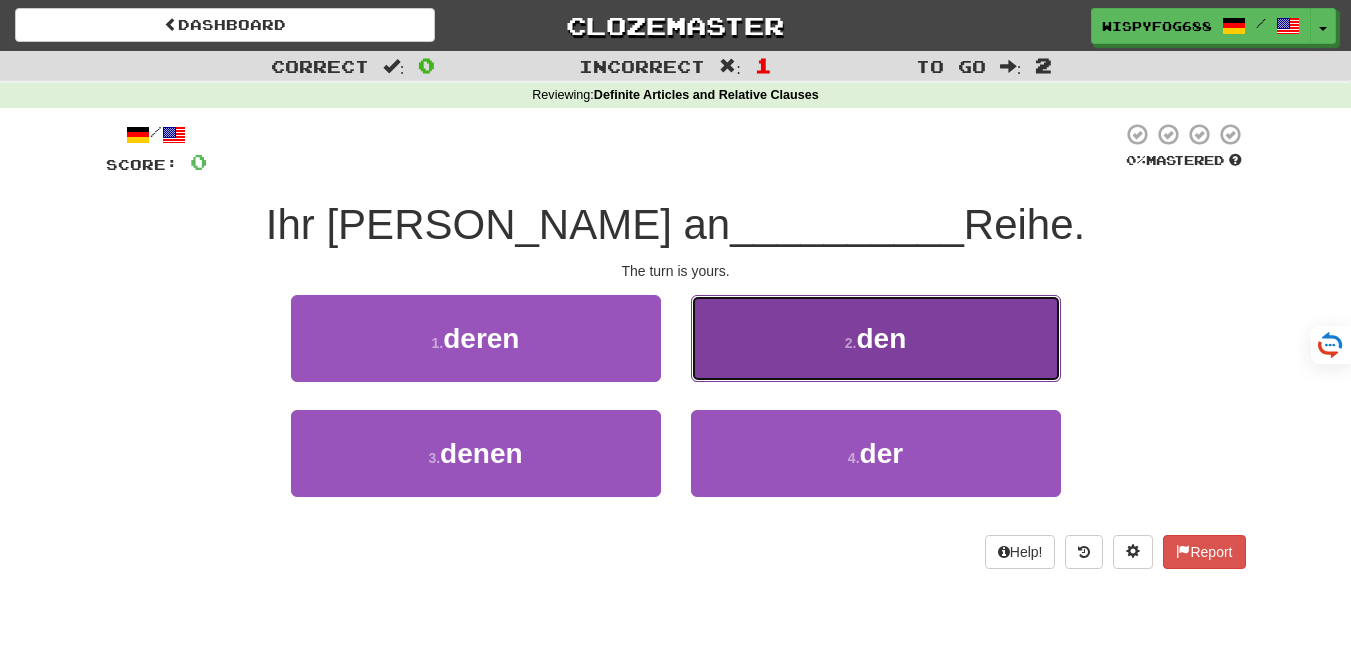 click on "2 .  den" at bounding box center [876, 338] 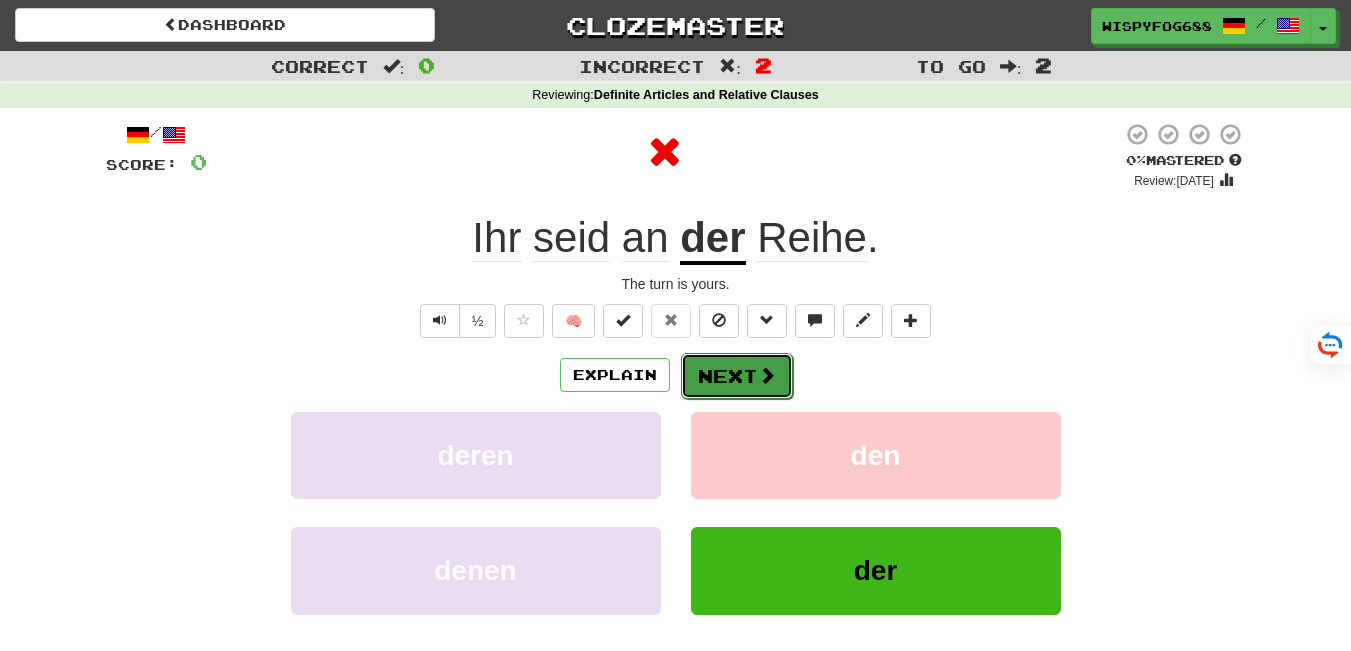 click on "Next" at bounding box center [737, 376] 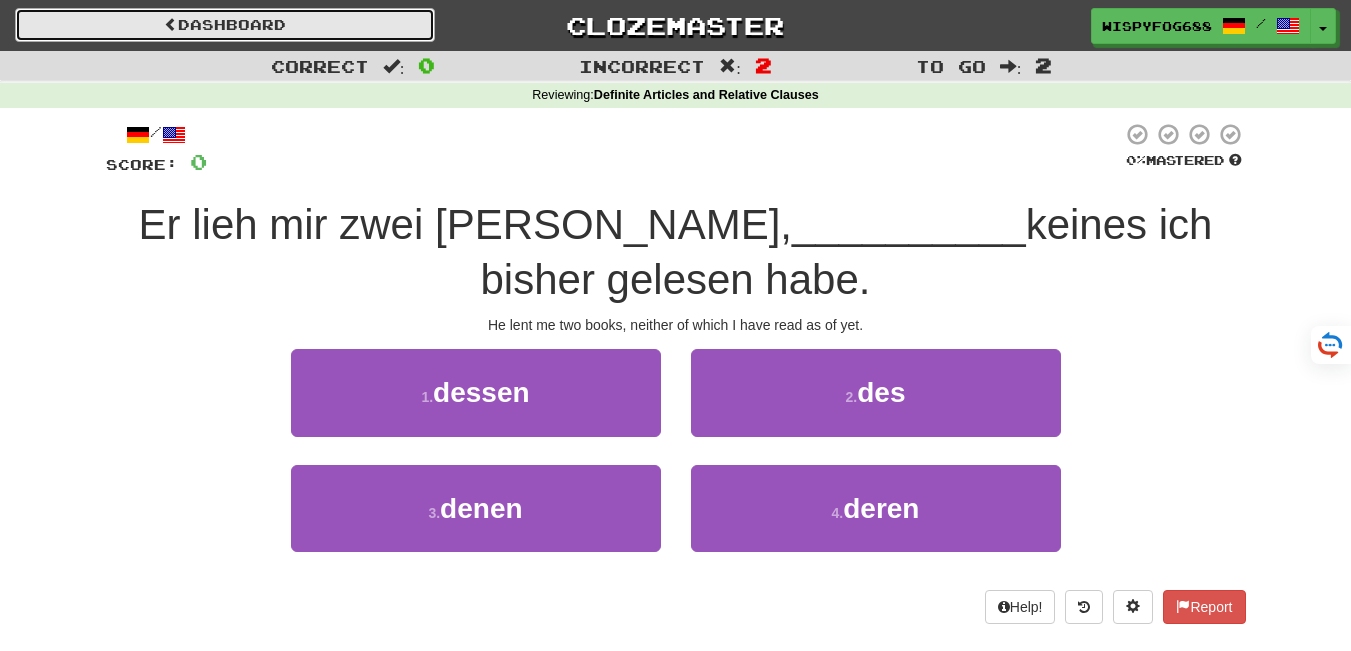 click on "Dashboard" at bounding box center [225, 25] 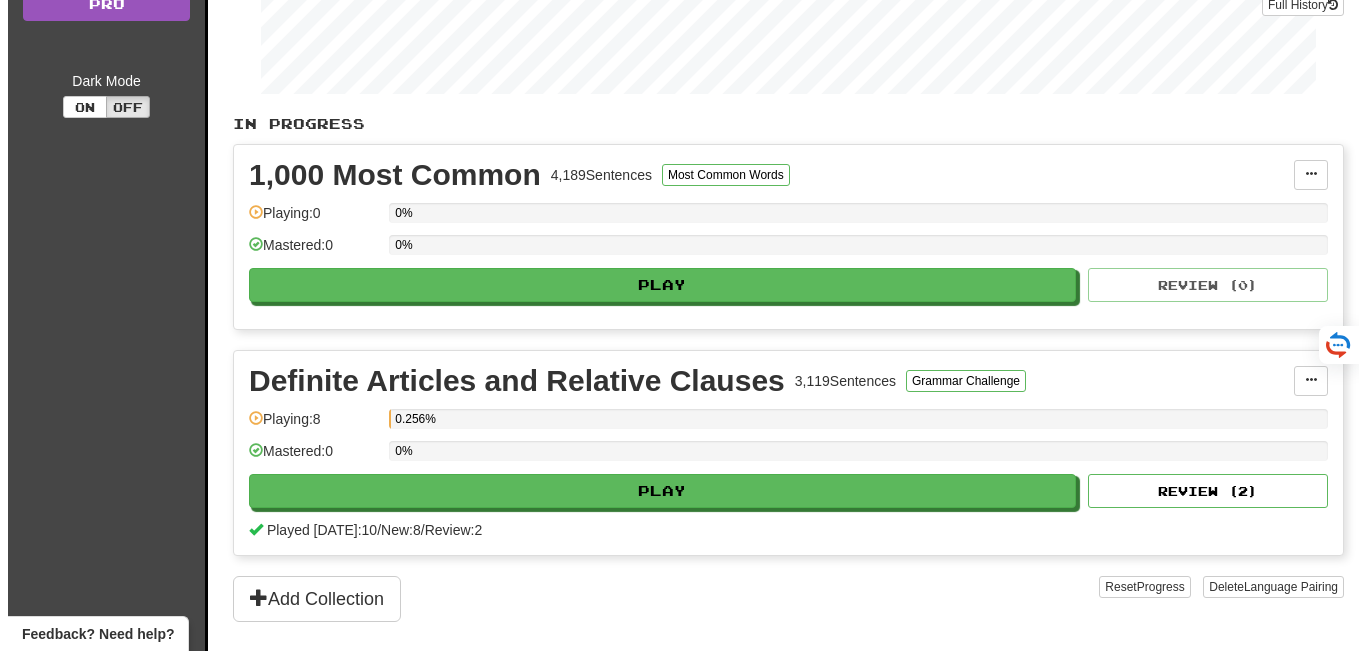 scroll, scrollTop: 319, scrollLeft: 0, axis: vertical 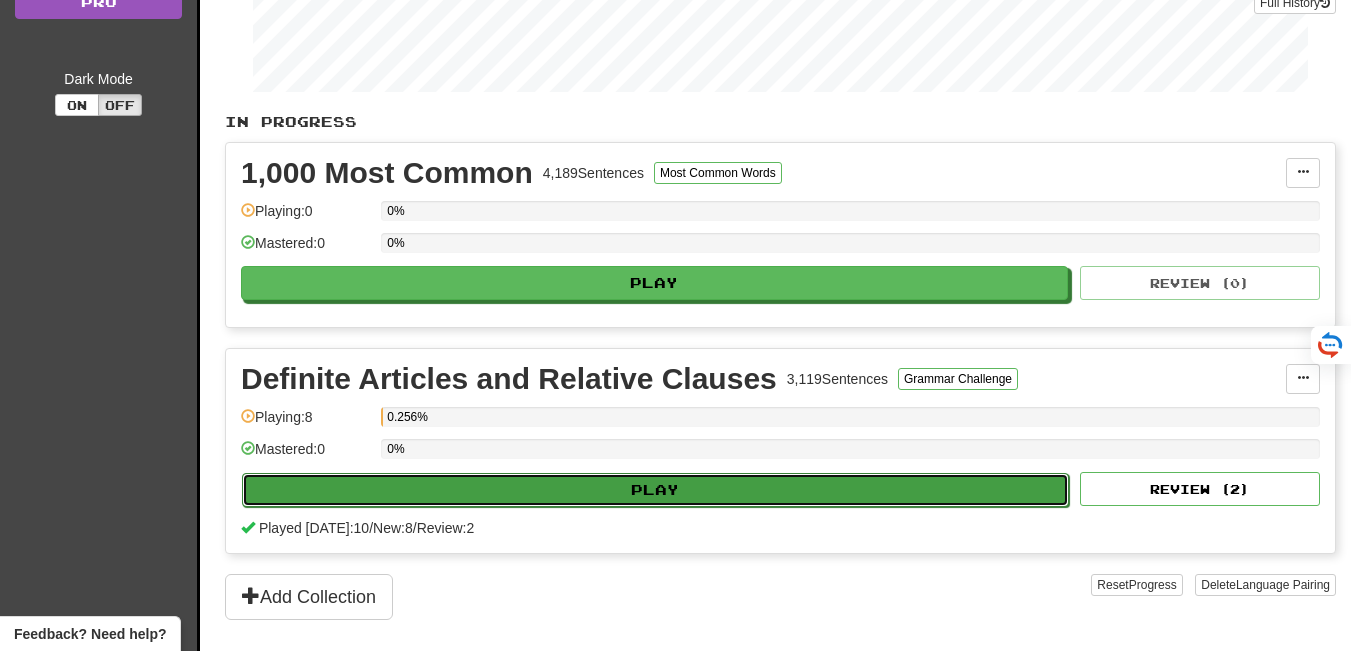 click on "Play" at bounding box center [655, 490] 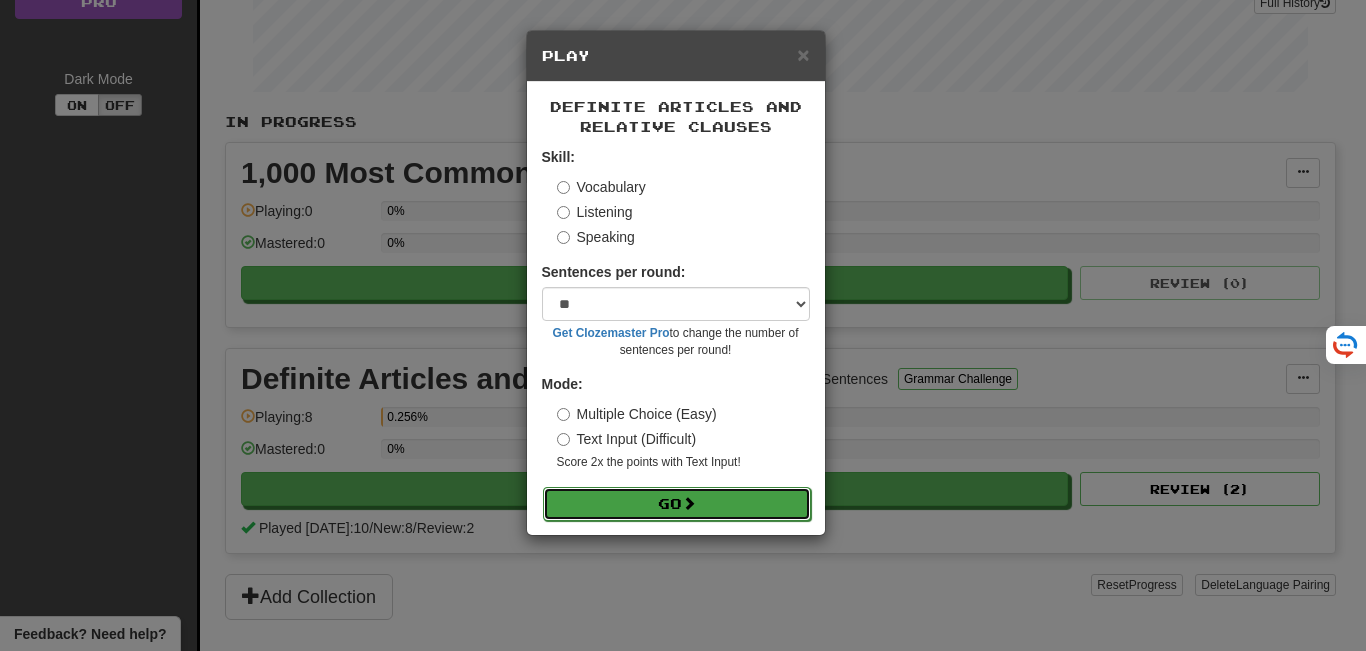 click on "Go" at bounding box center (677, 504) 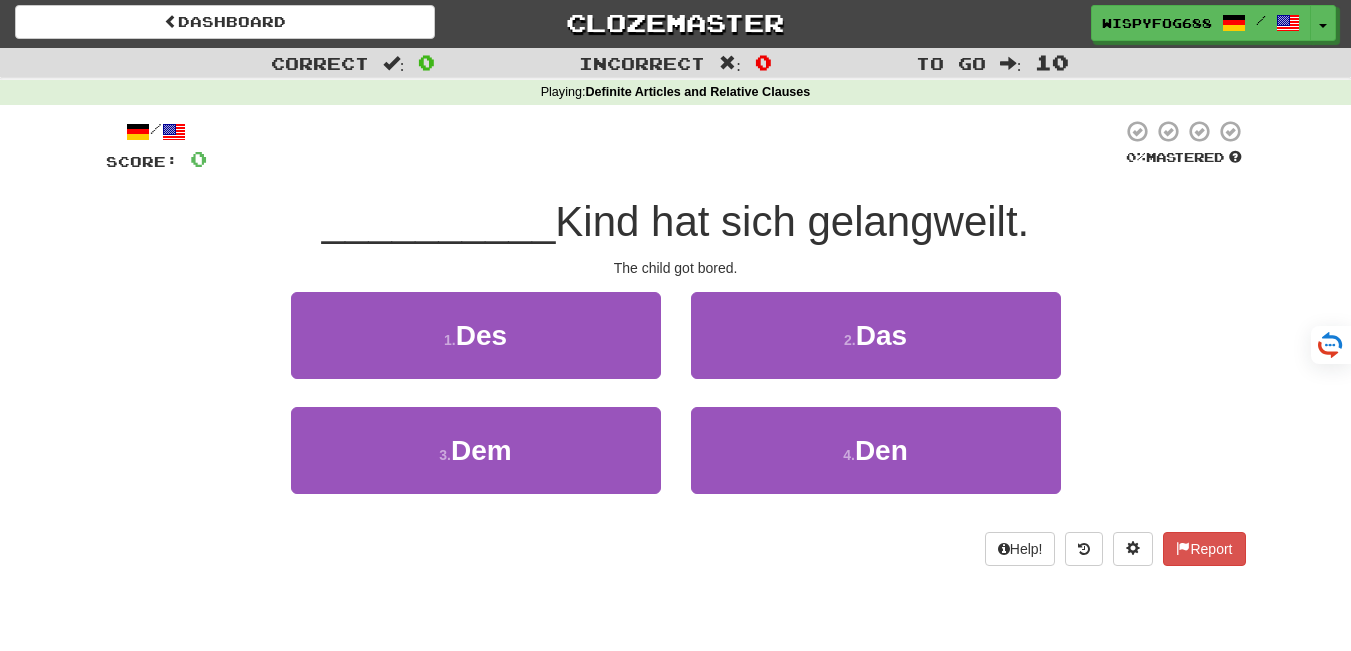 scroll, scrollTop: 0, scrollLeft: 0, axis: both 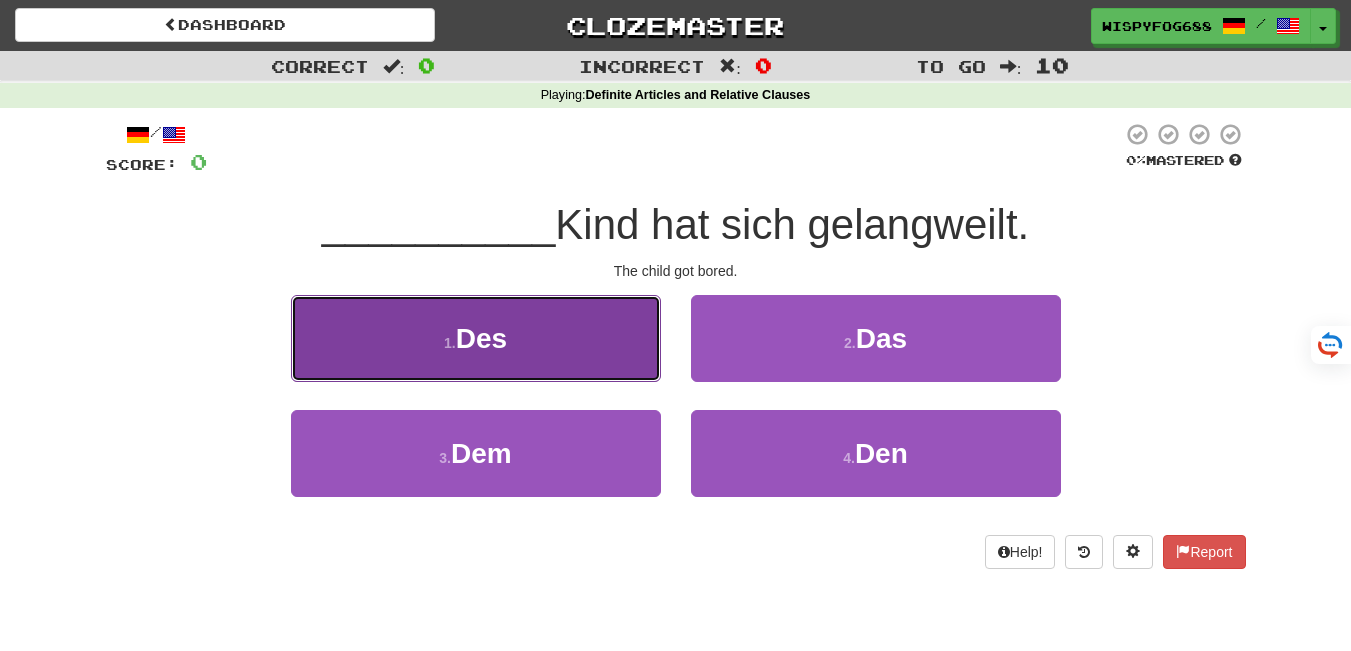 click on "1 .  Des" at bounding box center [476, 338] 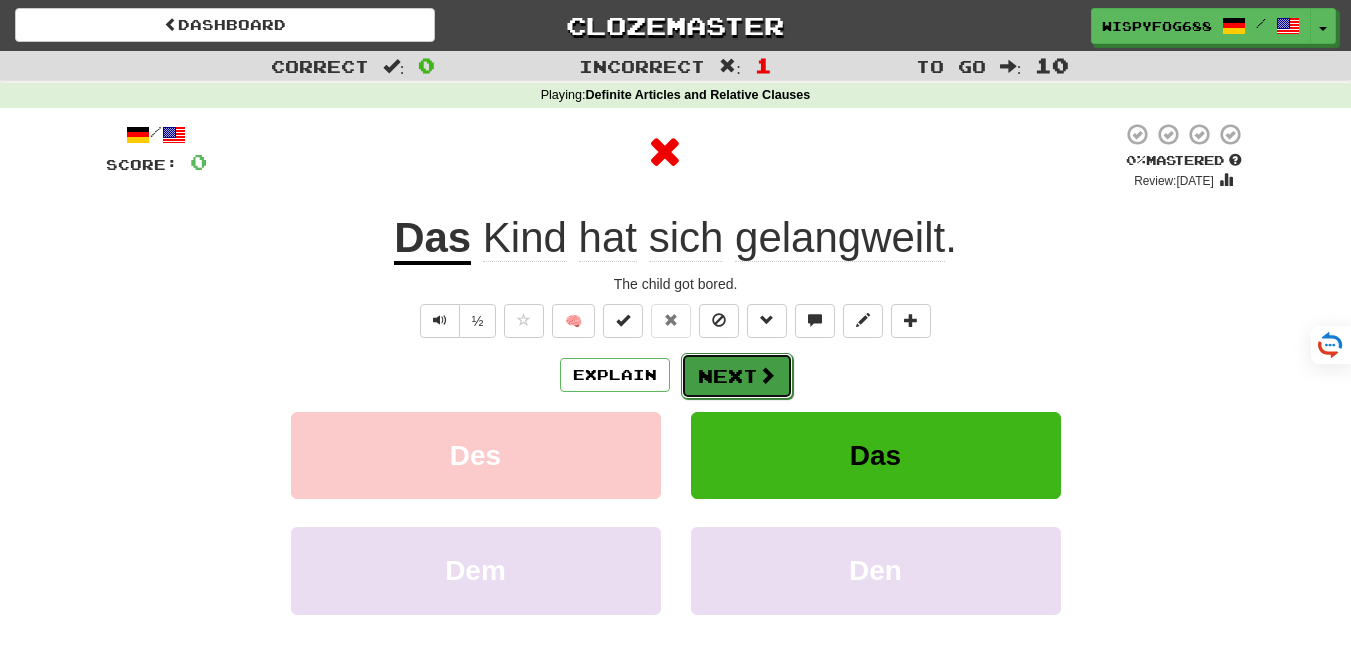 click at bounding box center (767, 375) 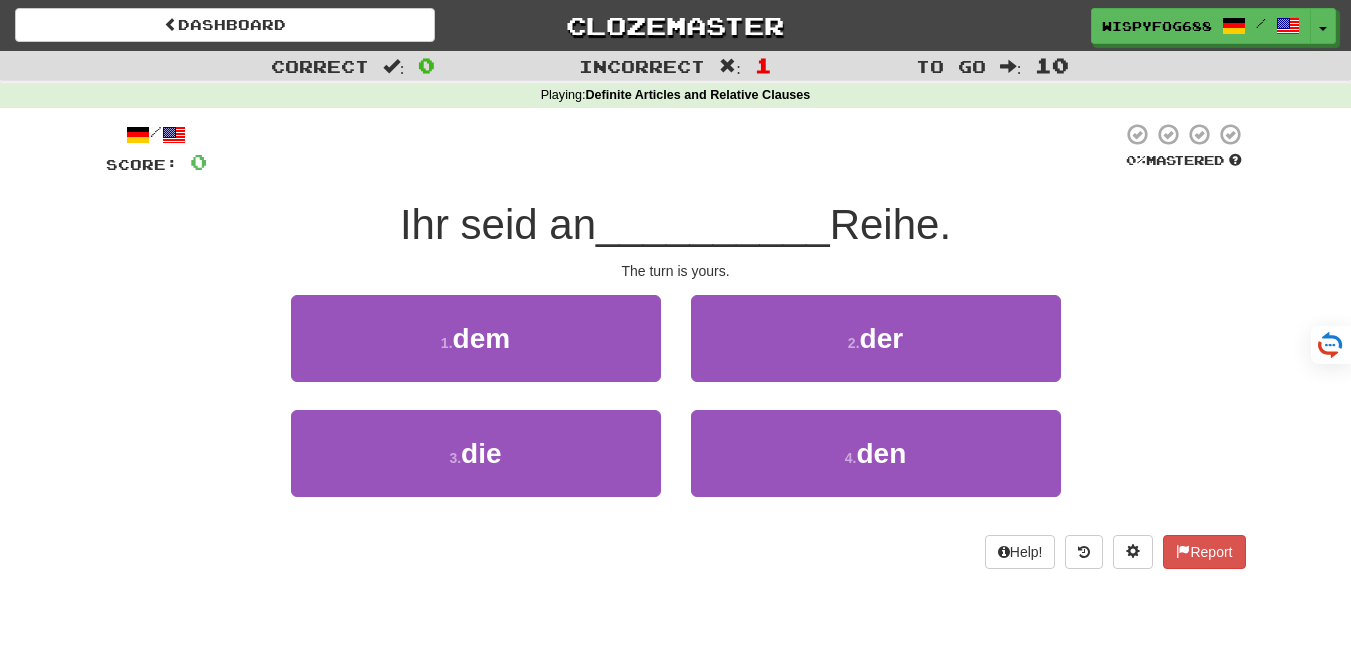 click on "2 .  der" at bounding box center [876, 352] 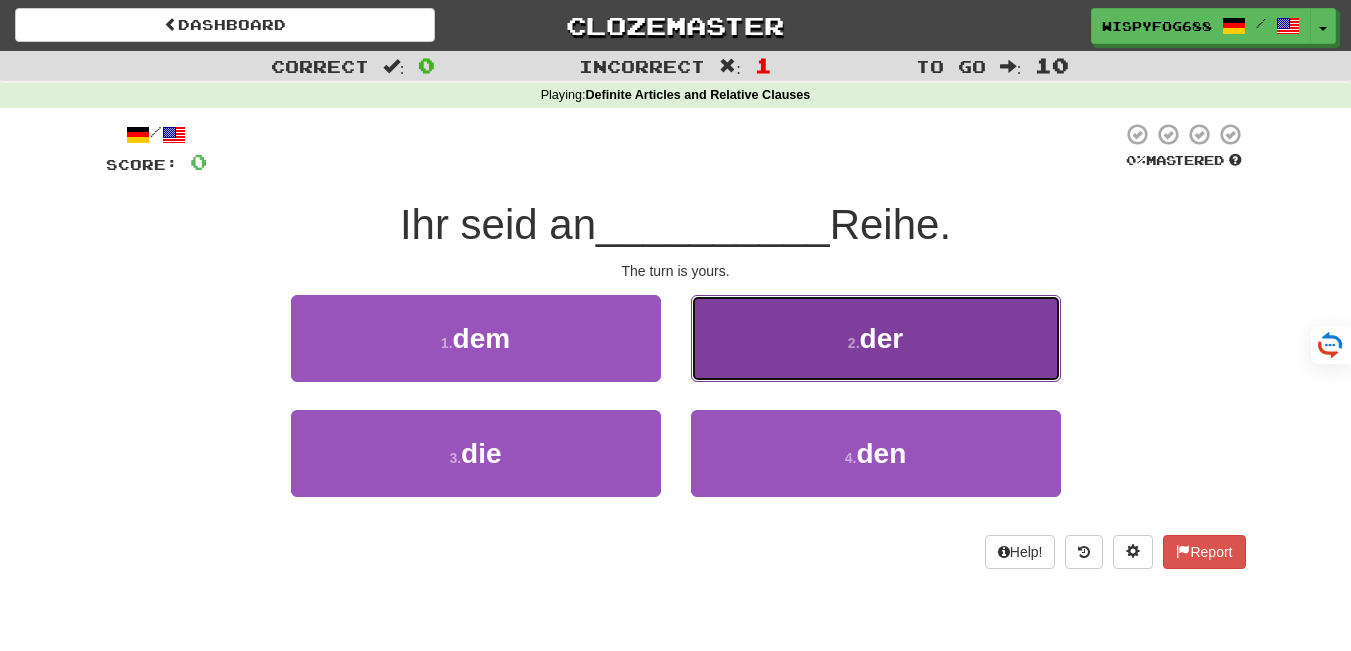 click on "2 .  der" at bounding box center [876, 338] 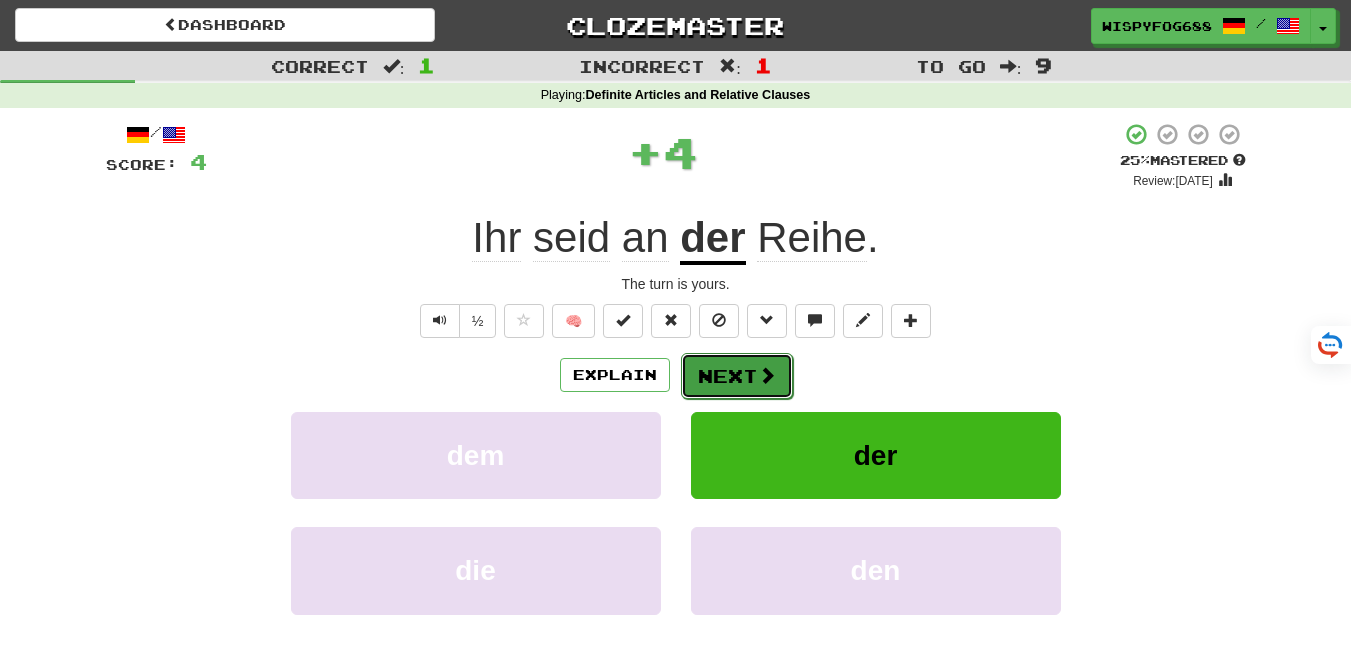 click on "Next" at bounding box center (737, 376) 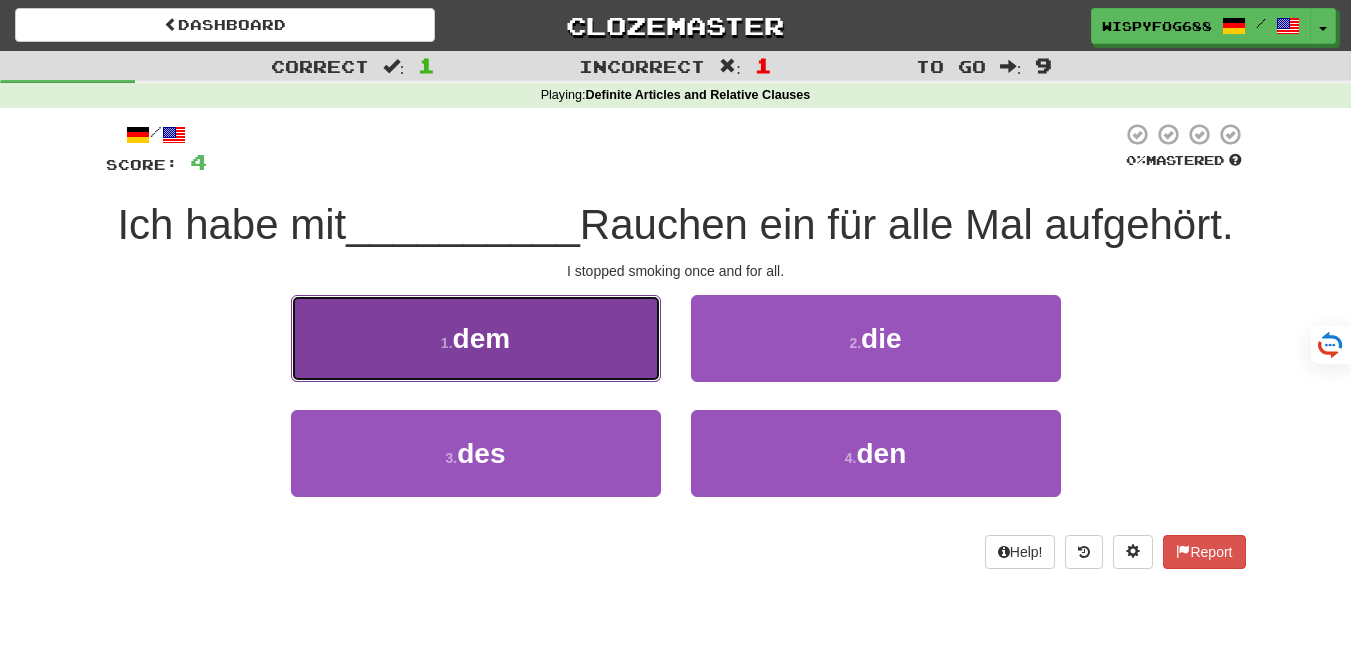 click on "1 .  dem" at bounding box center [476, 338] 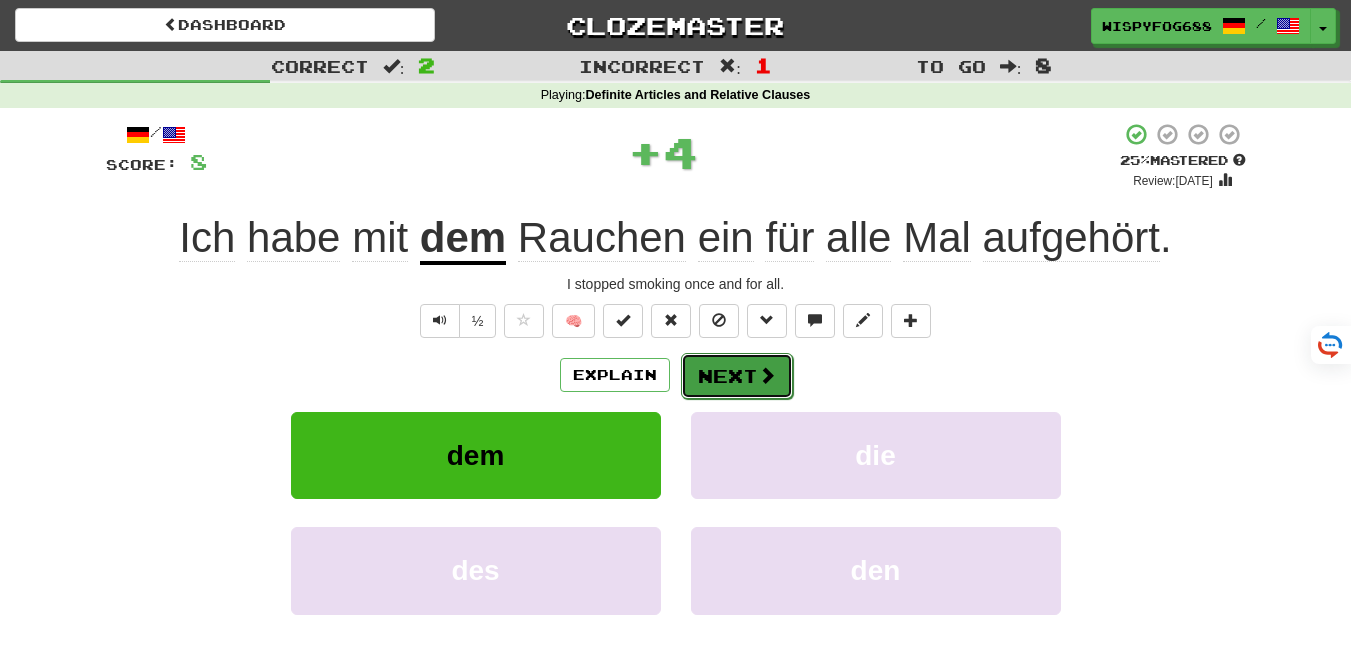 click at bounding box center [767, 375] 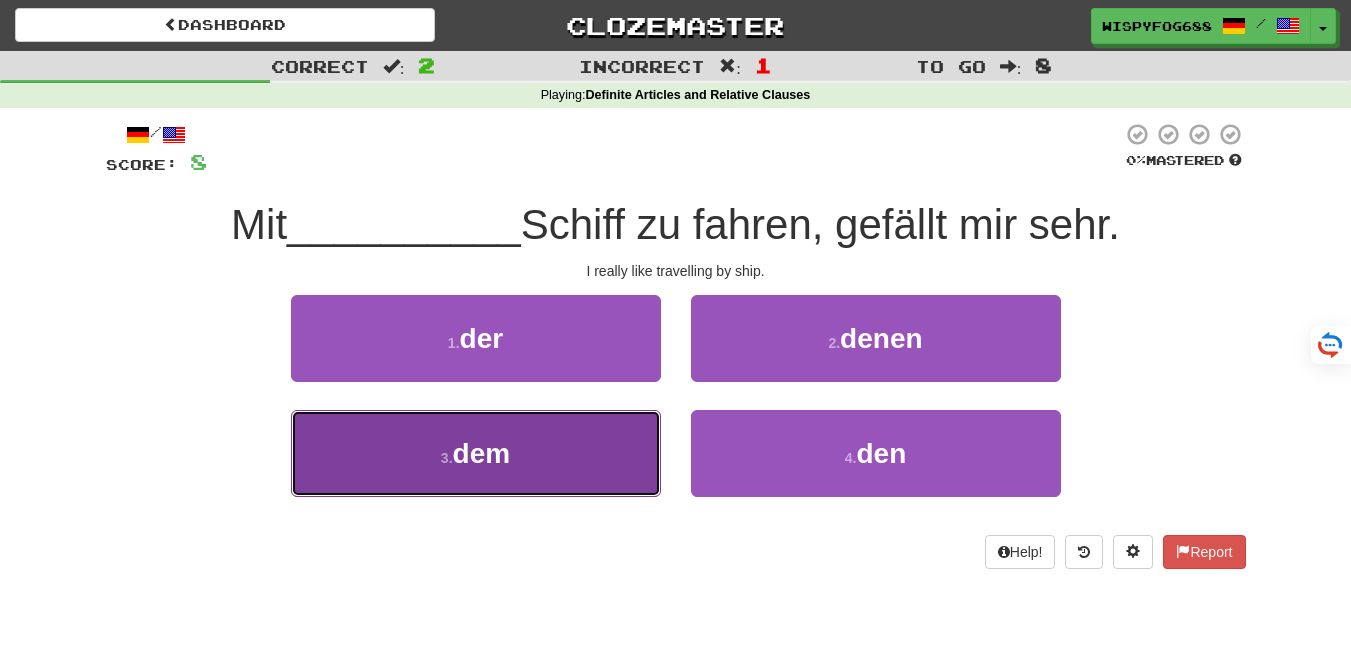 click on "3 .  dem" at bounding box center [476, 453] 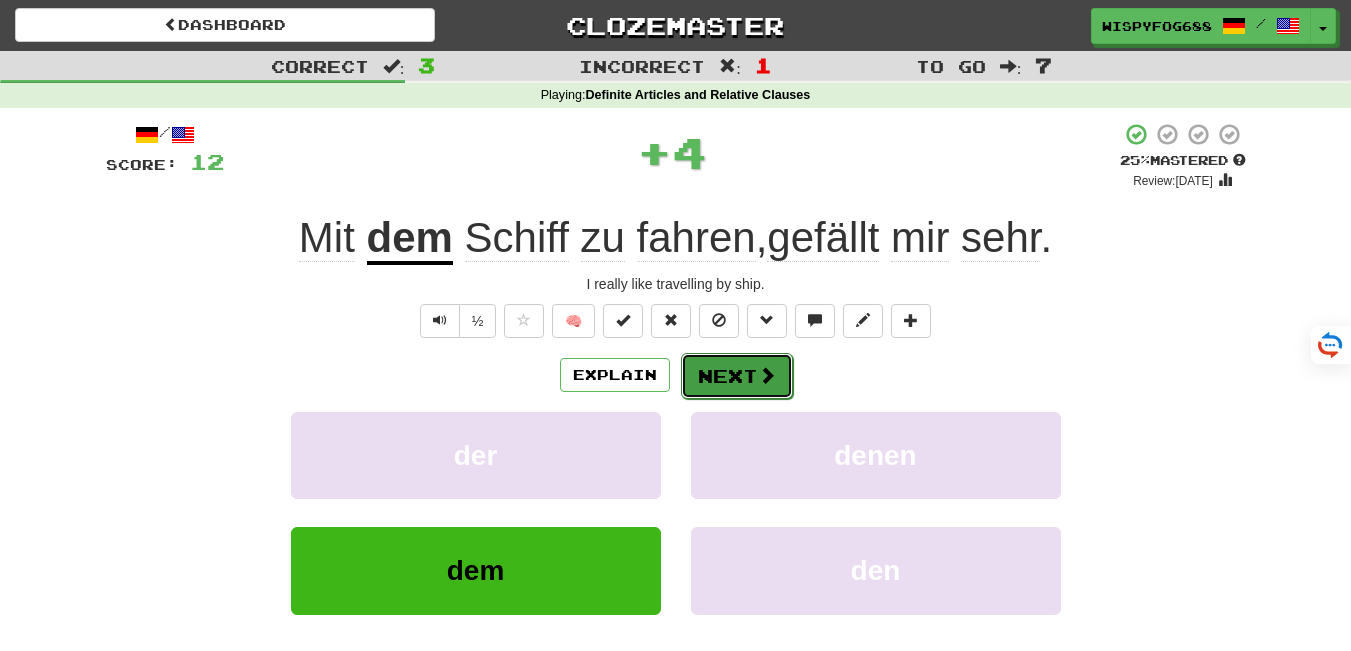 click on "Next" at bounding box center [737, 376] 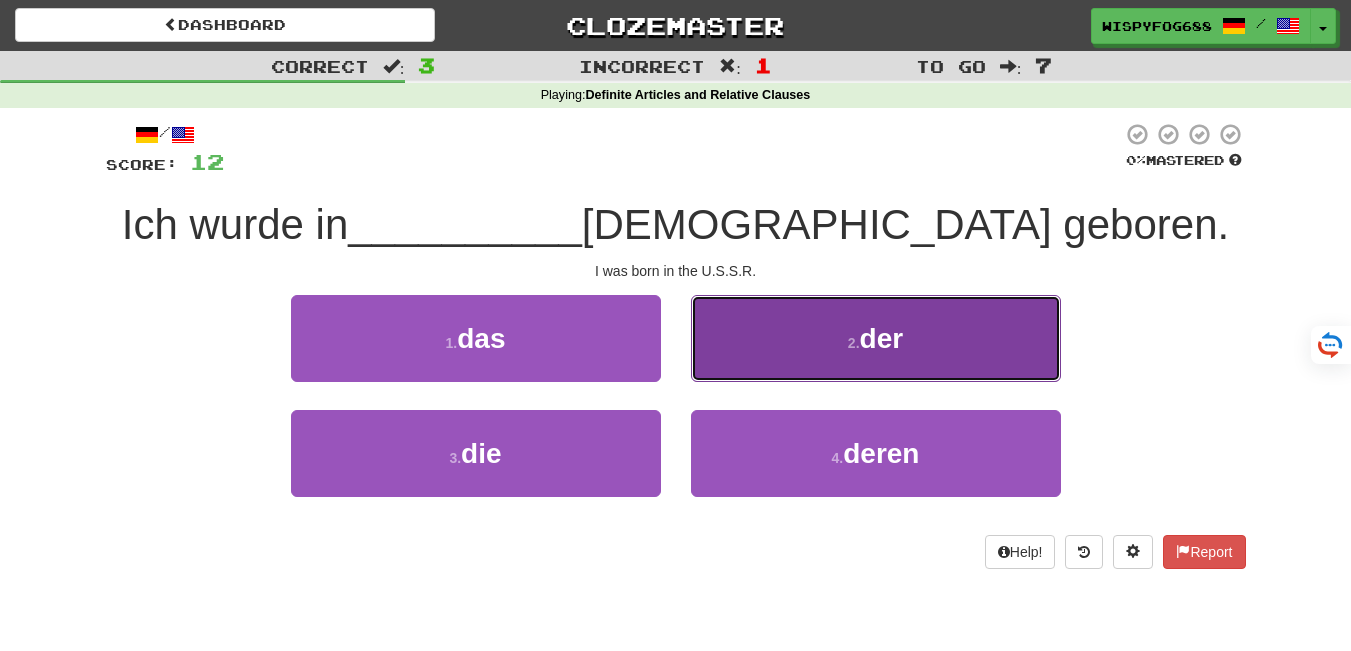 click on "2 .  der" at bounding box center [876, 338] 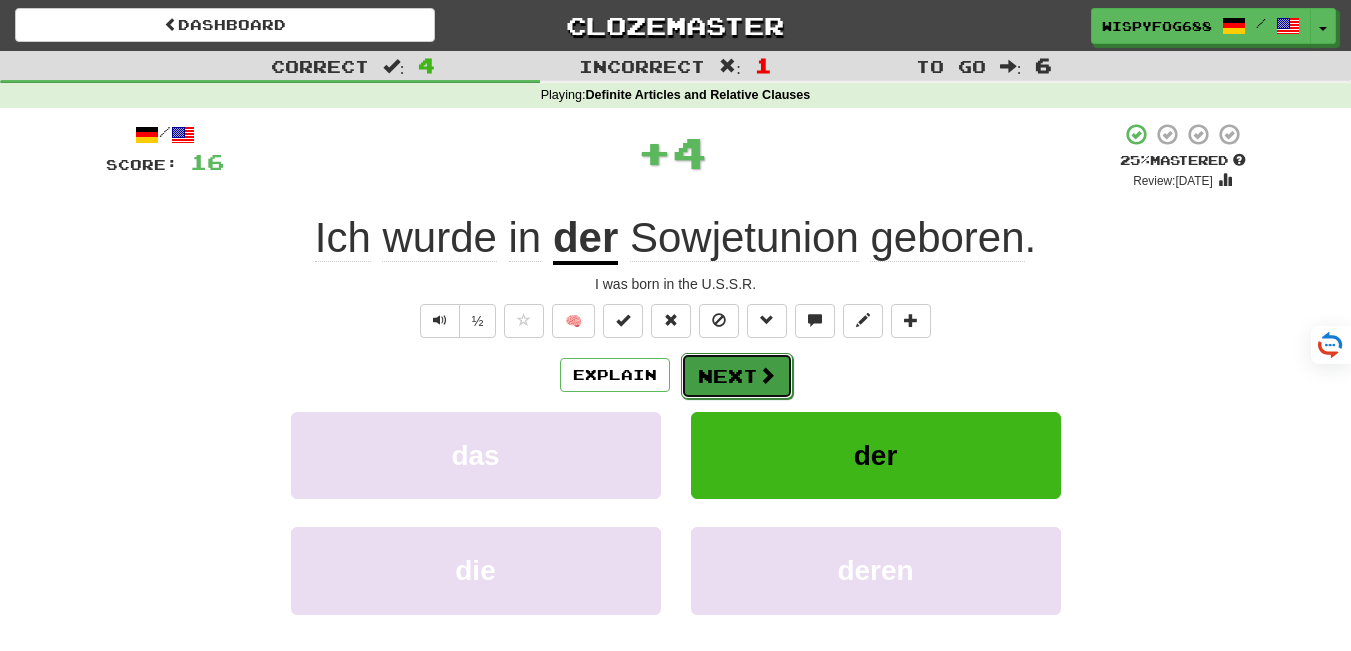 click on "Next" at bounding box center (737, 376) 